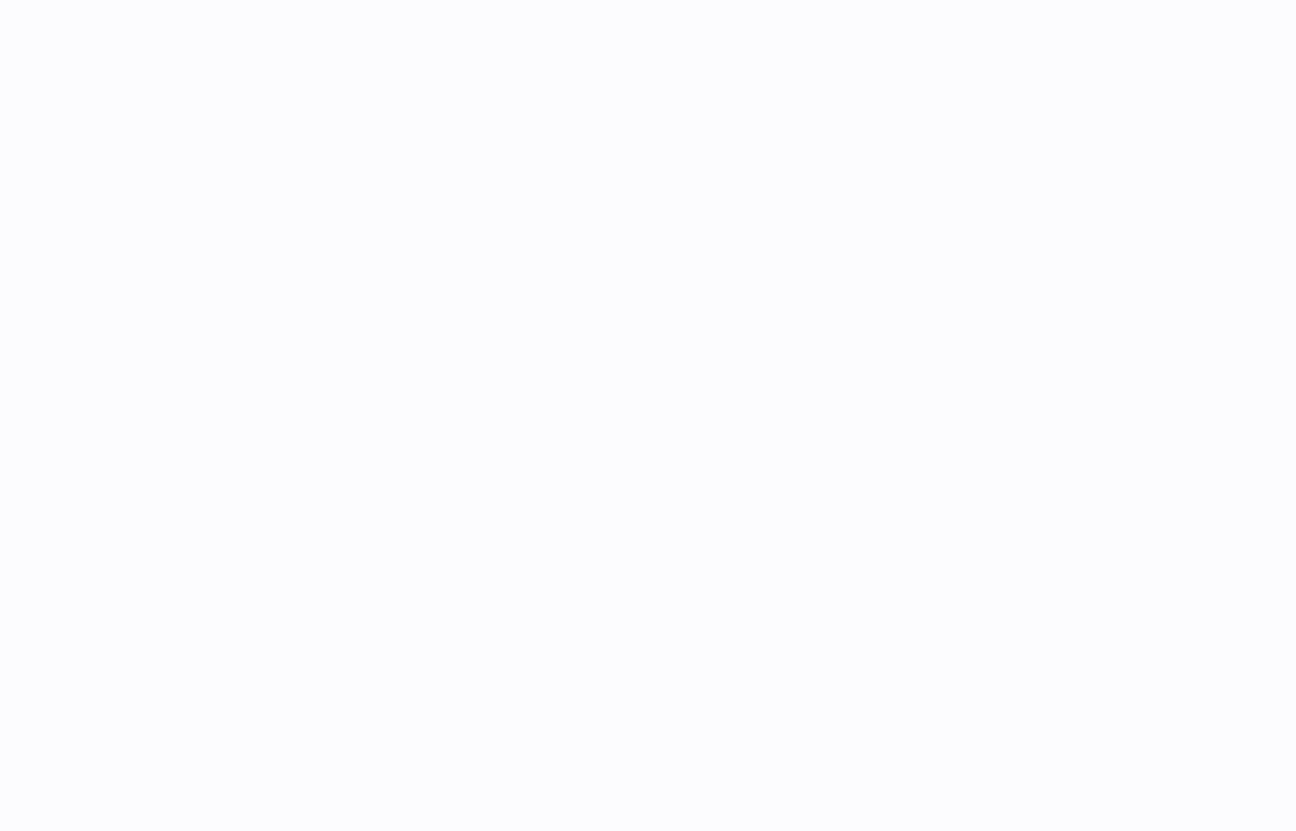 scroll, scrollTop: 0, scrollLeft: 0, axis: both 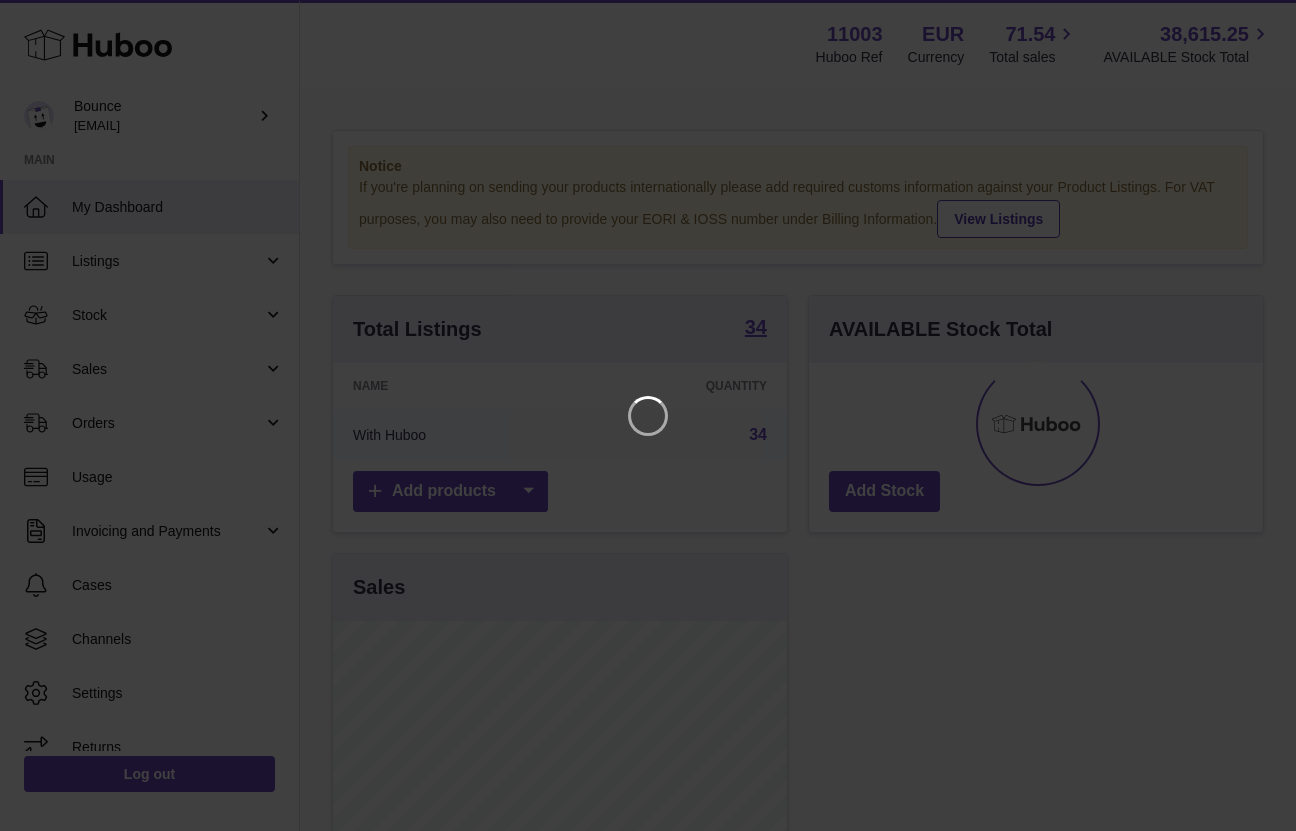 click at bounding box center (648, 415) 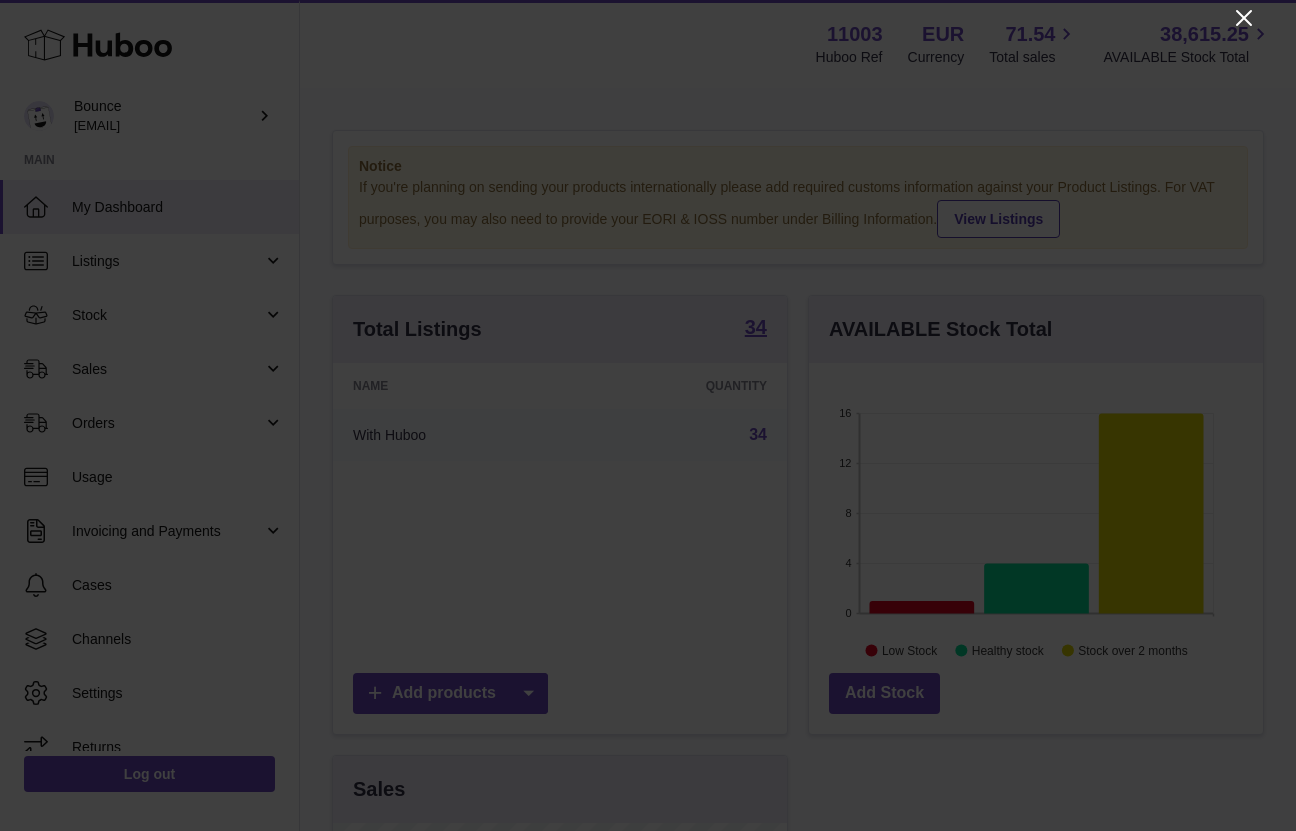 click 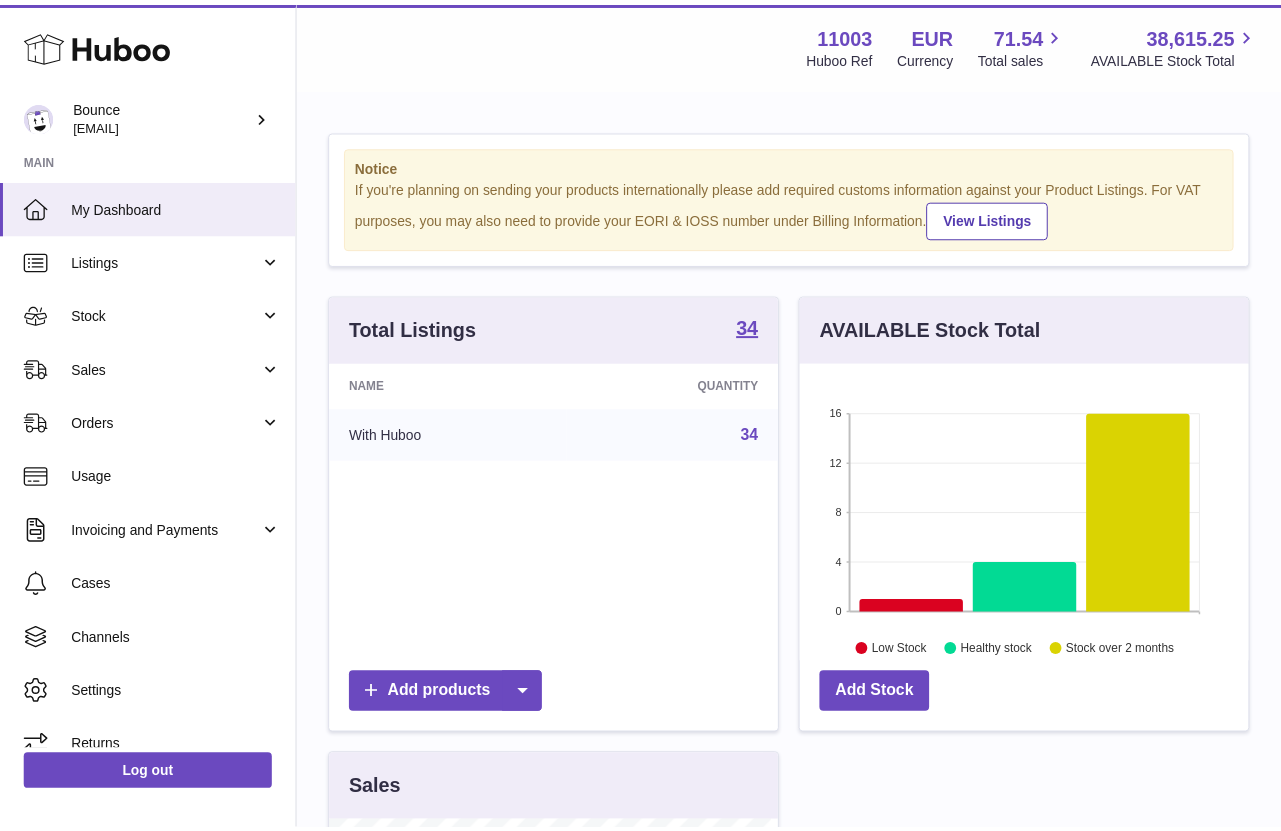 scroll, scrollTop: 312, scrollLeft: 446, axis: both 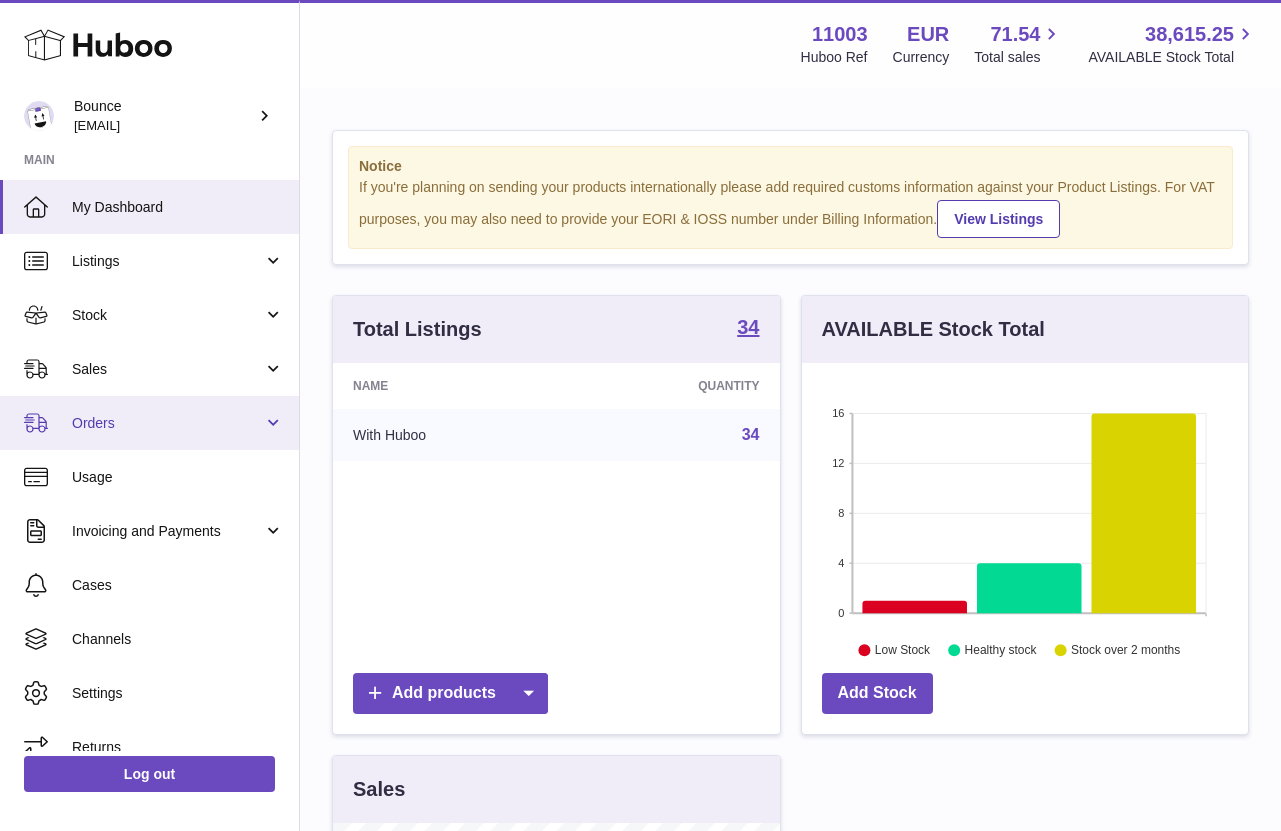 click on "Orders" at bounding box center (149, 423) 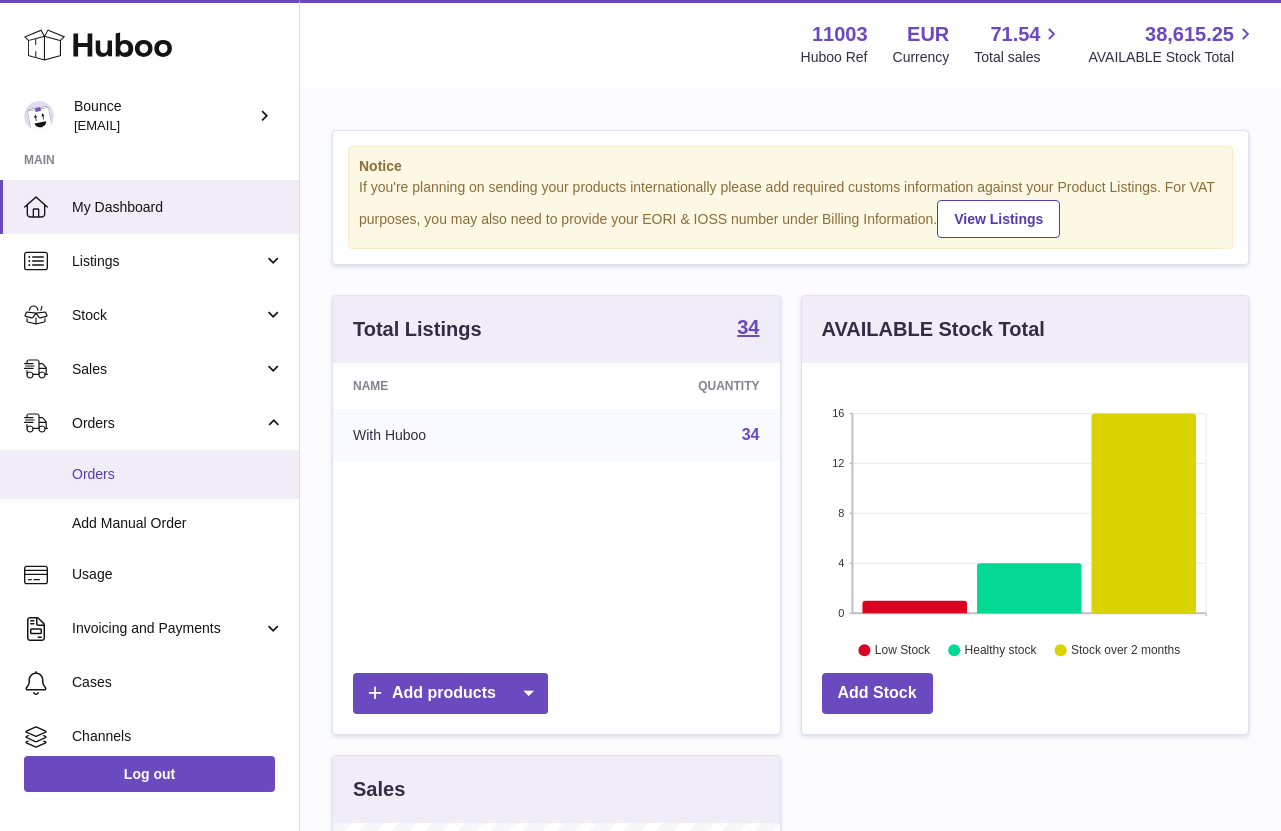 click on "Orders" at bounding box center (178, 474) 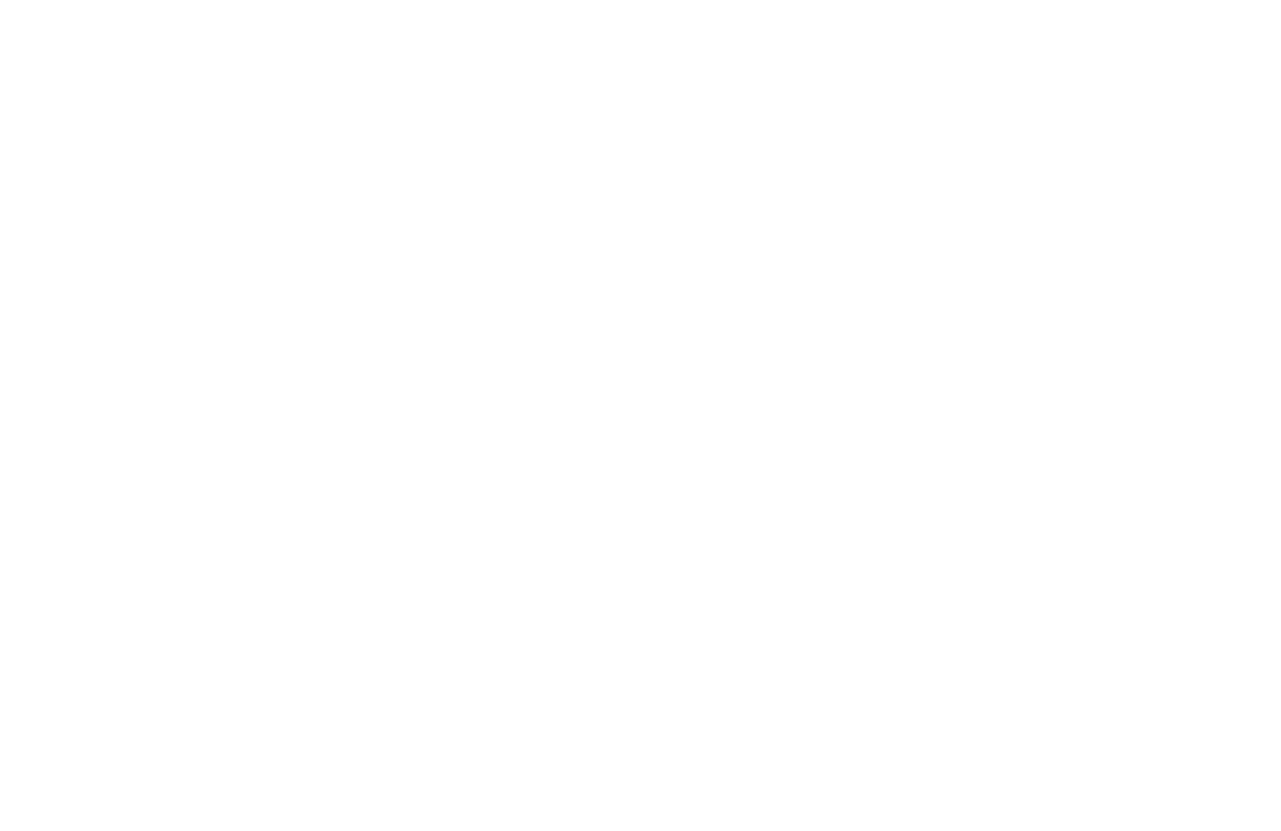 scroll, scrollTop: 0, scrollLeft: 0, axis: both 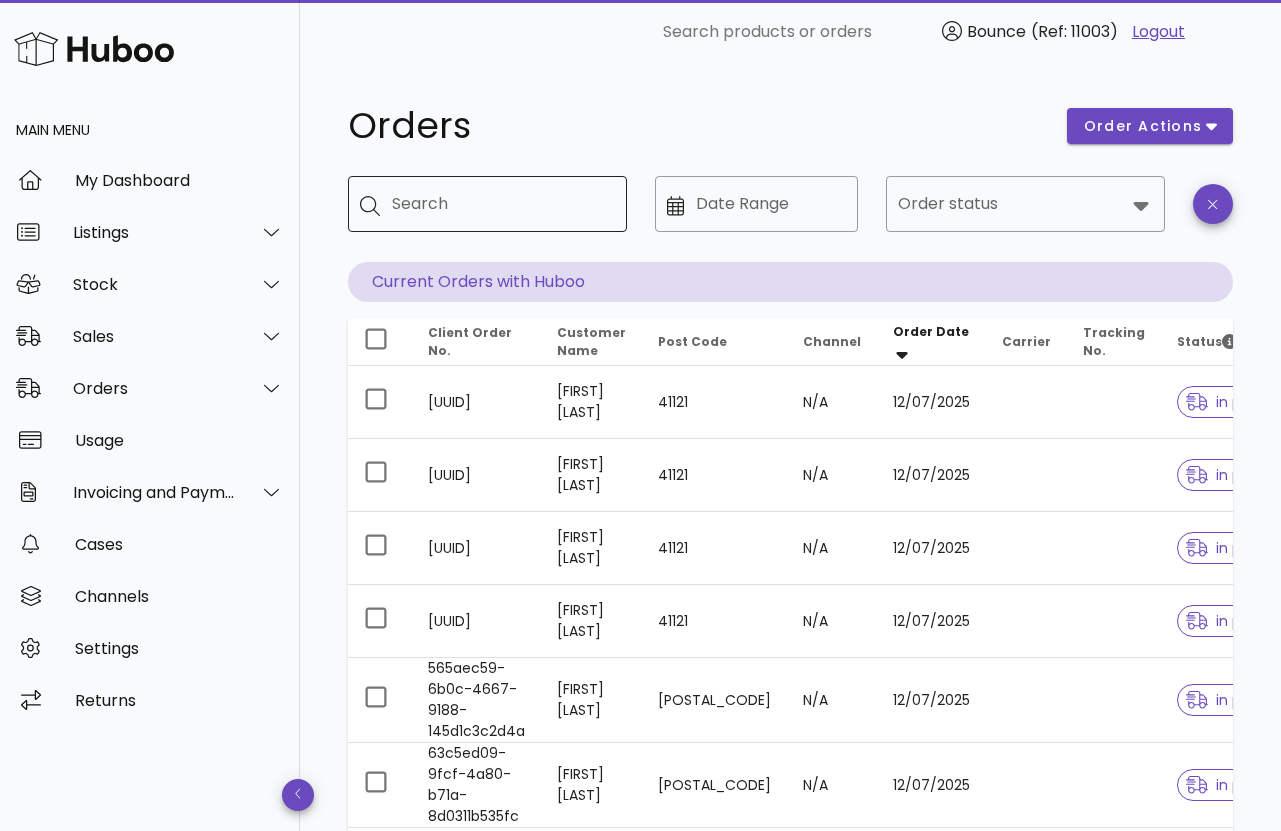 click on "Search" at bounding box center [501, 204] 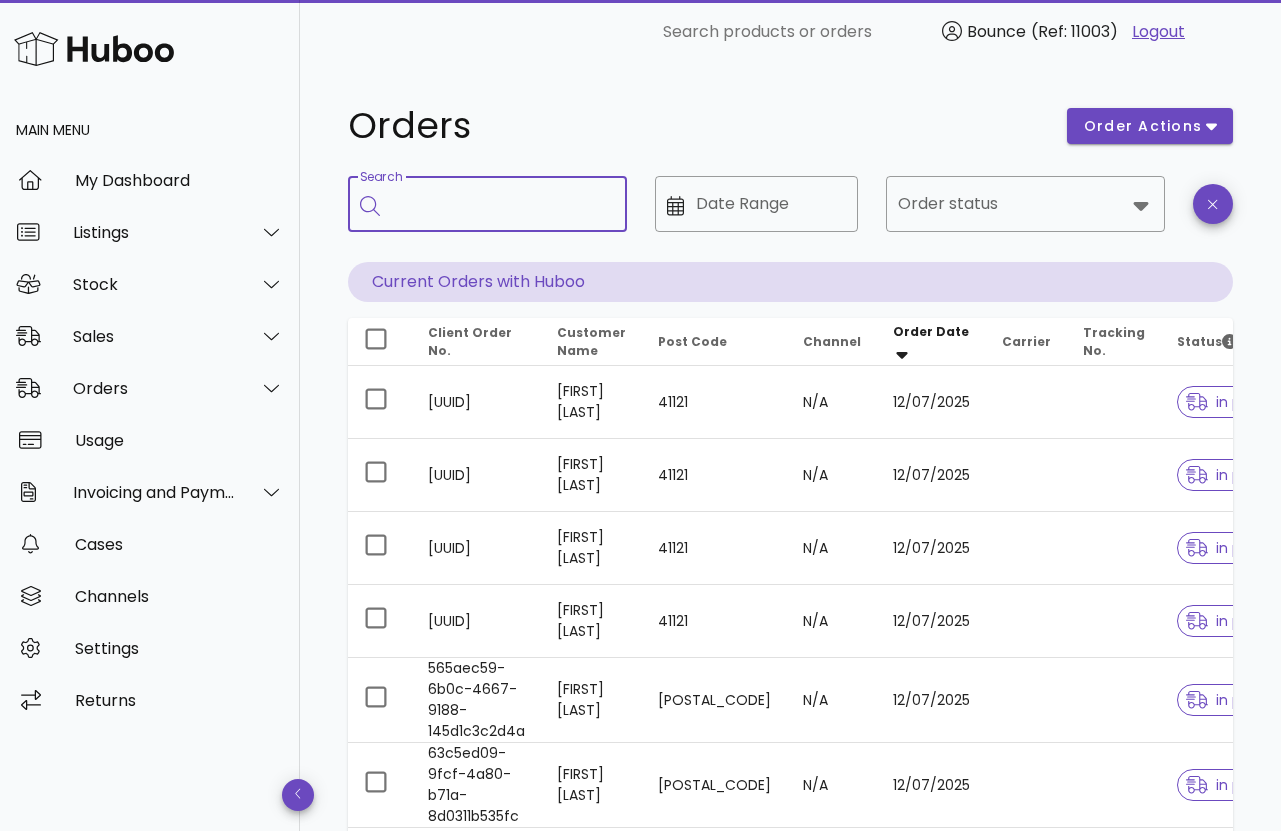 paste on "**********" 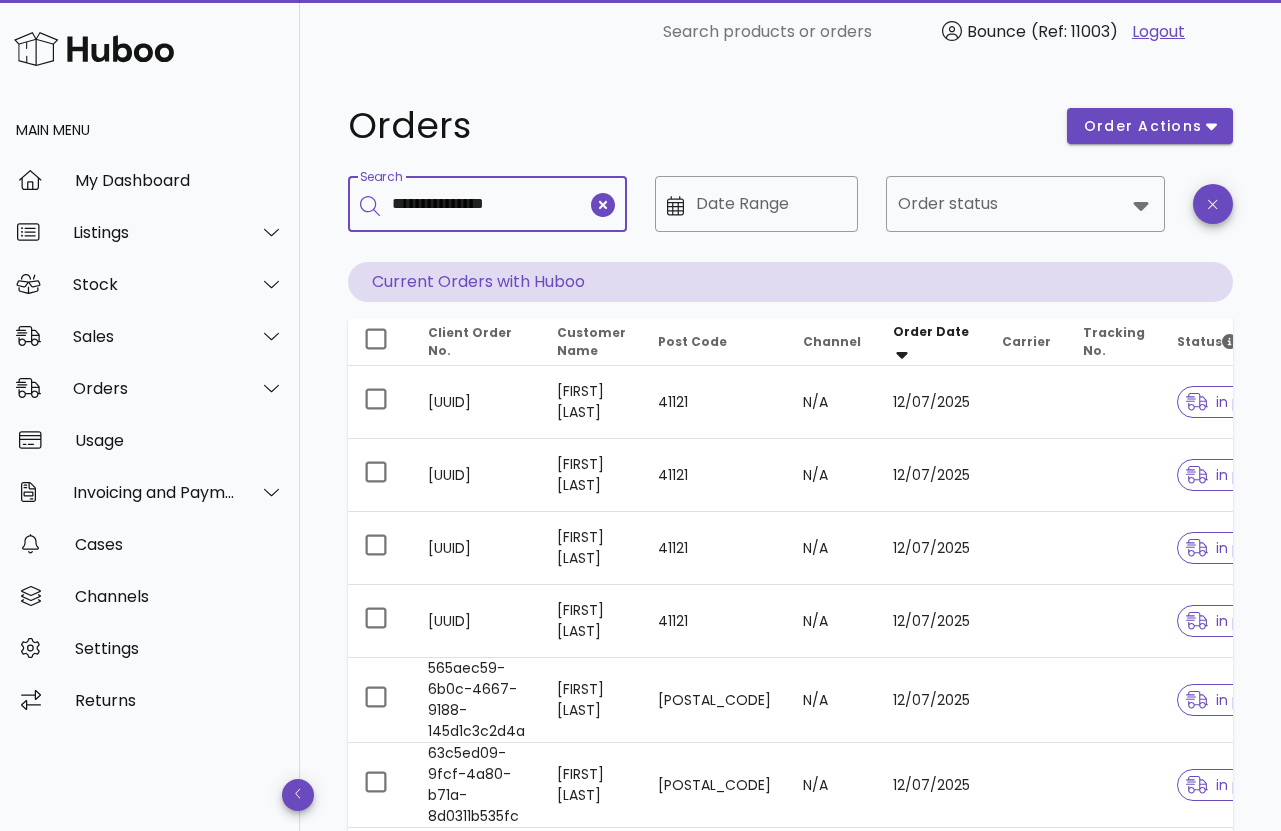 type on "**********" 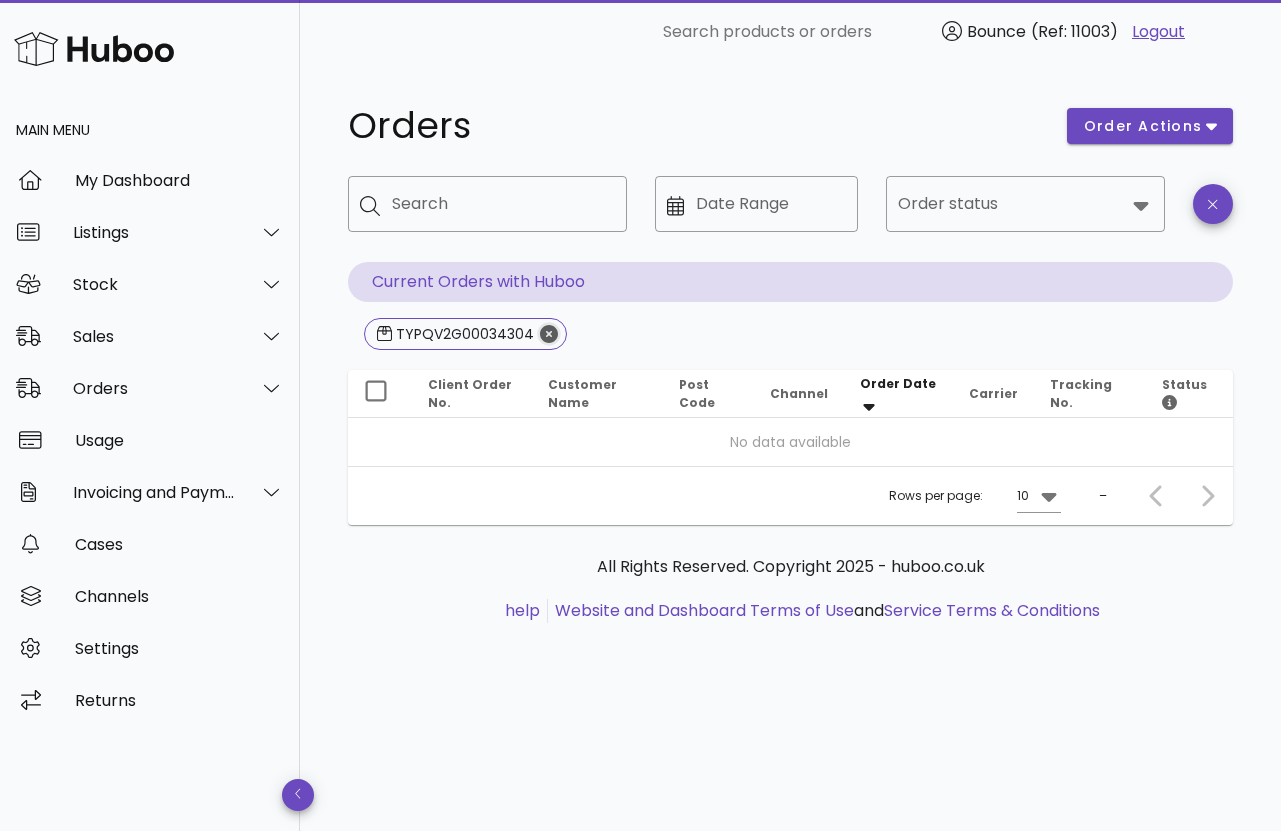 drag, startPoint x: 547, startPoint y: 337, endPoint x: 565, endPoint y: 366, distance: 34.132095 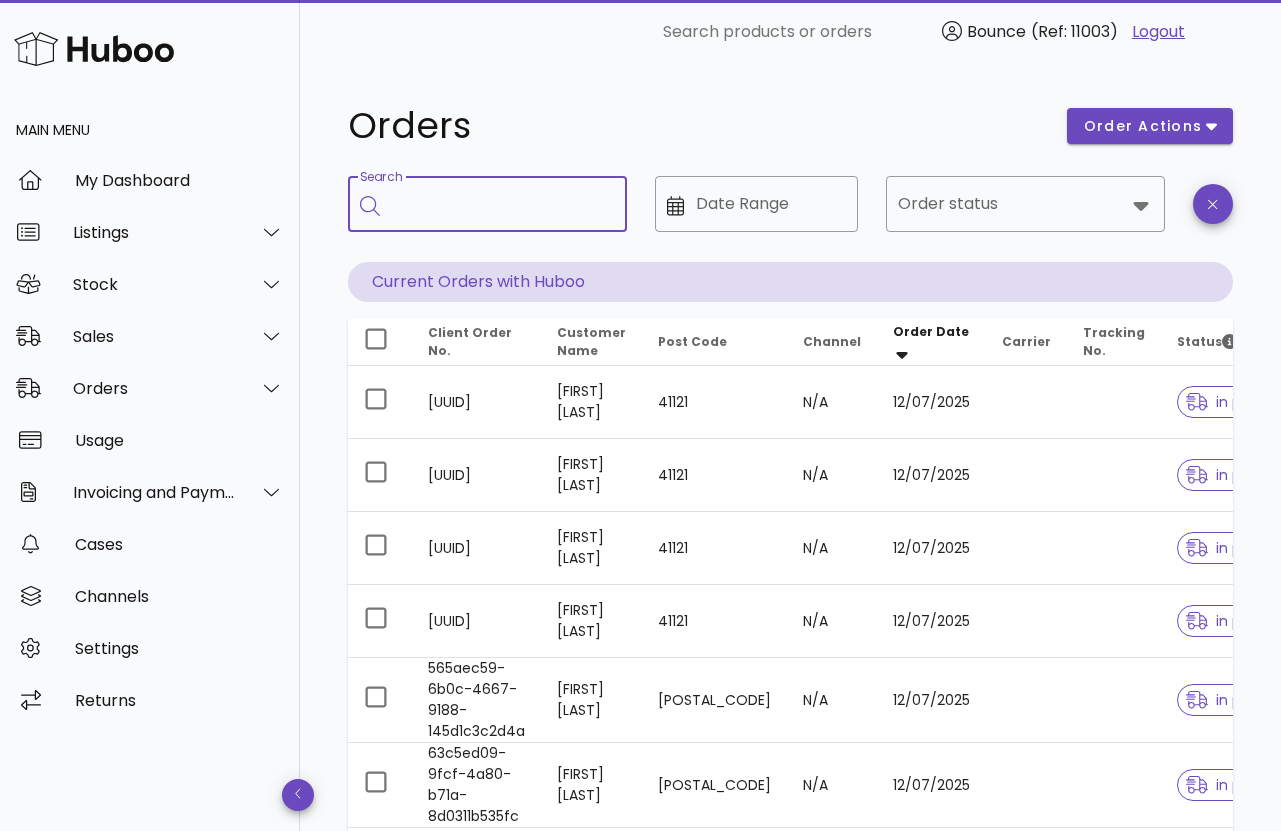 click on "Search" at bounding box center (501, 204) 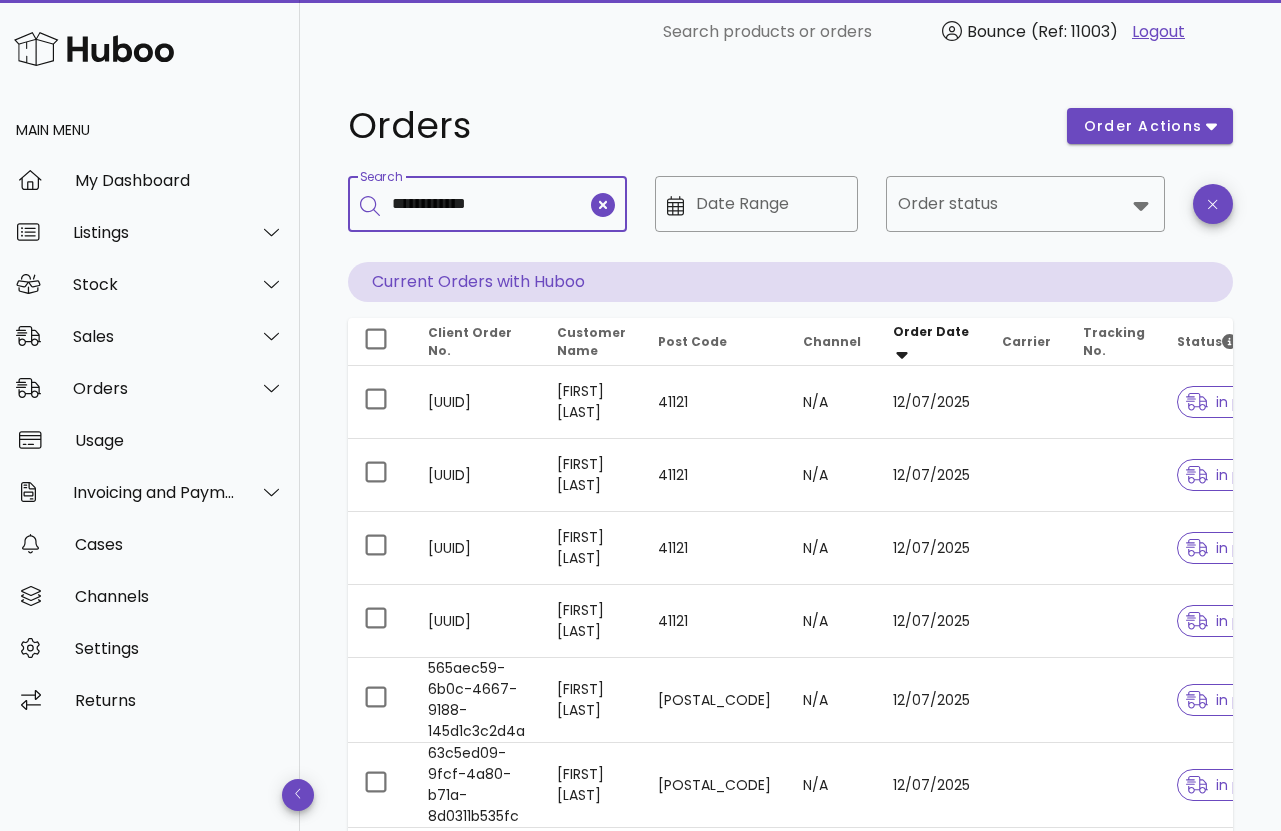 type on "**********" 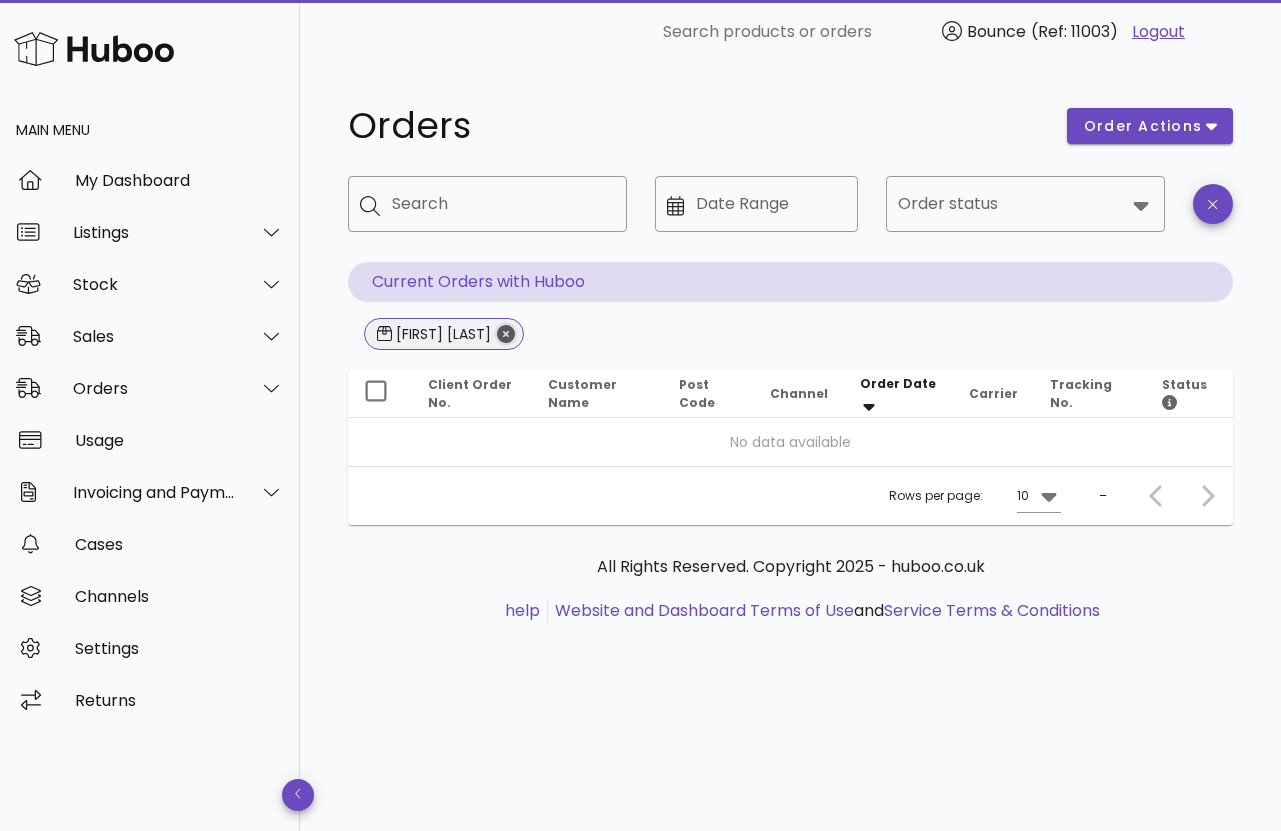 click 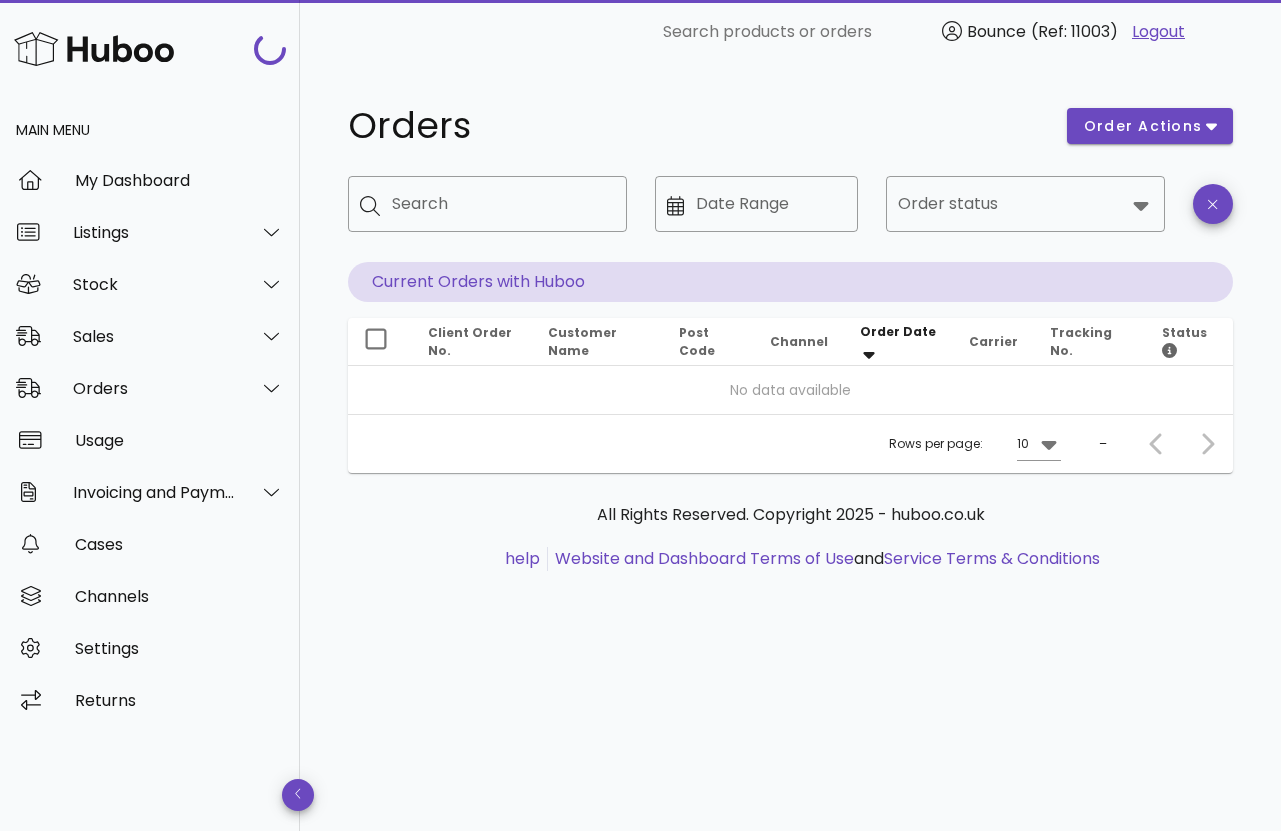 click on "Client Order No." at bounding box center (472, 342) 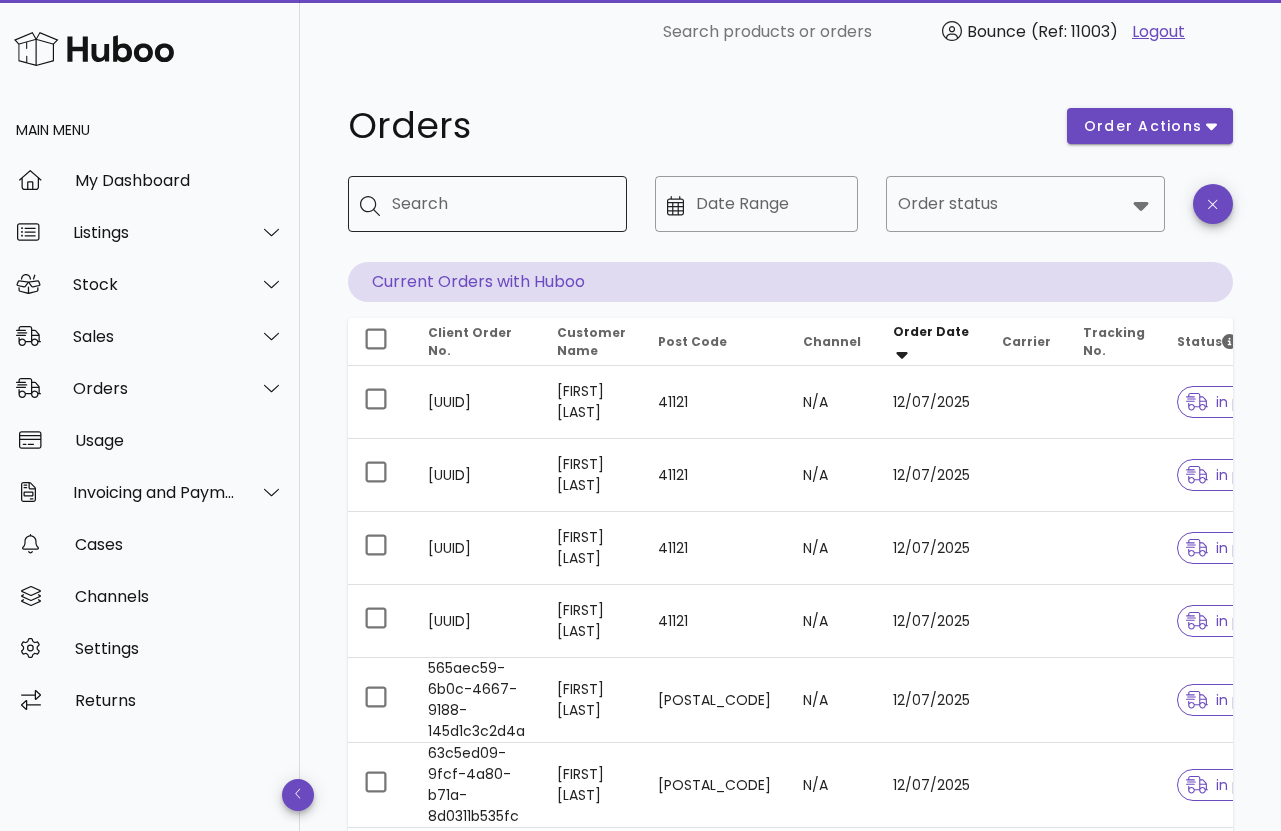 click on "Search" at bounding box center (501, 204) 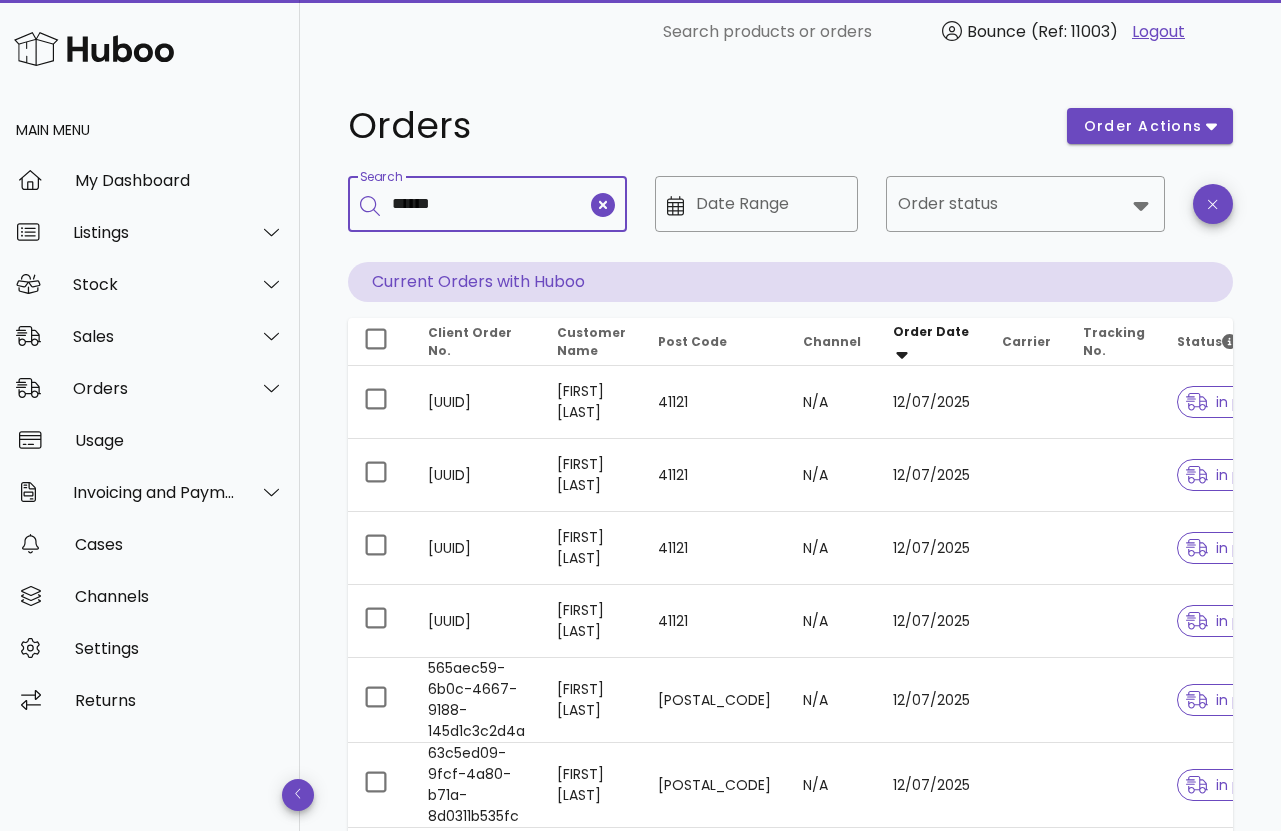 type on "******" 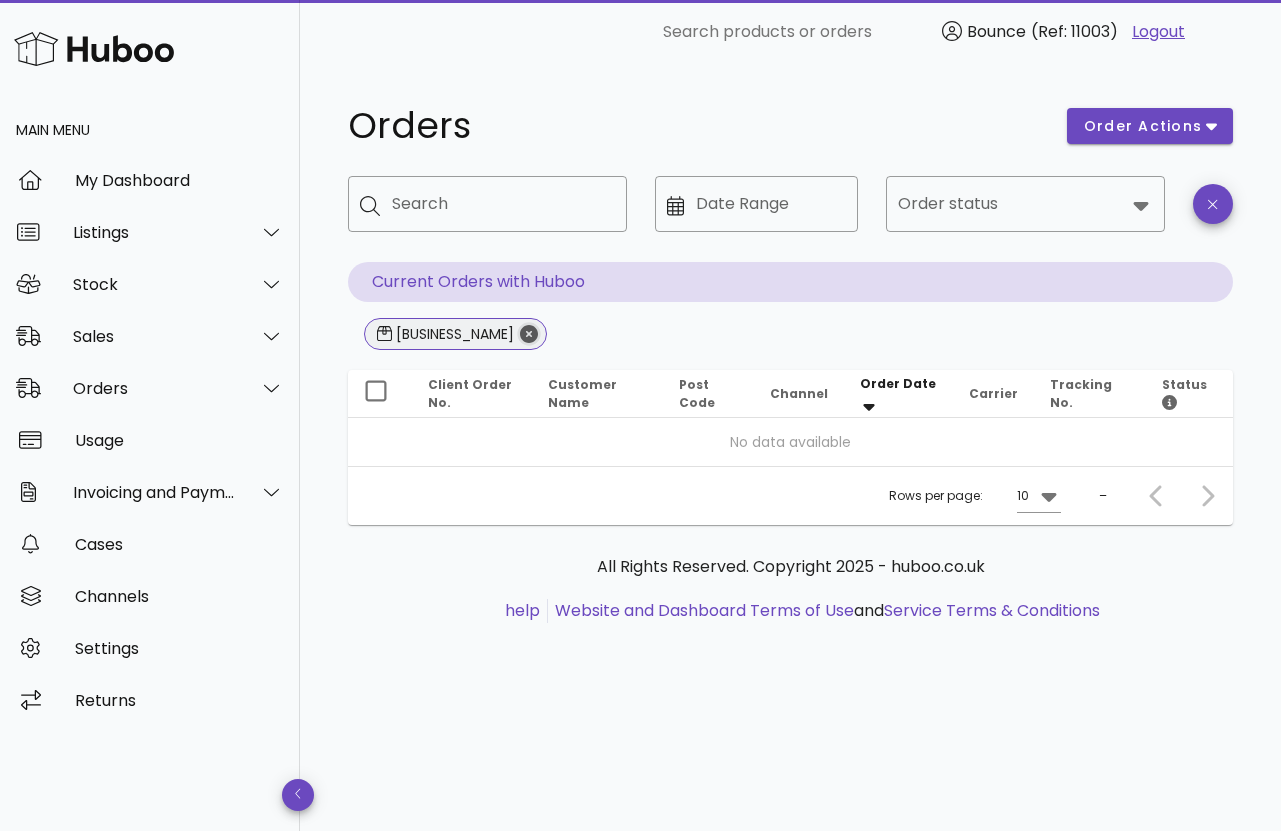 click 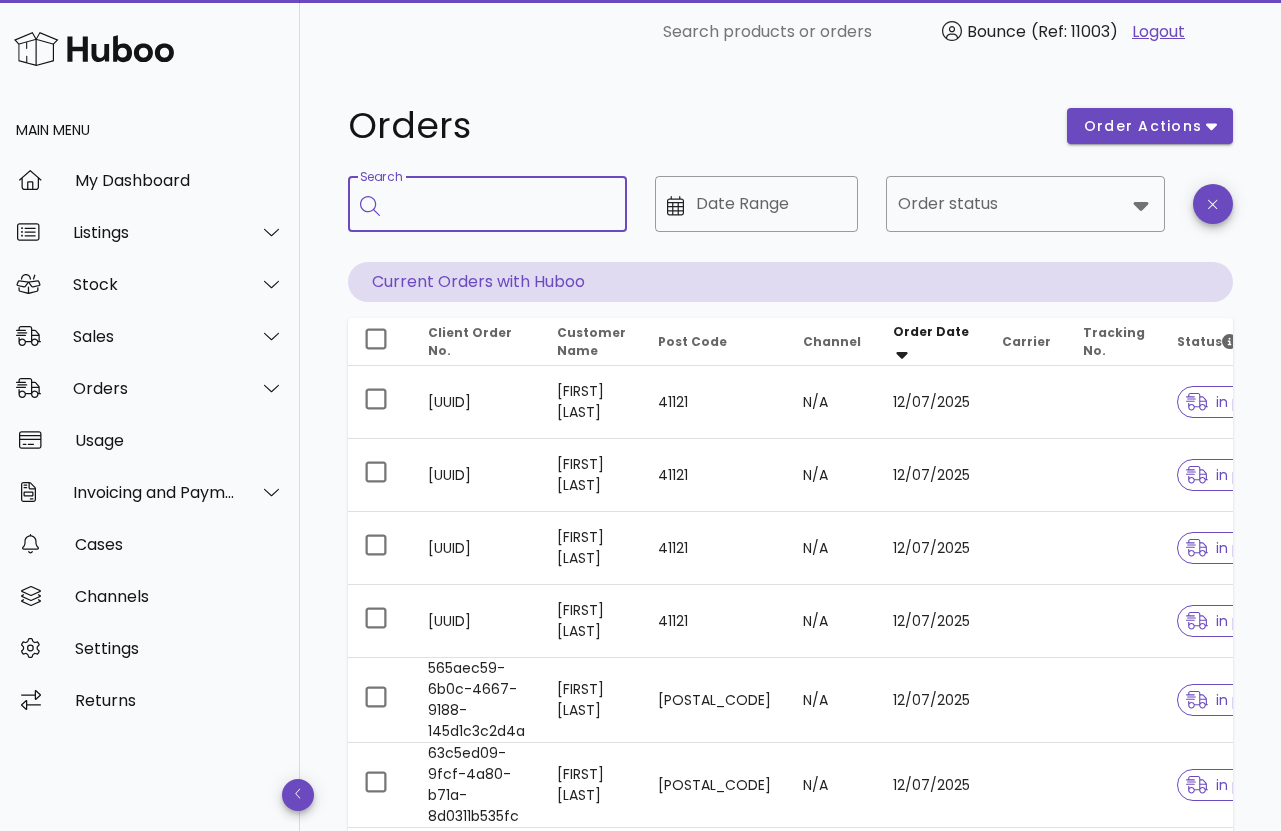click on "Search" at bounding box center [501, 204] 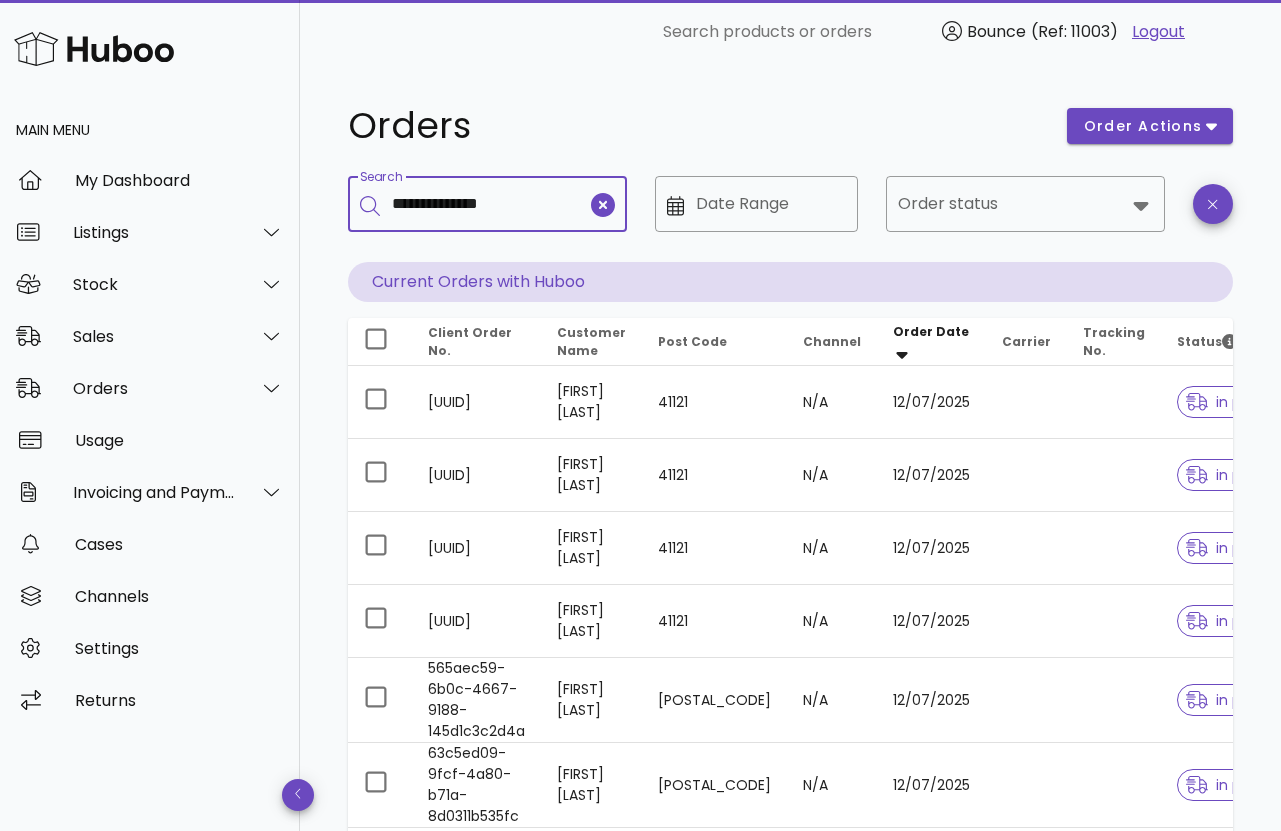 type on "**********" 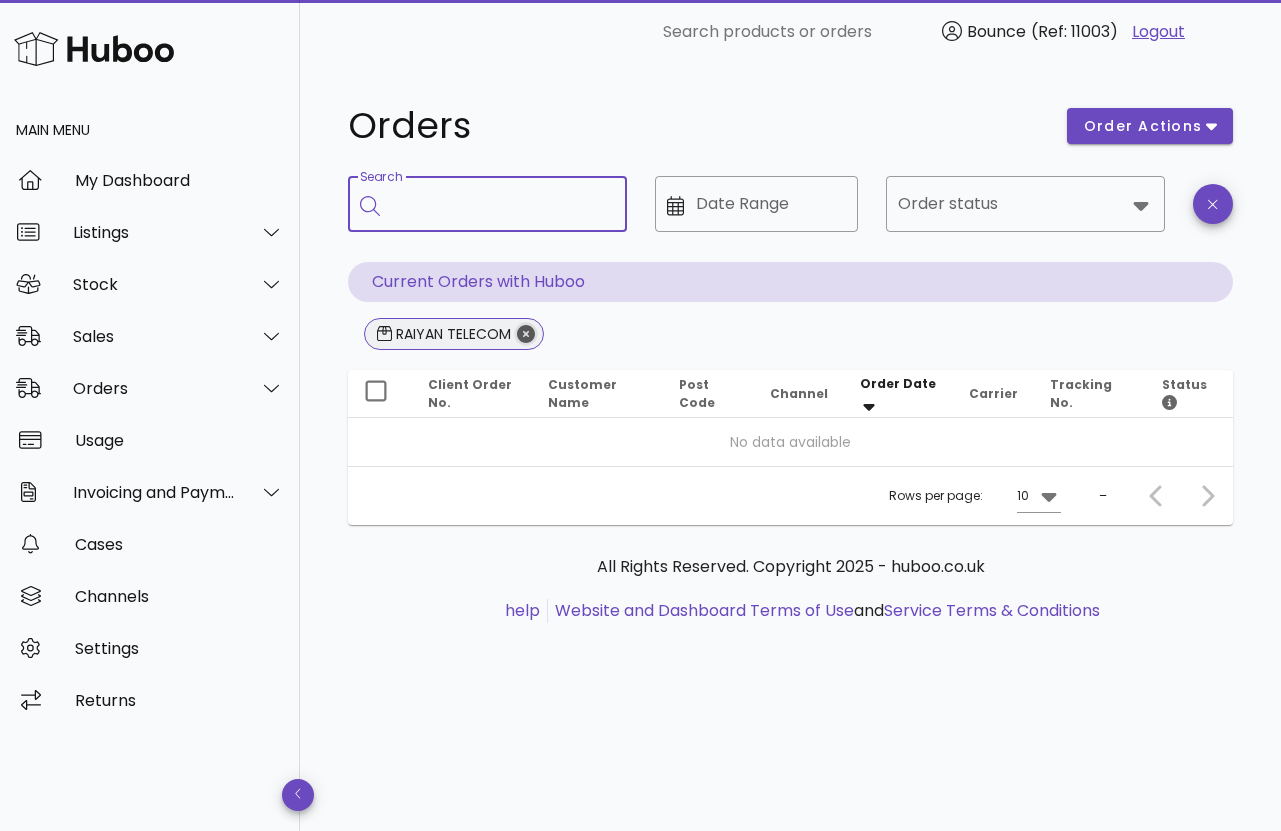 click 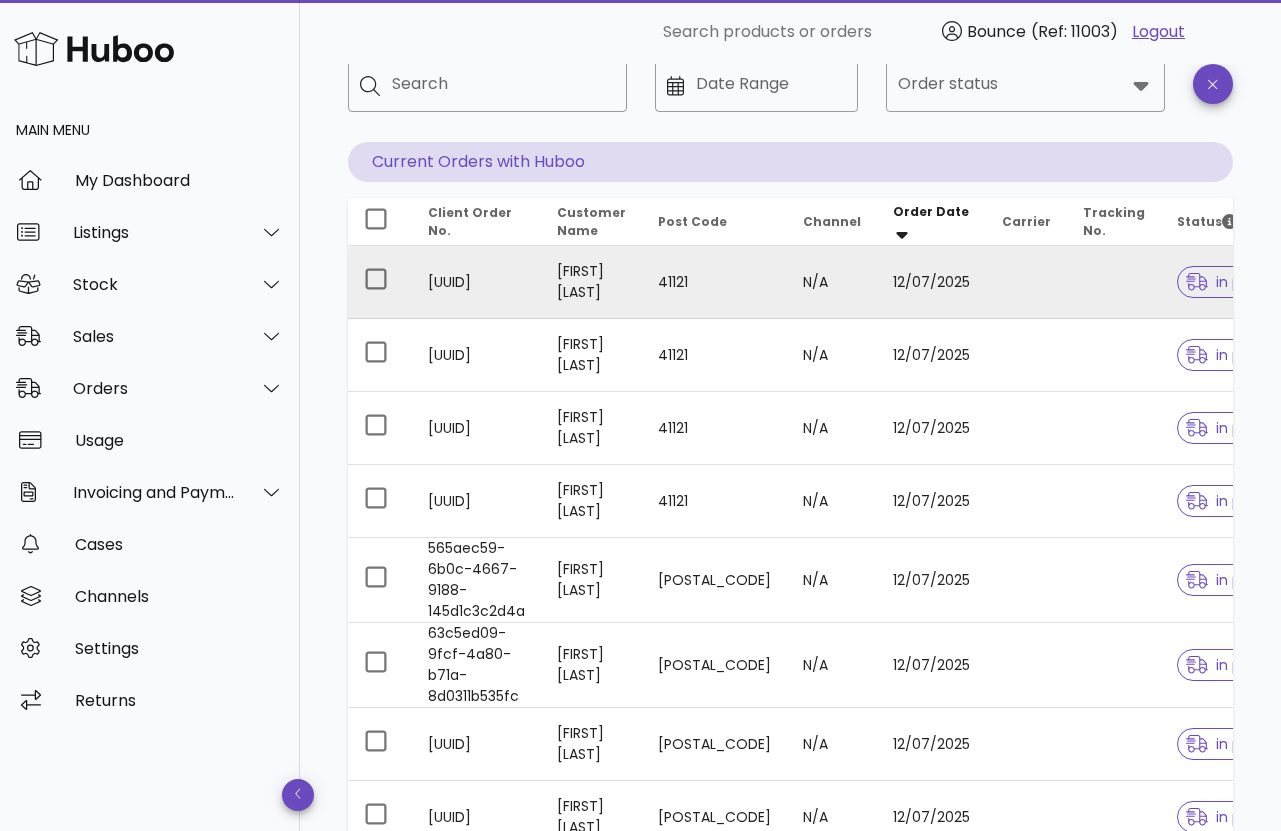 scroll, scrollTop: 119, scrollLeft: 0, axis: vertical 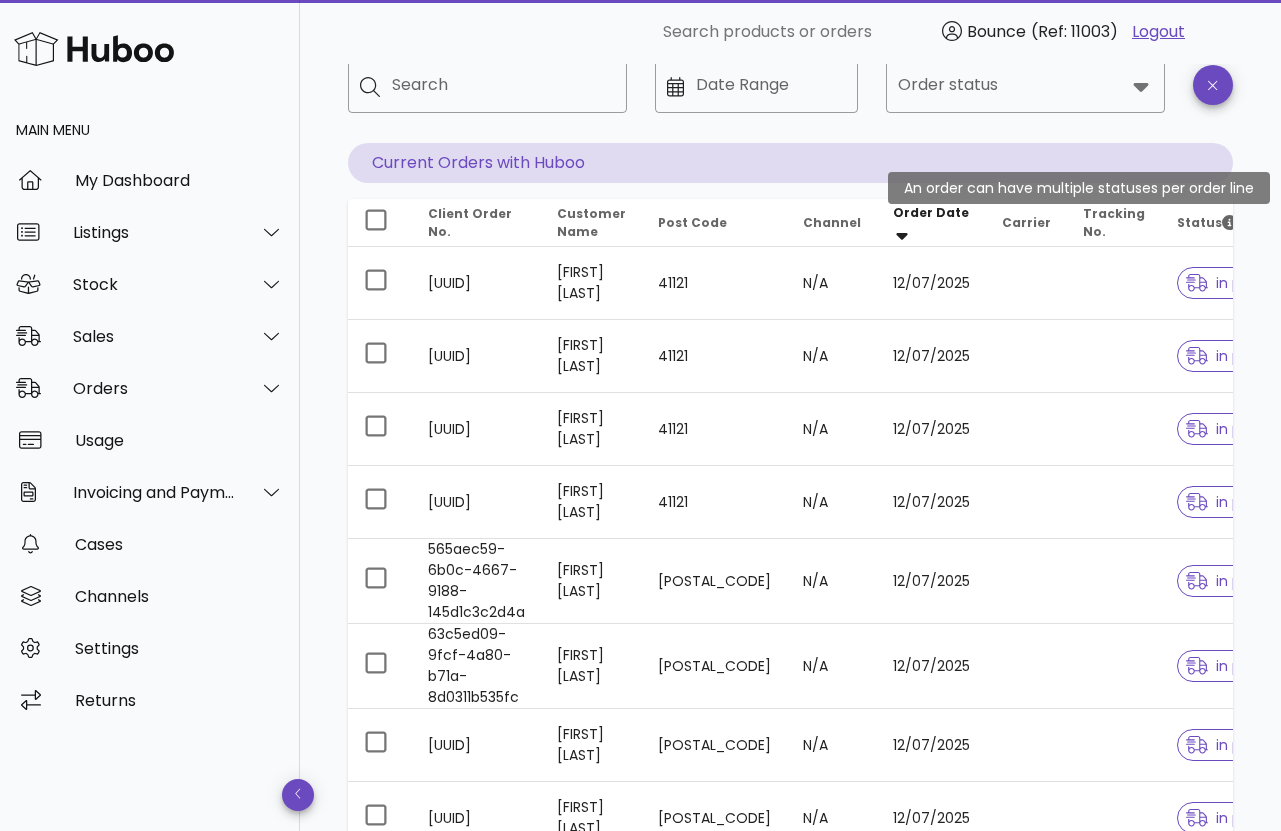 click on "Status" at bounding box center (1207, 222) 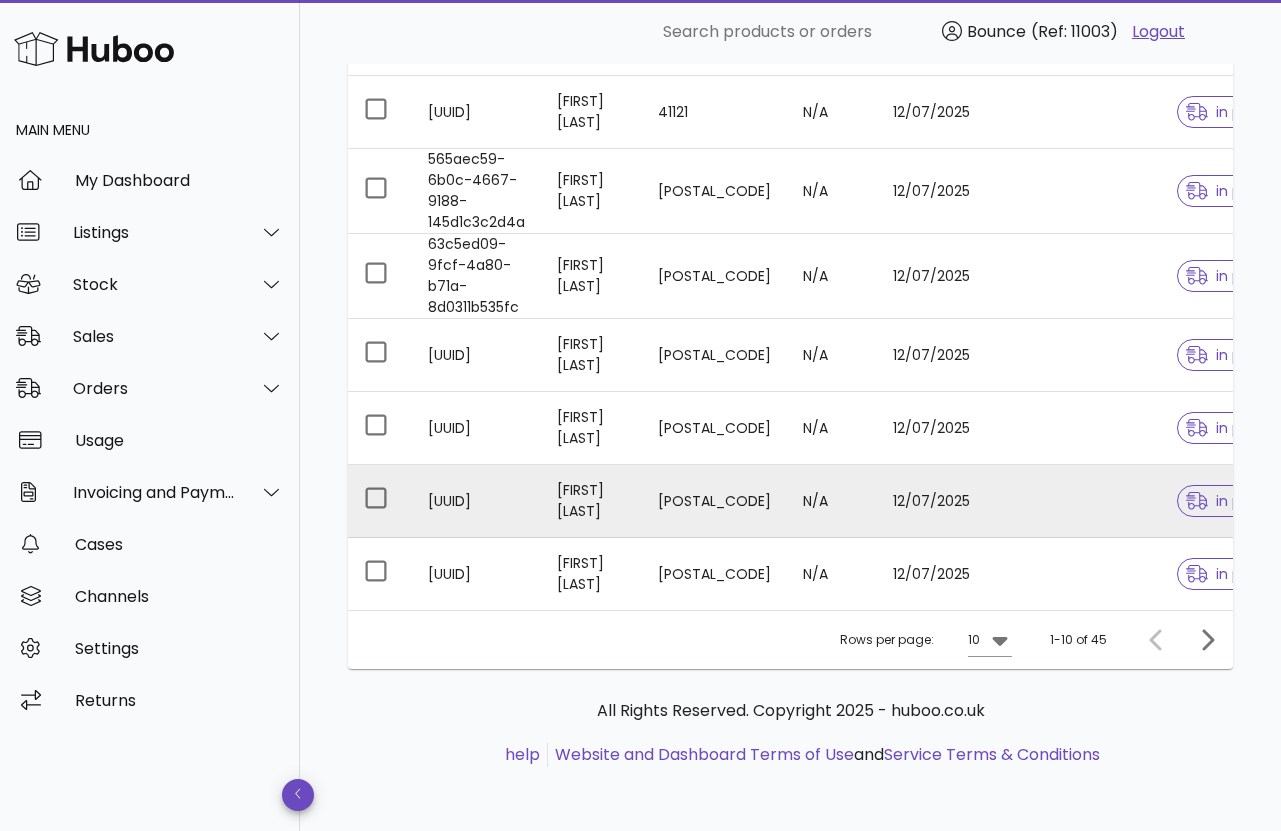 scroll, scrollTop: 620, scrollLeft: 0, axis: vertical 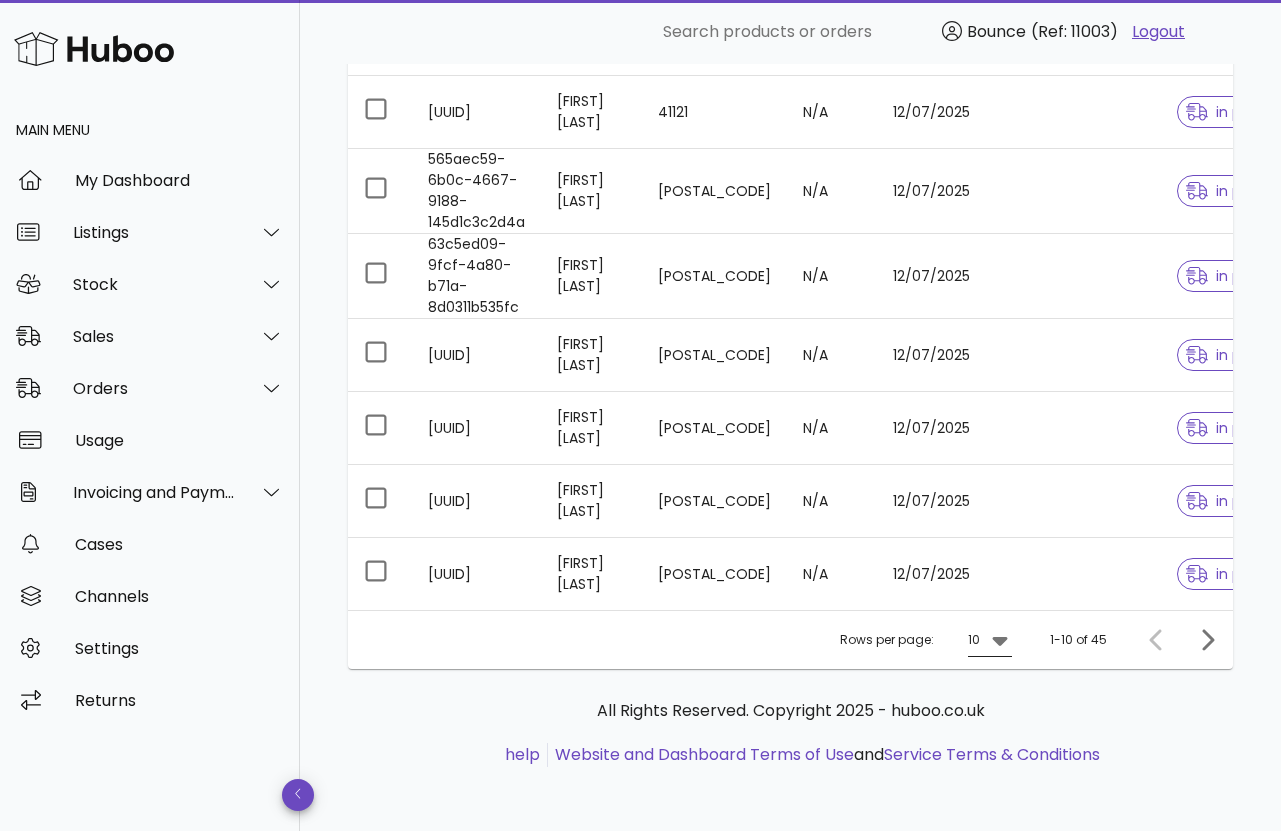 click 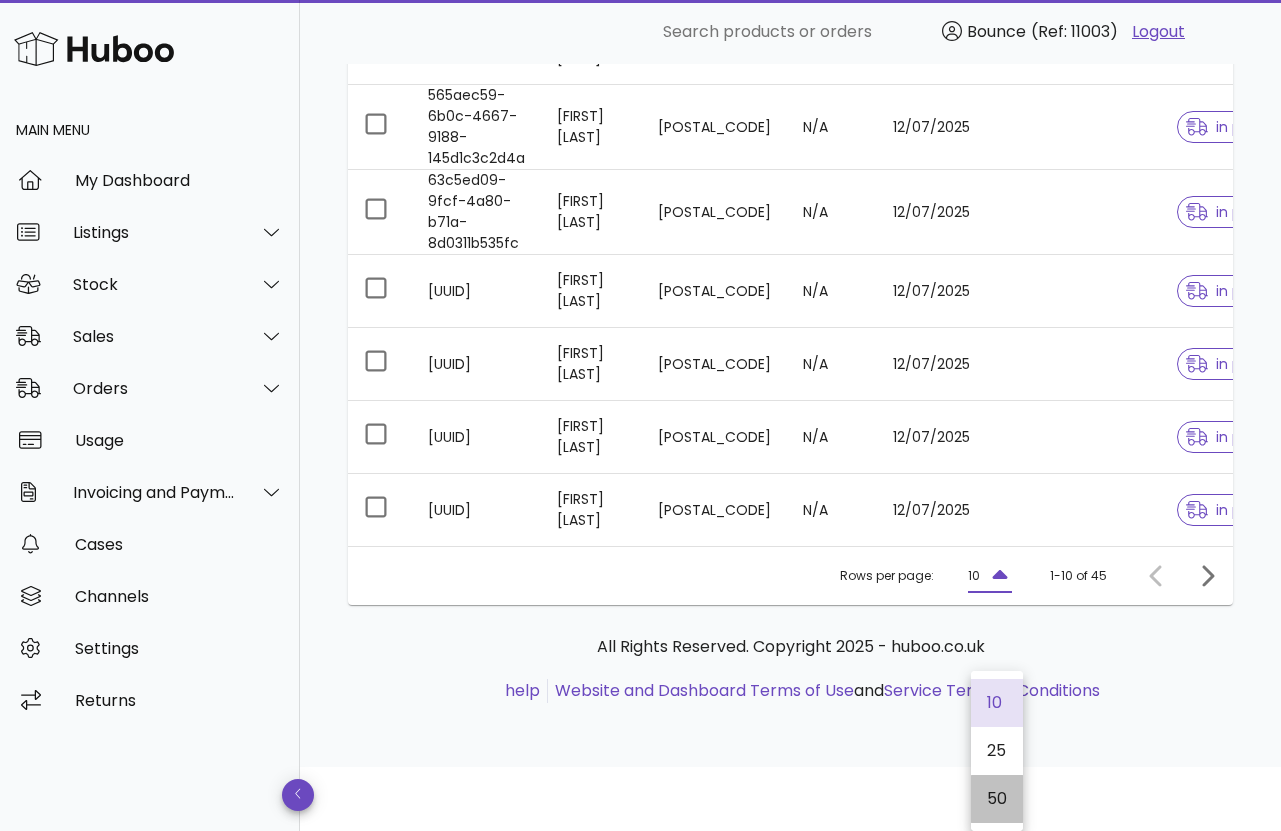 click on "50" at bounding box center [997, 798] 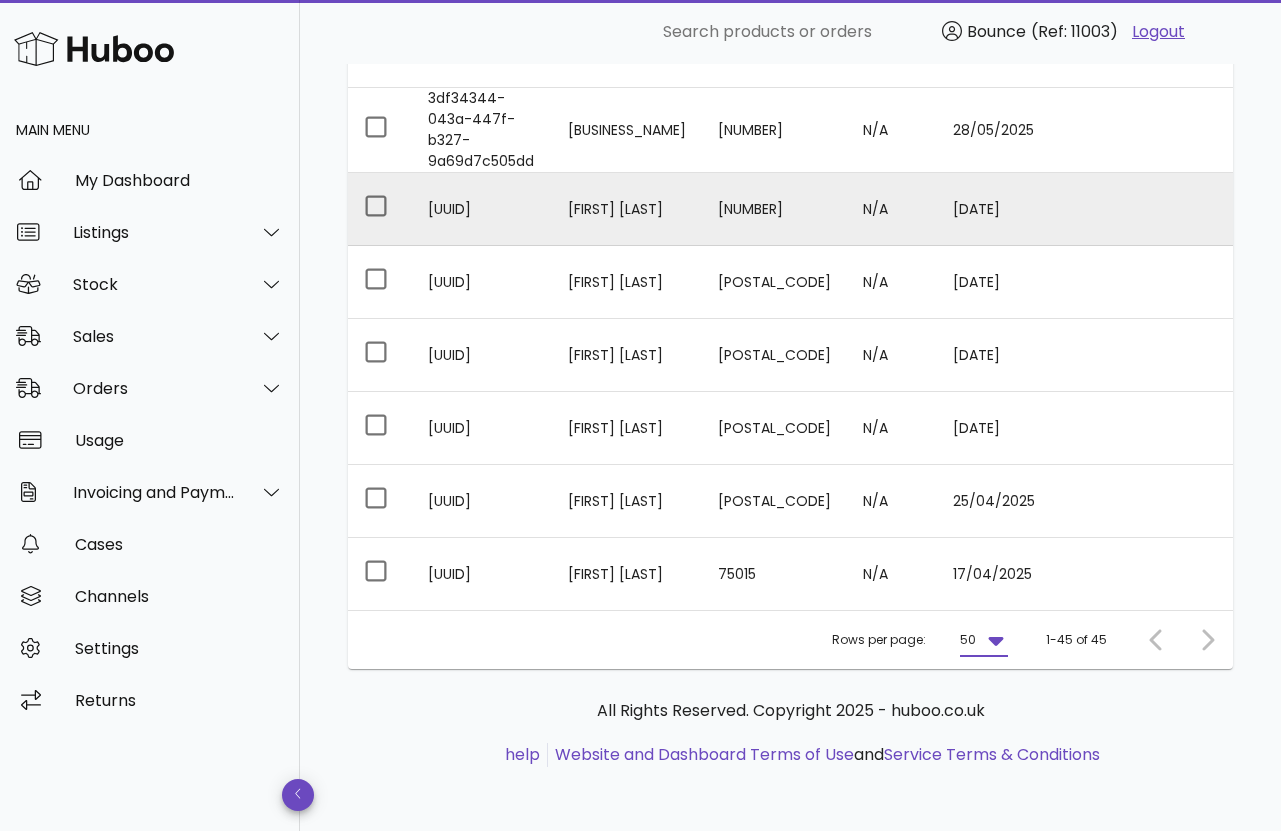 scroll, scrollTop: 3523, scrollLeft: 0, axis: vertical 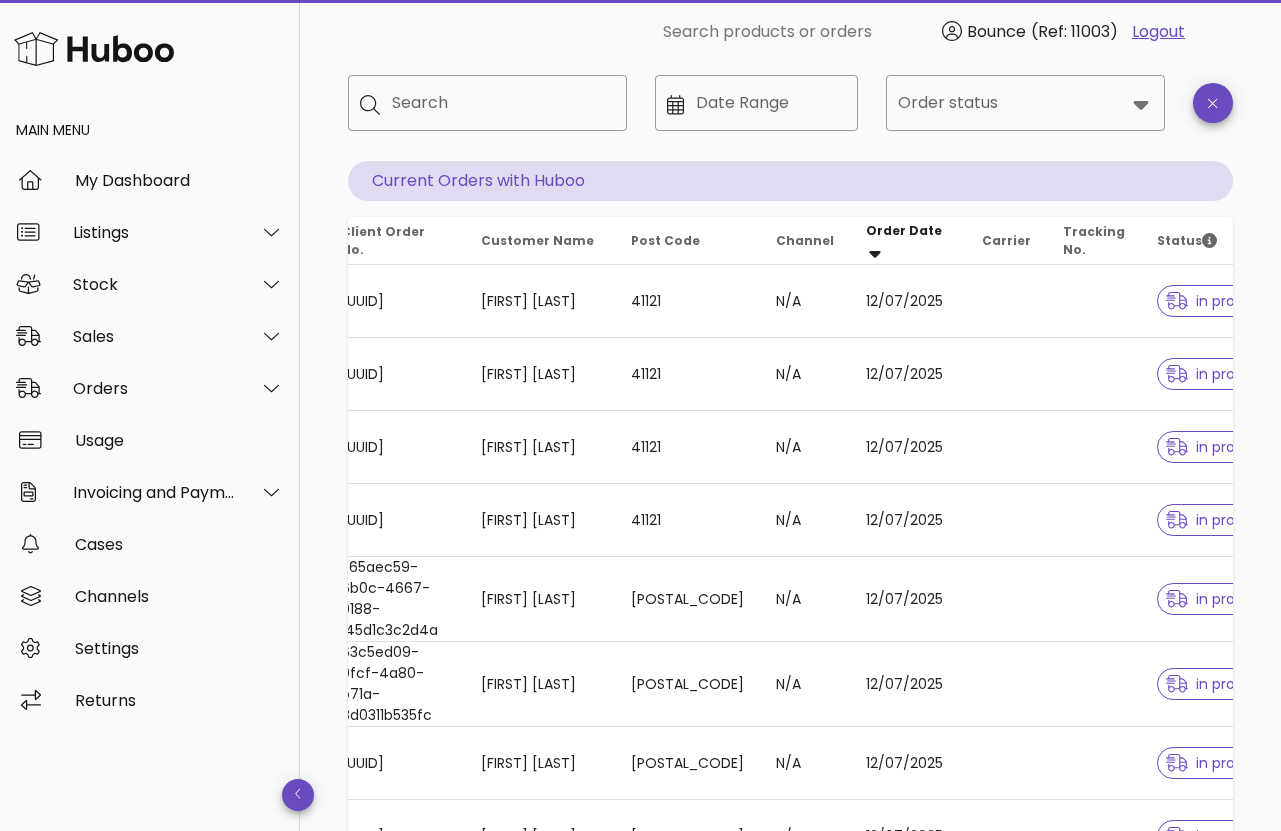 click on "Customer Name" at bounding box center (537, 240) 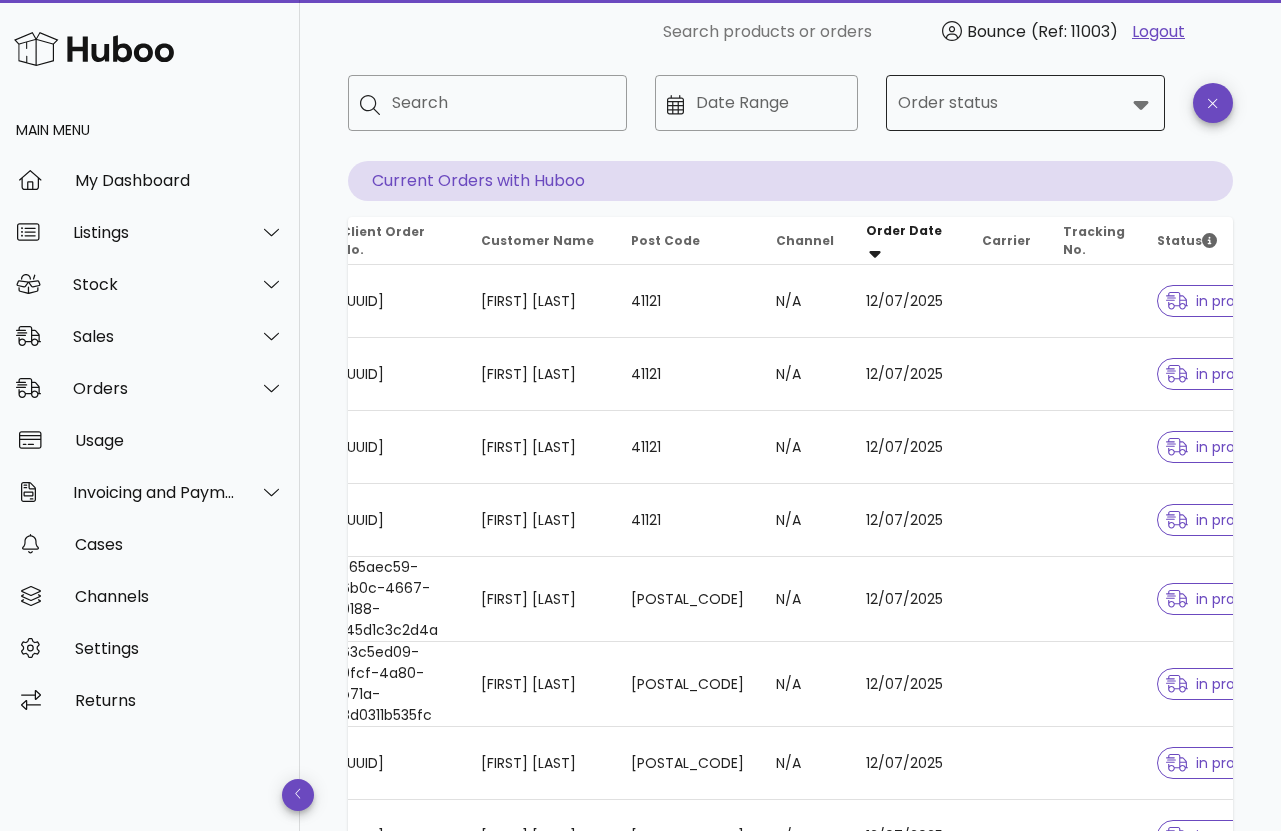 click on "Order status" at bounding box center [1011, 103] 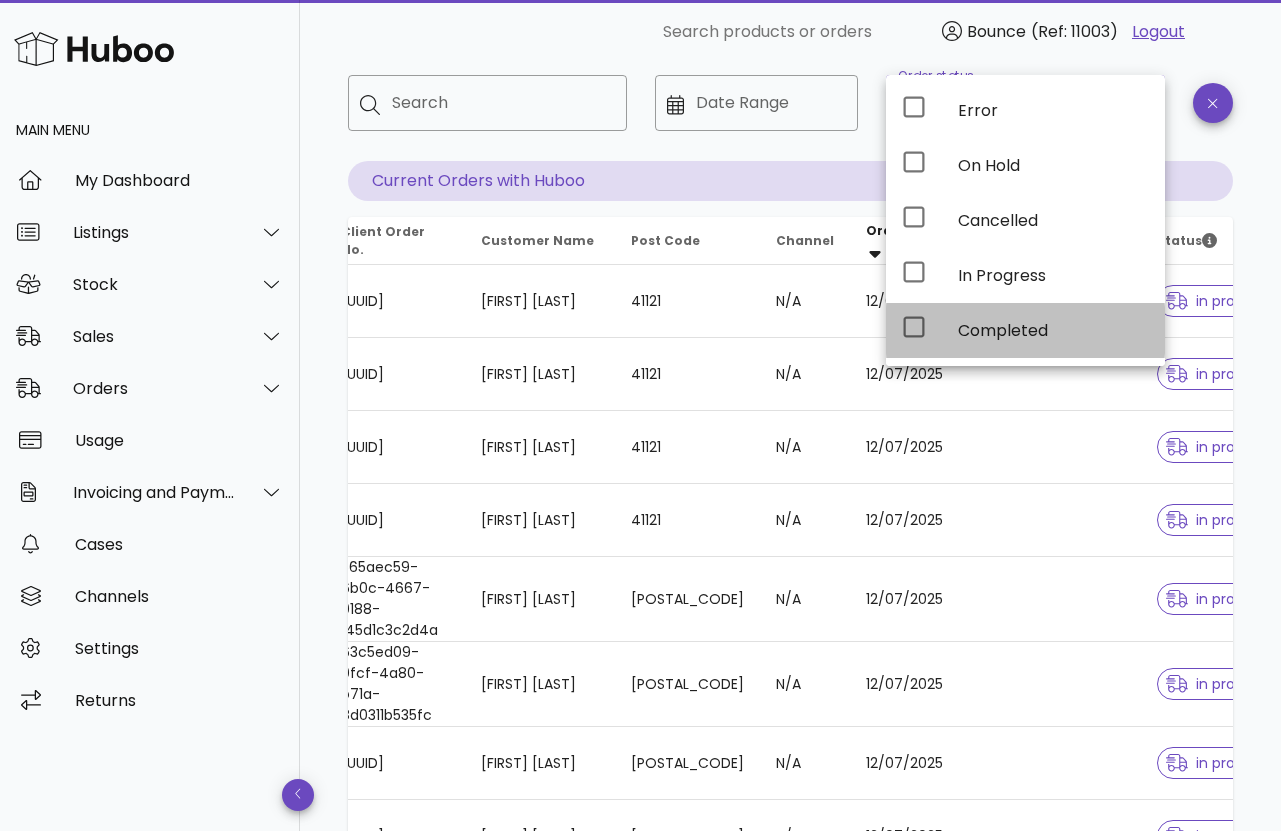 click on "Completed" at bounding box center [1053, 330] 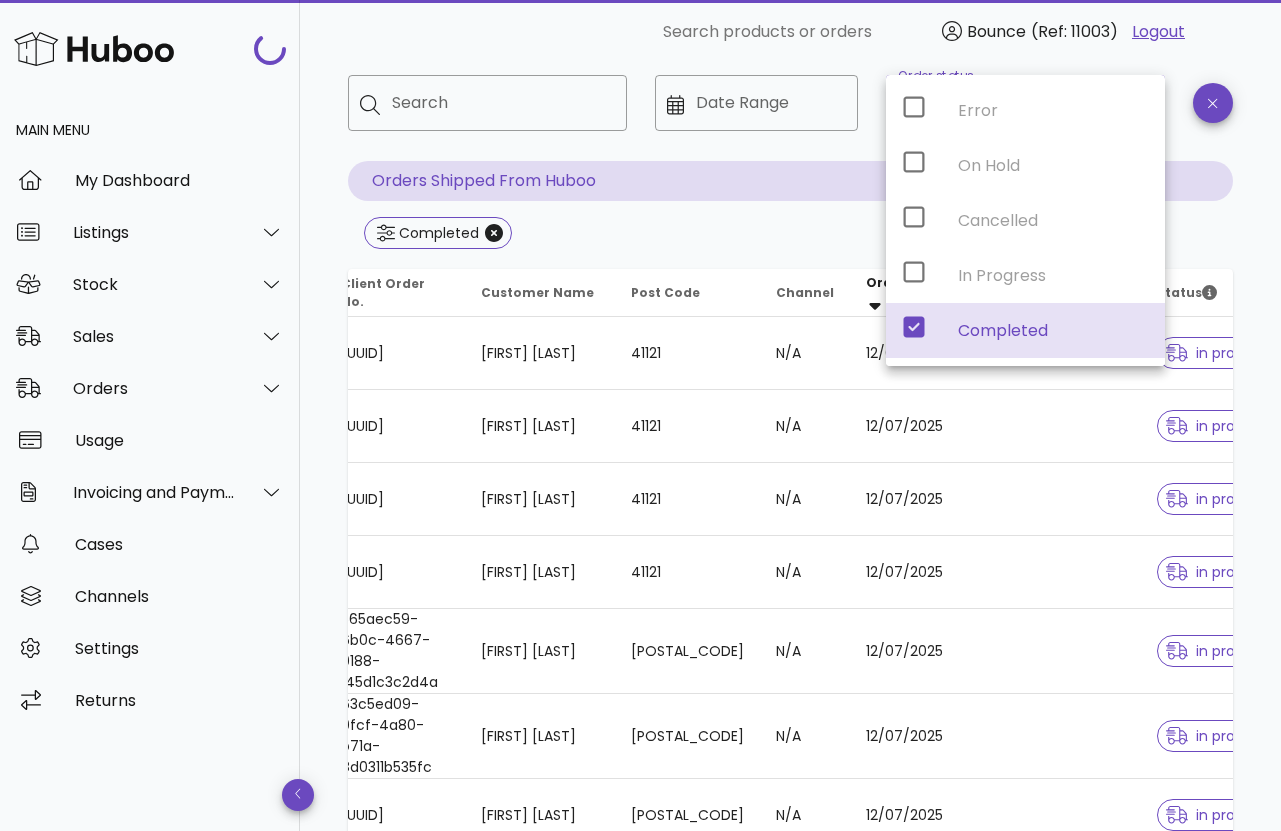 click on "Orders  order actions ​ Search ​ Date Range ​ Order status Completed Orders Shipped From Huboo Completed Client Order No. Customer Name Post Code Channel Order Date Carrier Tracking No.  Status  [UUID] [FIRST] [LAST] [POSTAL_CODE] N/A [DATE]  in progress  [UUID] [FIRST] [LAST] [POSTAL_CODE] N/A [DATE]  in progress  [UUID] [FIRST] [LAST] [POSTAL_CODE] N/A [DATE]  in progress  [UUID] [FIRST] [LAST] [POSTAL_CODE] N/A [DATE]  in progress  [UUID] [FIRST] [LAST] [POSTAL_CODE] N/A [DATE]  in progress  [UUID] [FIRST] [LAST] [POSTAL_CODE] N/A [DATE]  in progress  [UUID] [FIRST] [LAST] [POSTAL_CODE] N/A [DATE]  in progress  [UUID] [FIRST] [LAST] [POSTAL_CODE] N/A [DATE]  in progress  [UUID] [FIRST] [LAST] [POSTAL_CODE] N/A [DATE]  in progress  [UUID] [FIRST] [LAST] [POSTAL_CODE] N/A [DATE]  in progress  [FIRST] [LAST] [POSTAL_CODE] N/A [DATE]" at bounding box center (790, 1928) 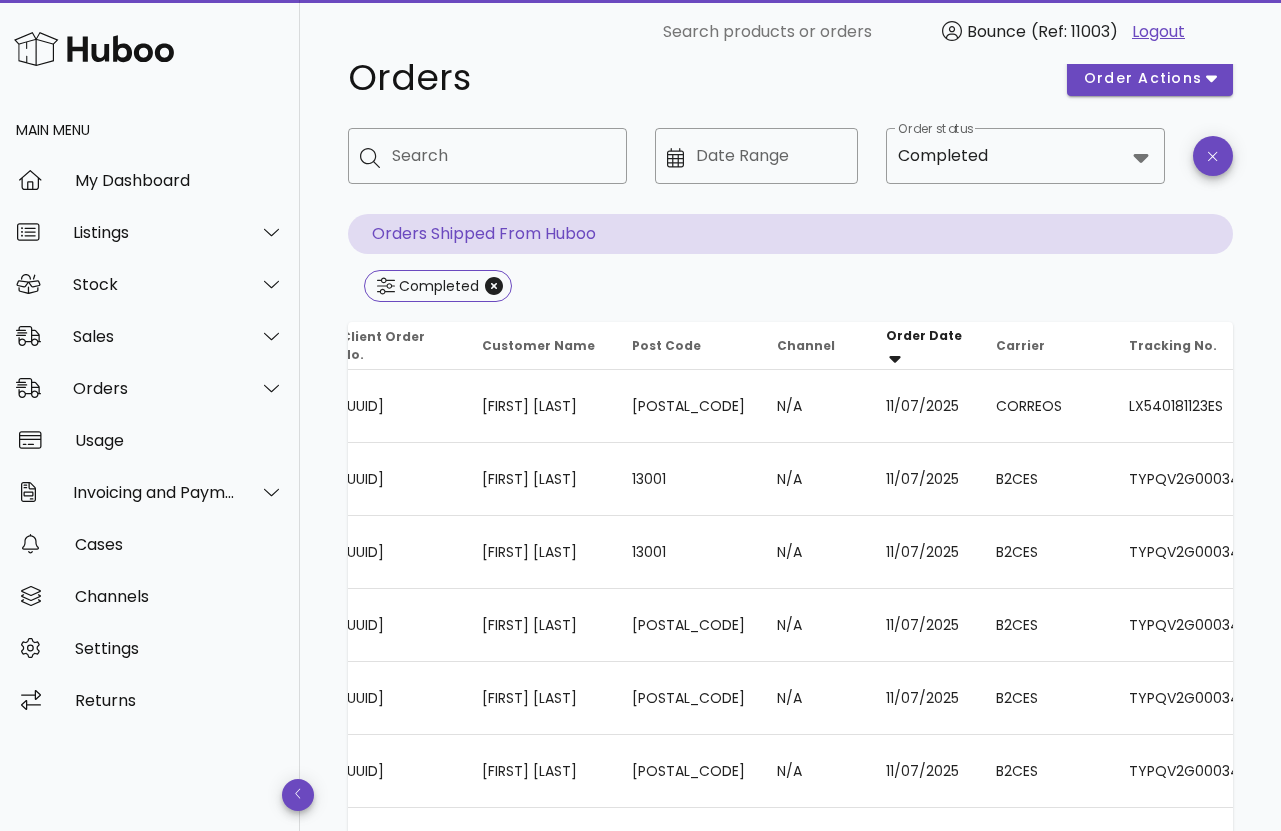scroll, scrollTop: 0, scrollLeft: 0, axis: both 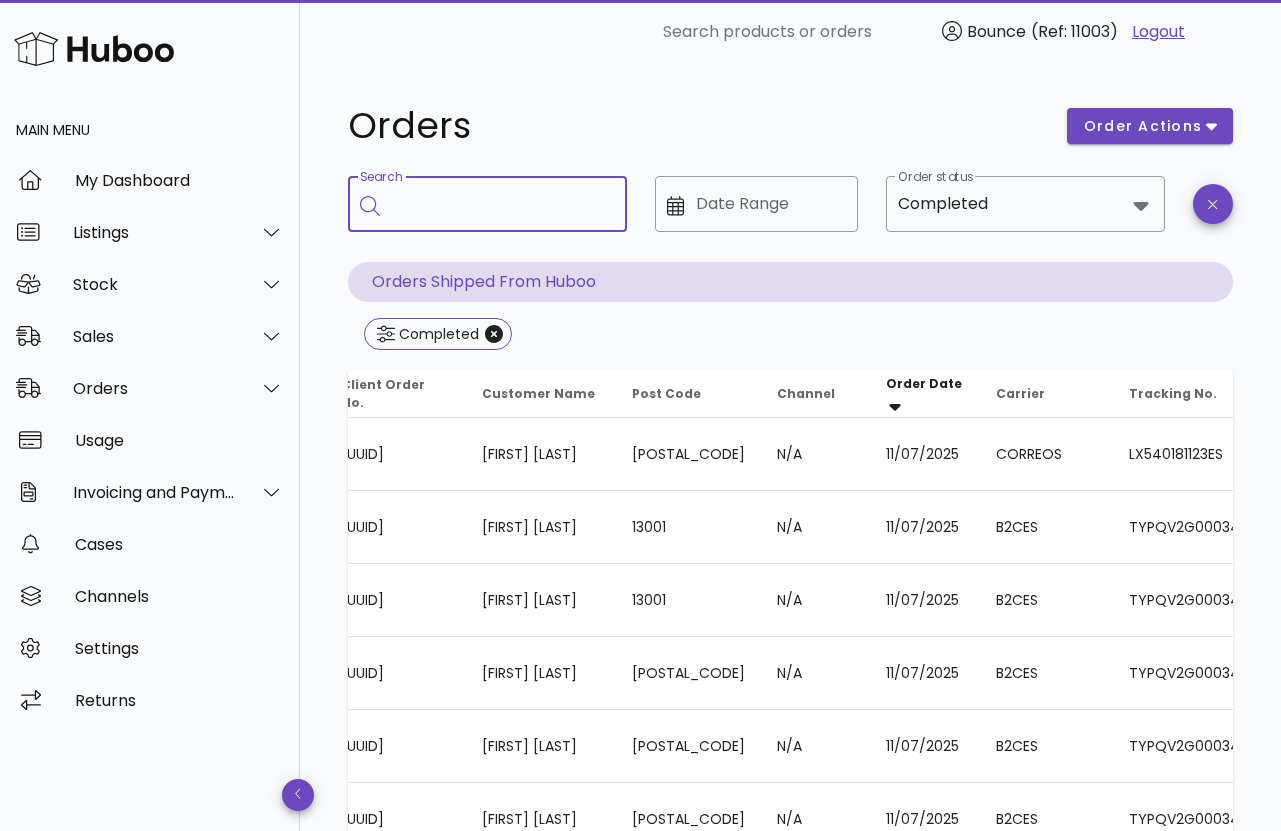 click on "Search" at bounding box center [501, 204] 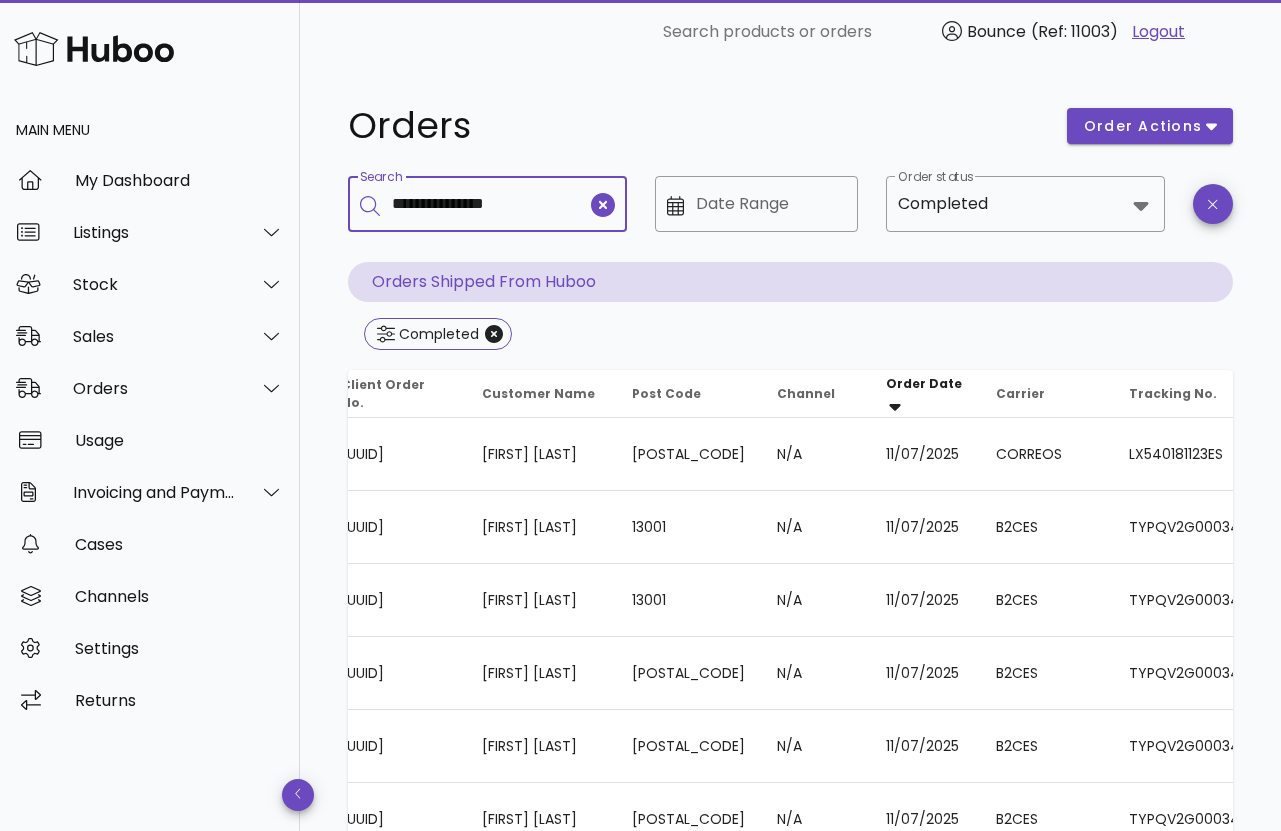 type on "**********" 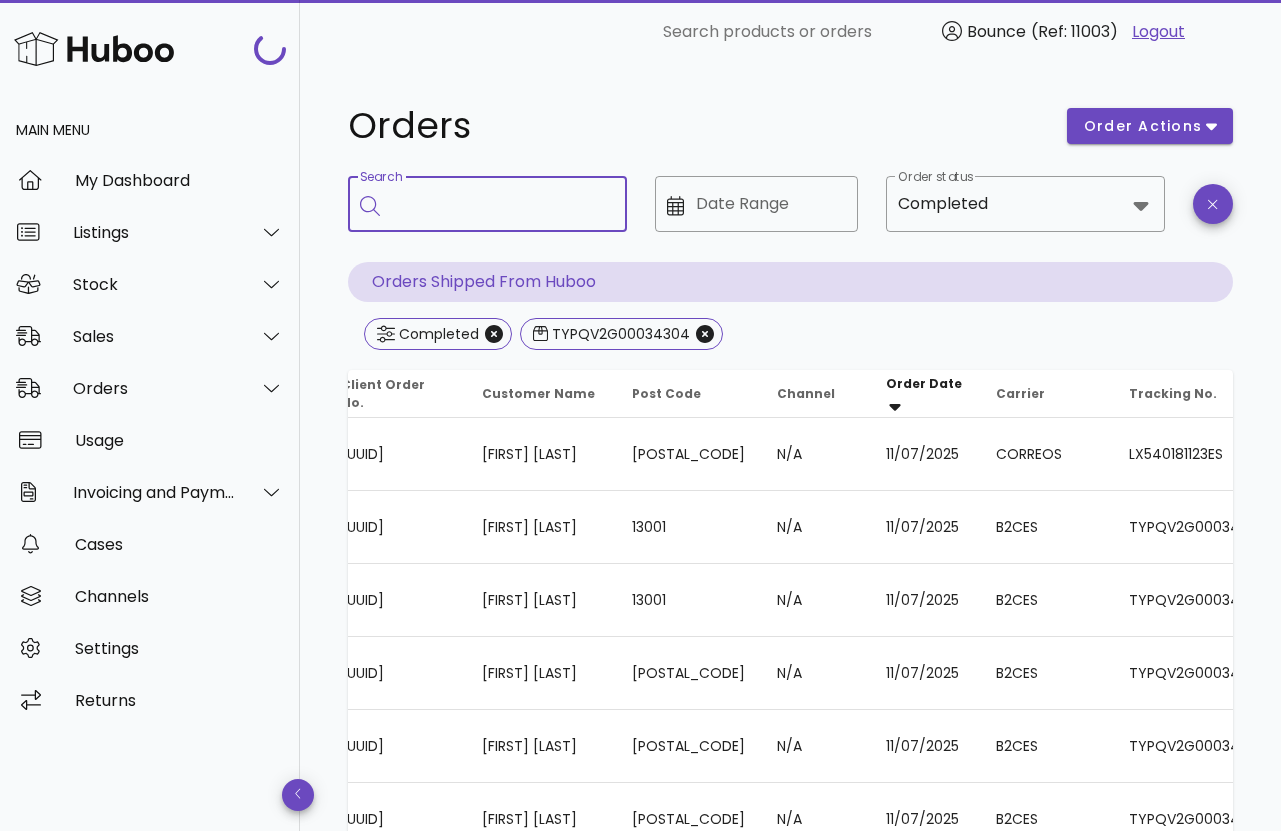 scroll, scrollTop: 0, scrollLeft: 0, axis: both 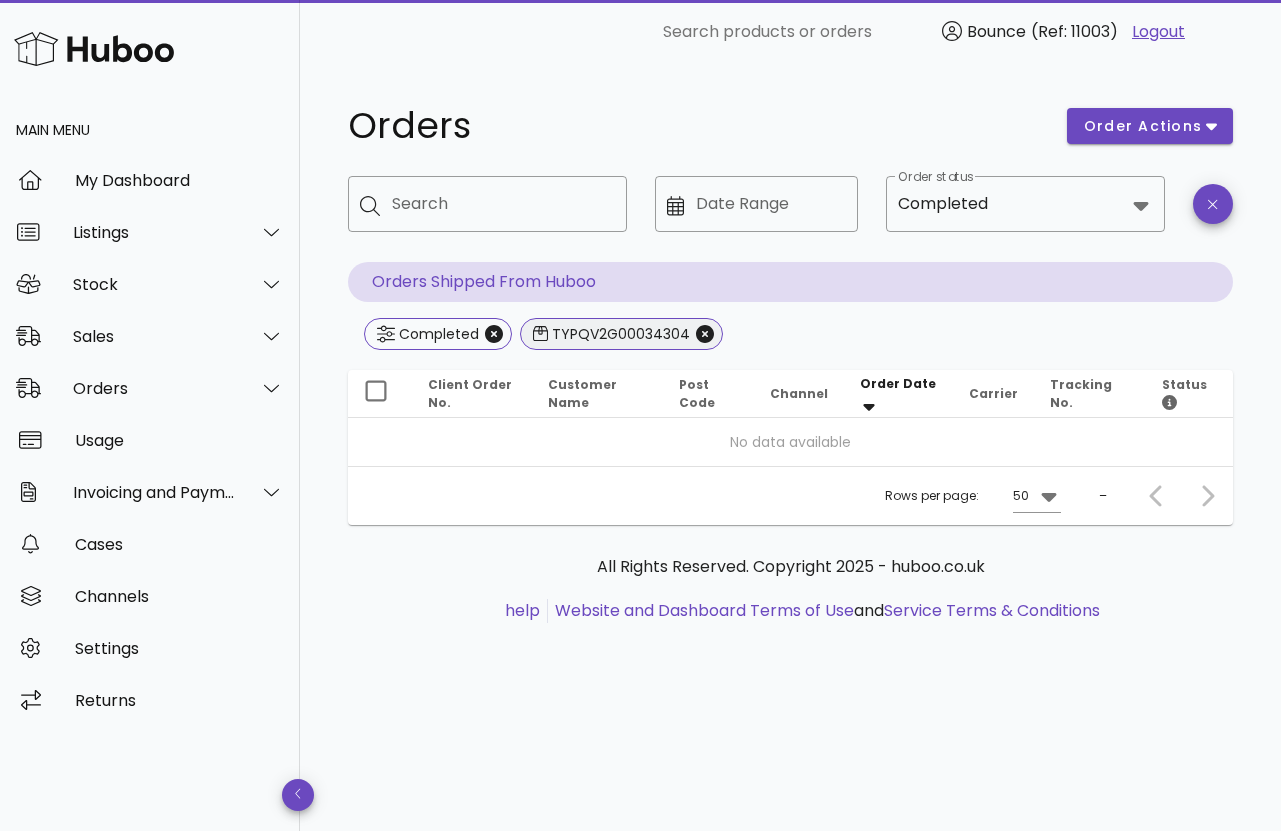click on "TYPQV2G00034304" at bounding box center [621, 334] 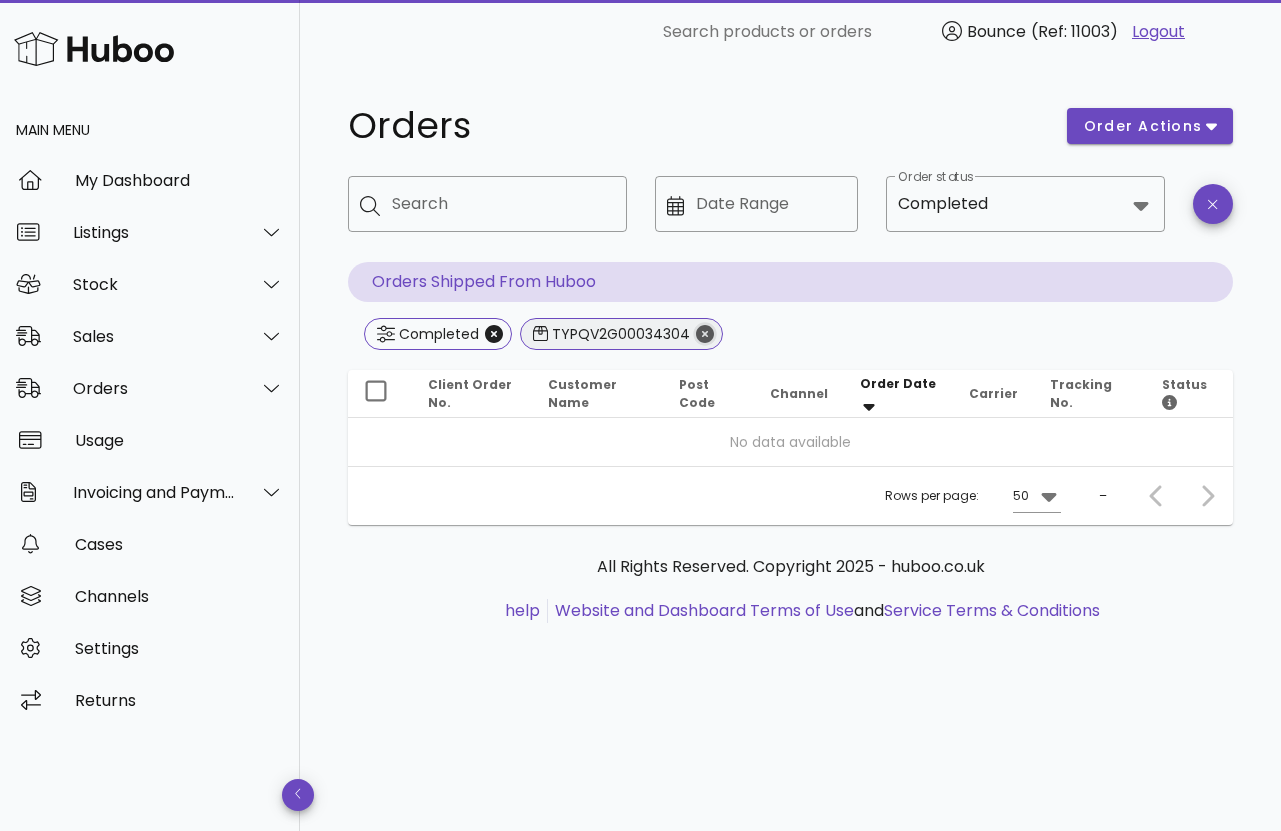 click 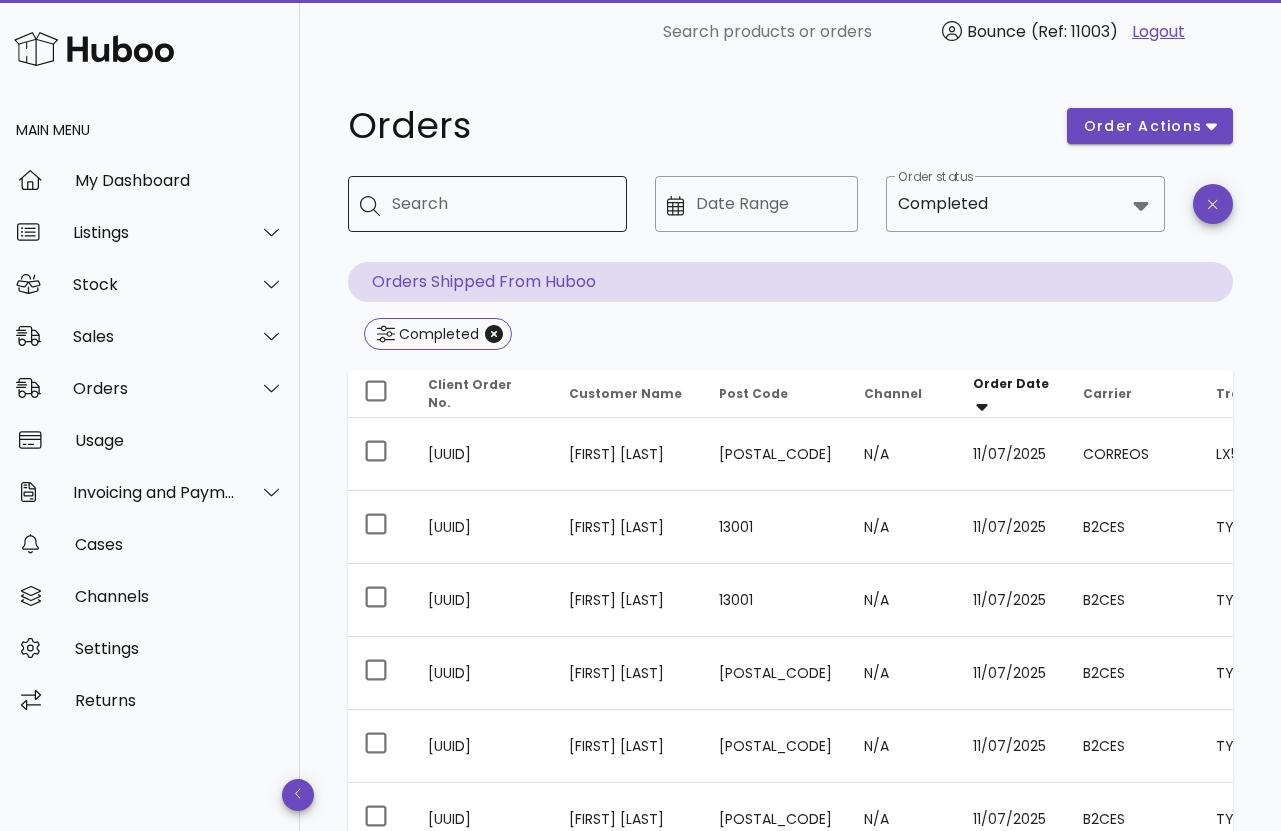 click on "Search" at bounding box center (501, 204) 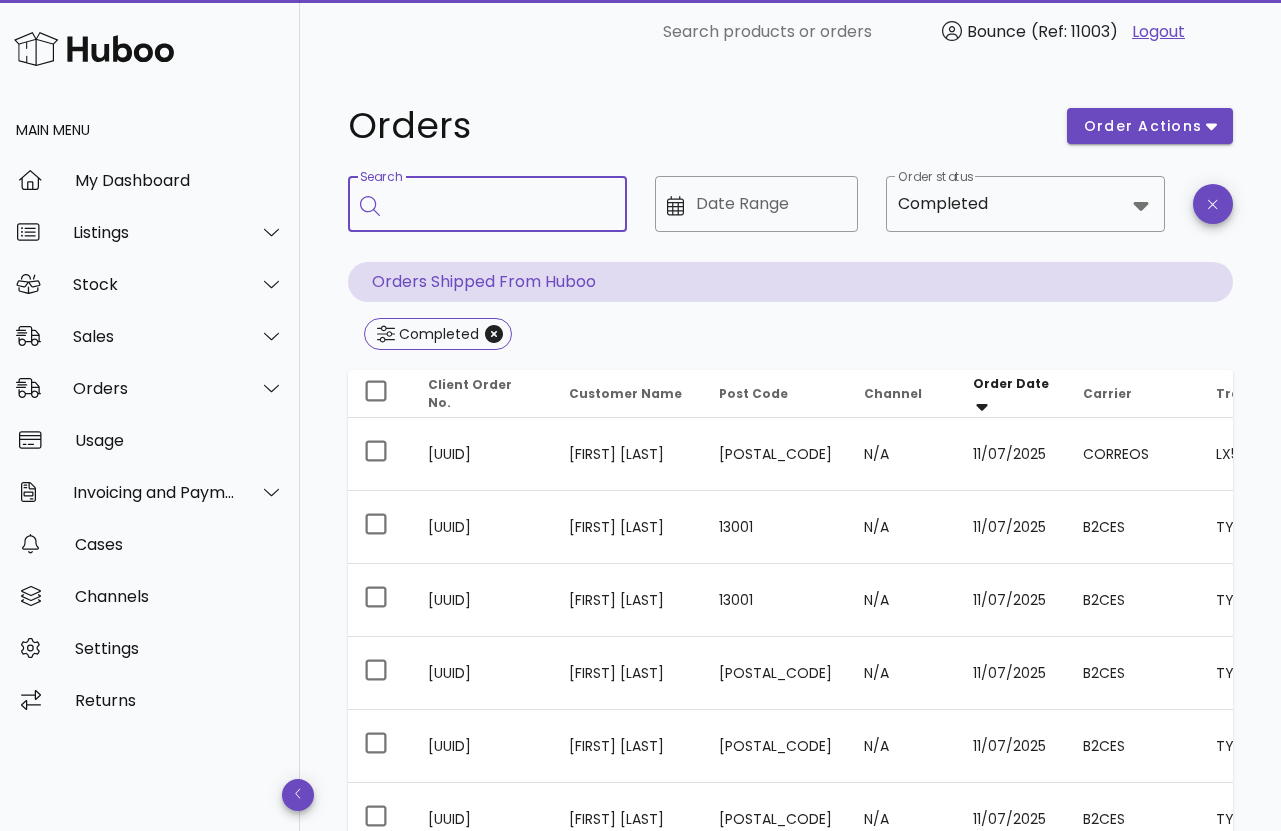 paste on "**********" 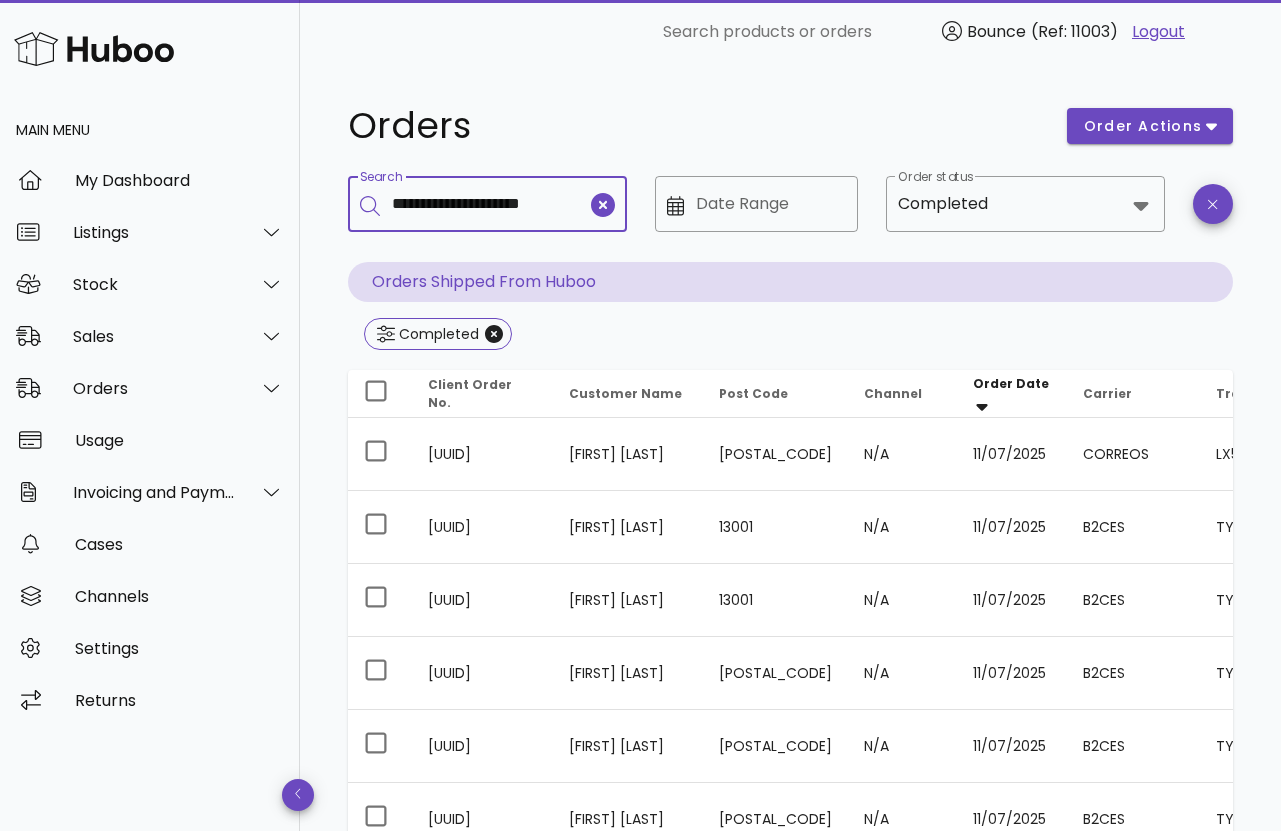 scroll, scrollTop: 0, scrollLeft: 16, axis: horizontal 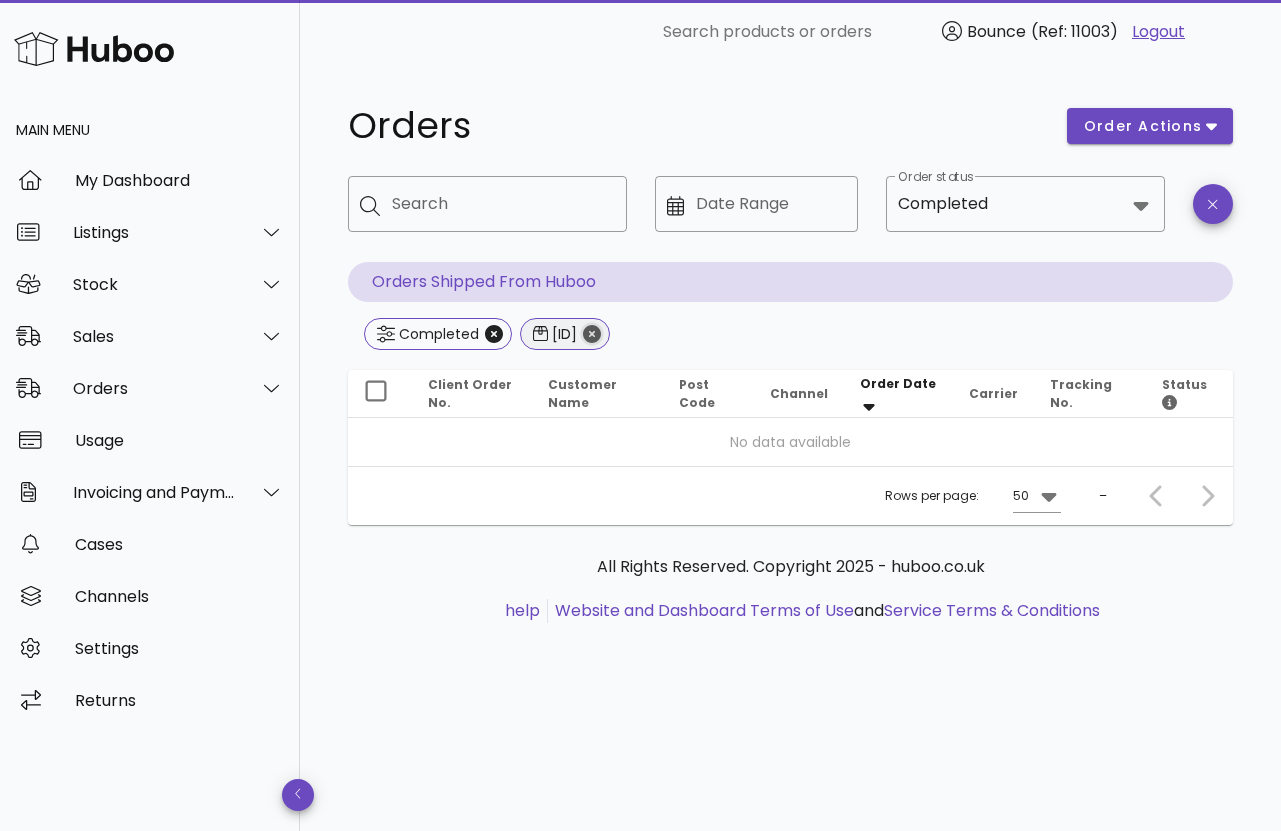 click 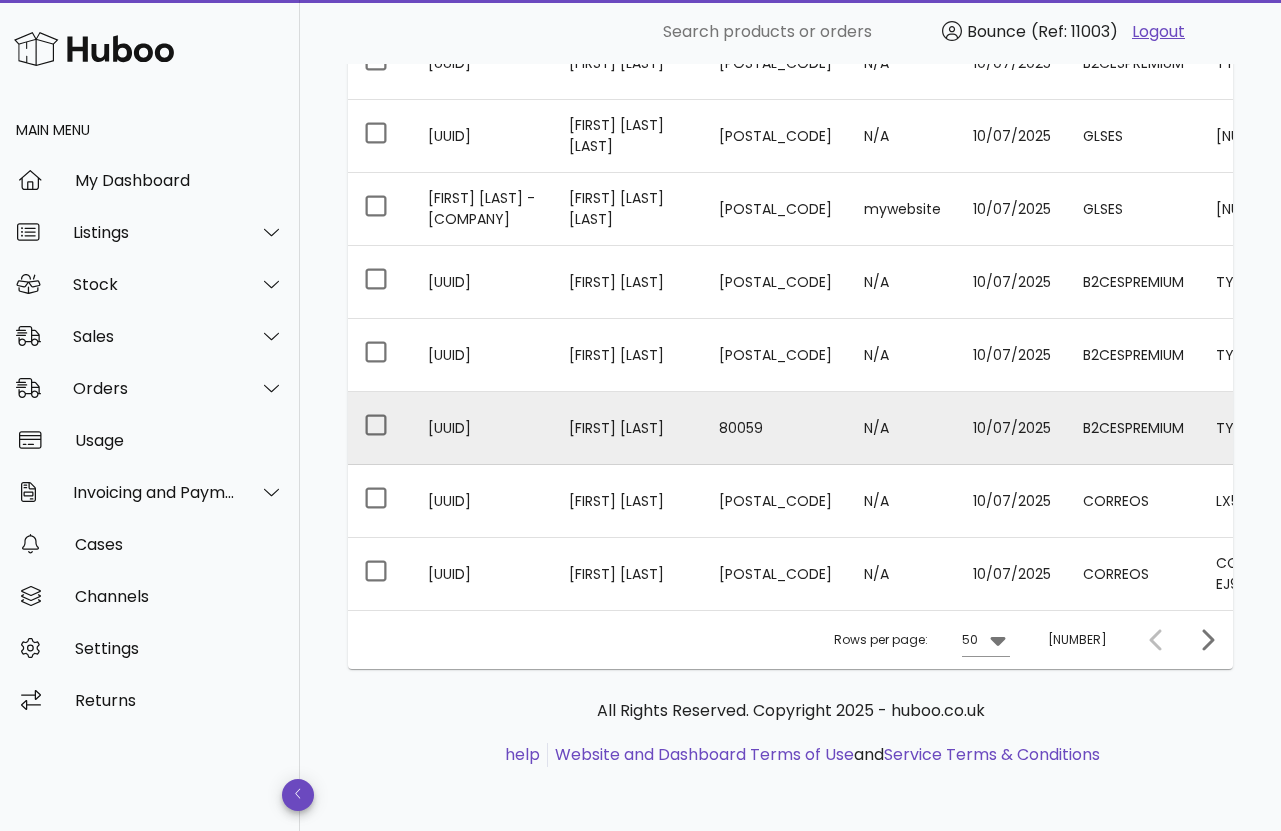 scroll, scrollTop: 3988, scrollLeft: 0, axis: vertical 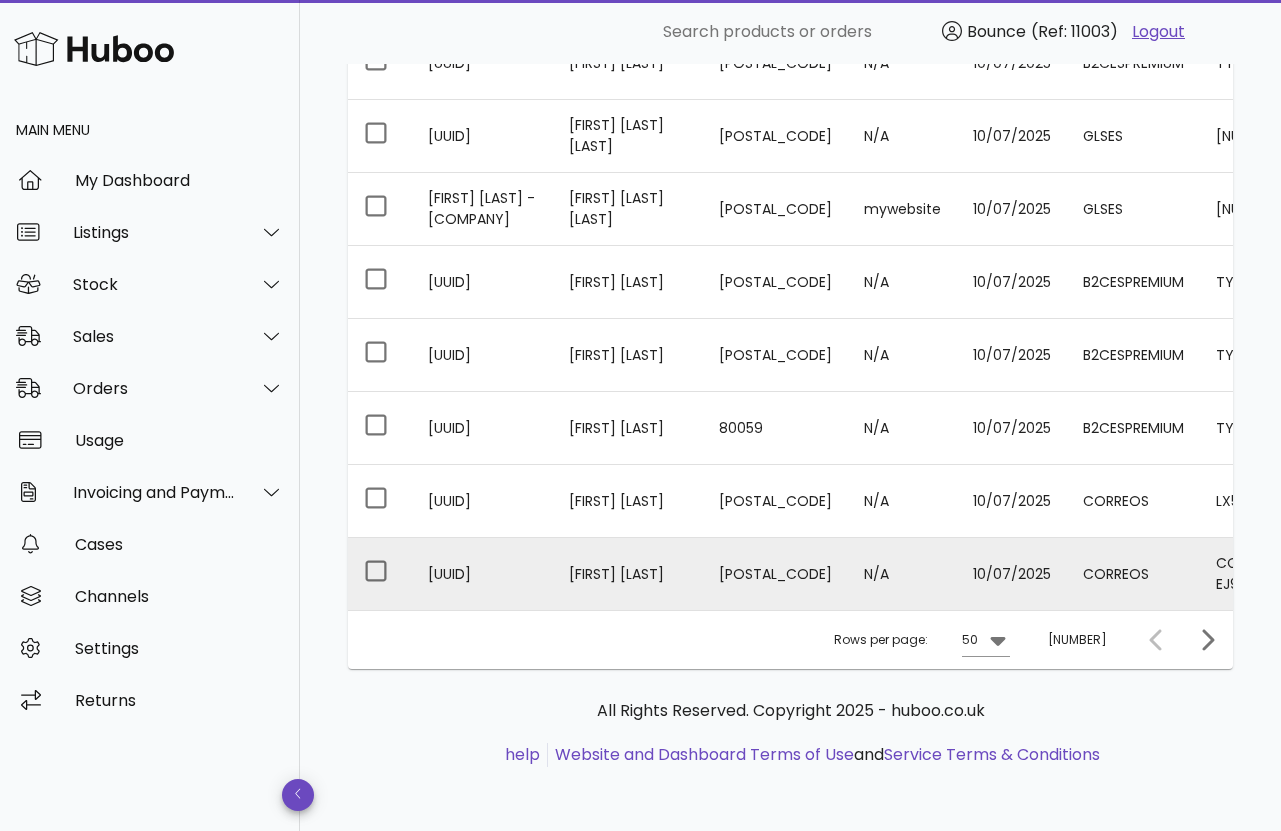 drag, startPoint x: 537, startPoint y: 585, endPoint x: 419, endPoint y: 523, distance: 133.29666 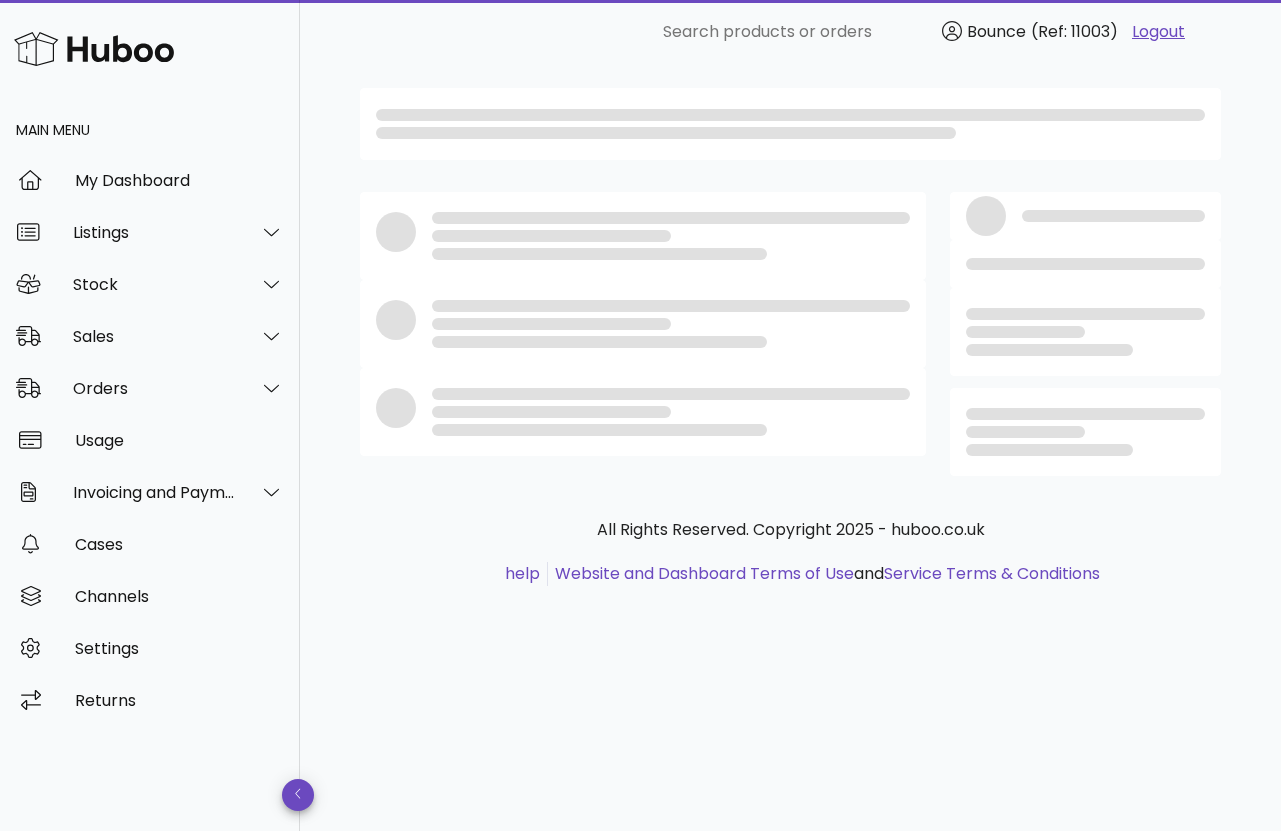 scroll, scrollTop: 0, scrollLeft: 0, axis: both 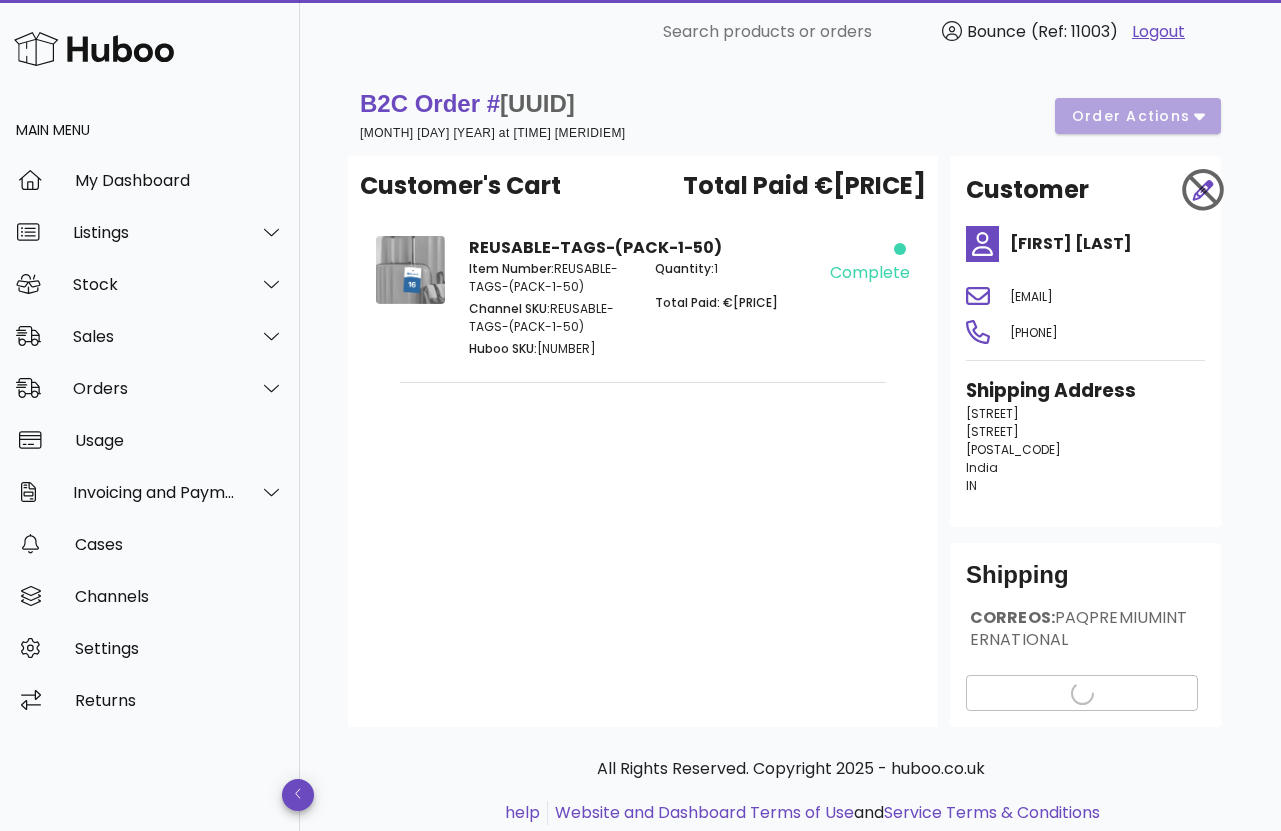 click on "B2C Order # [UUID] [MONTH] [DAY] [YEAR] at [TIME] [MERIDIEM] order actions" at bounding box center [790, 116] 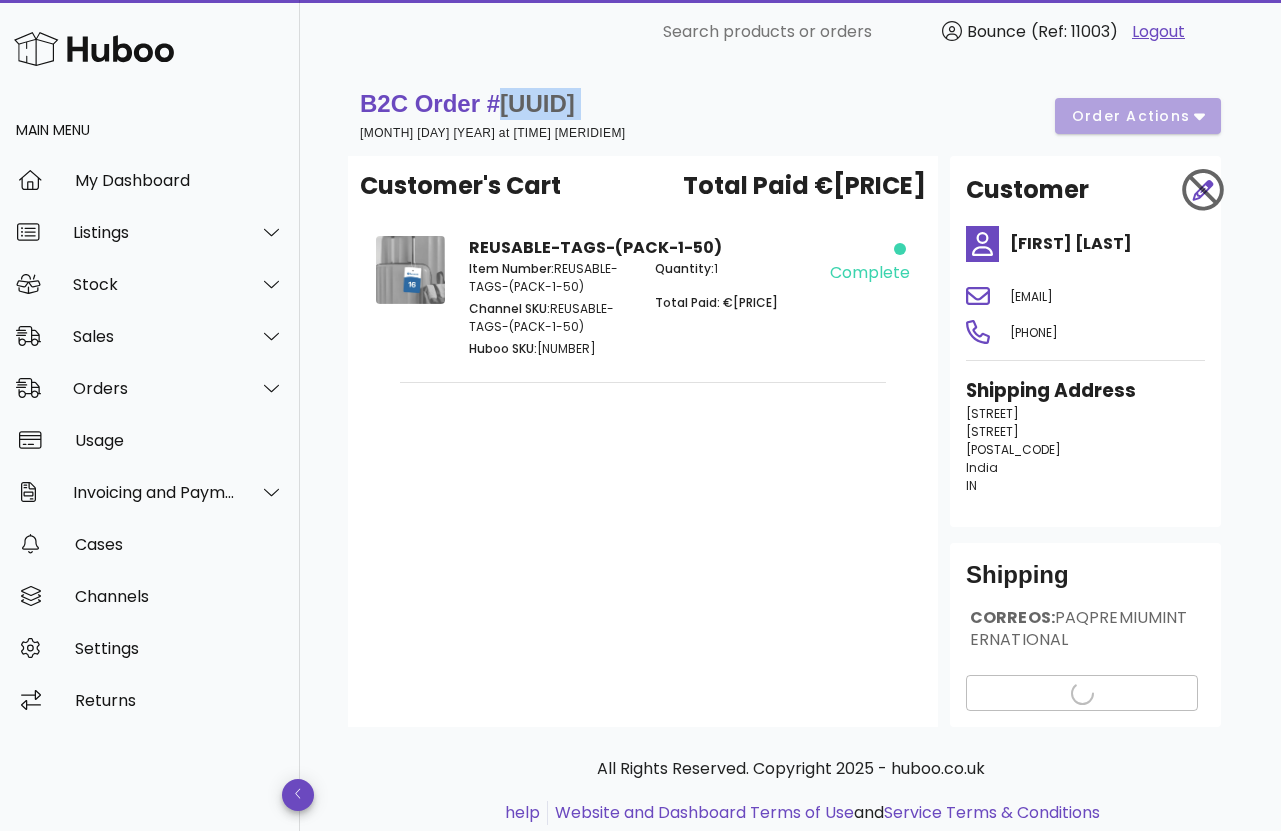 drag, startPoint x: 1010, startPoint y: 108, endPoint x: 509, endPoint y: 108, distance: 501 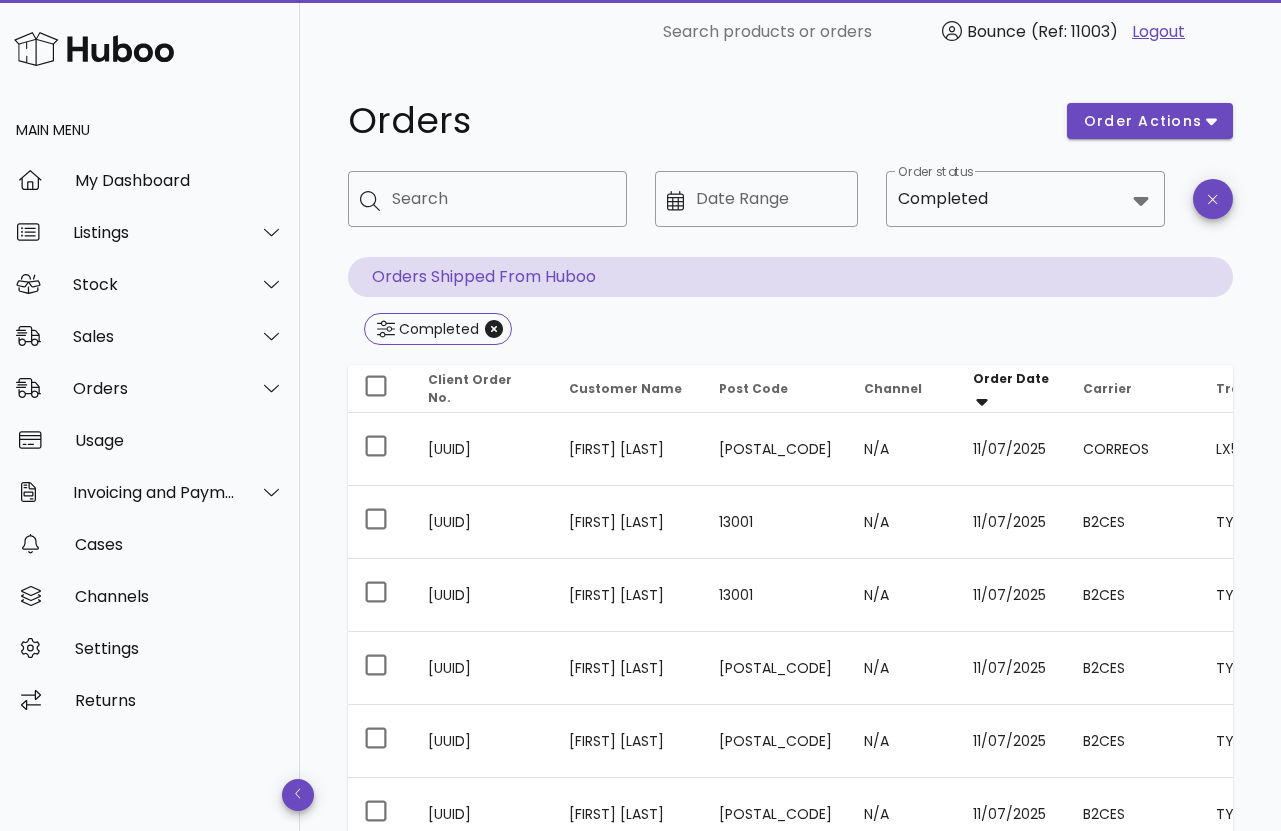 scroll, scrollTop: 0, scrollLeft: 0, axis: both 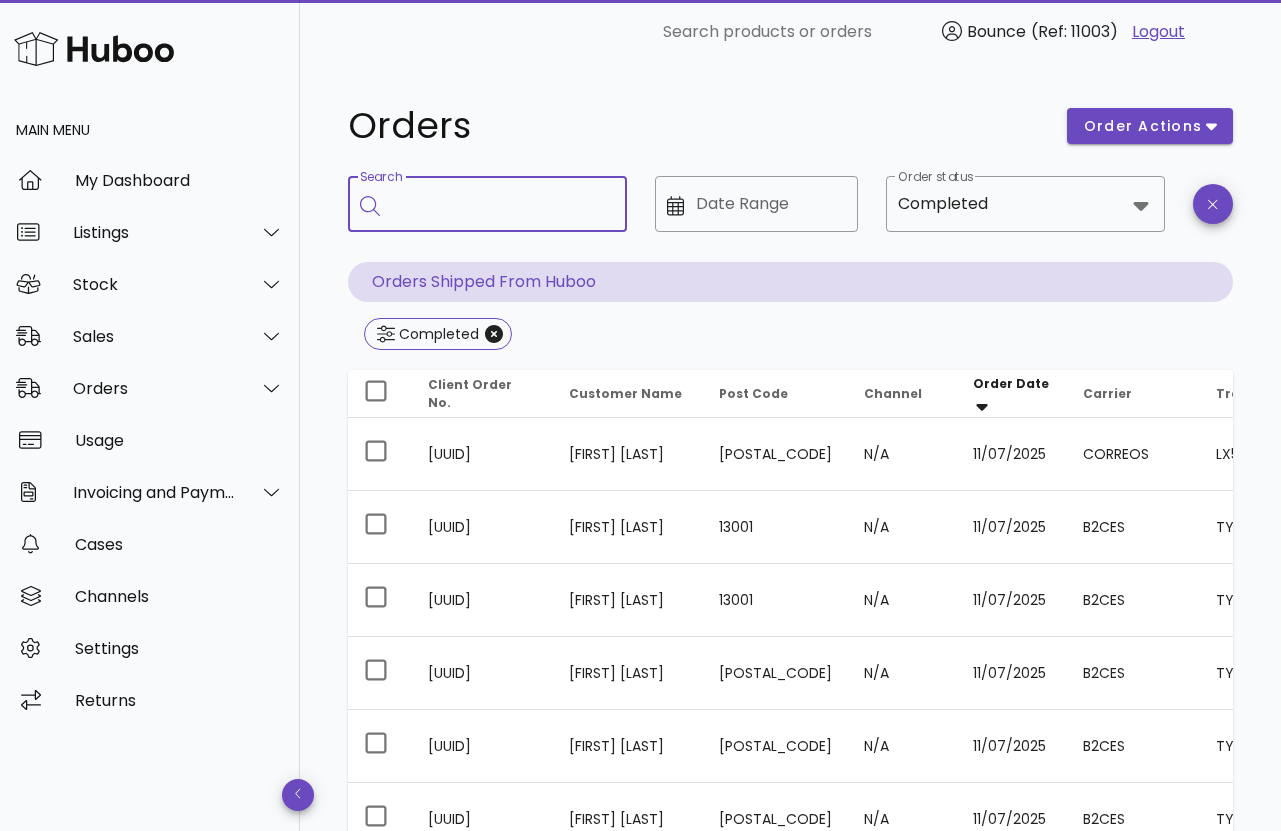 click on "Search" at bounding box center (501, 204) 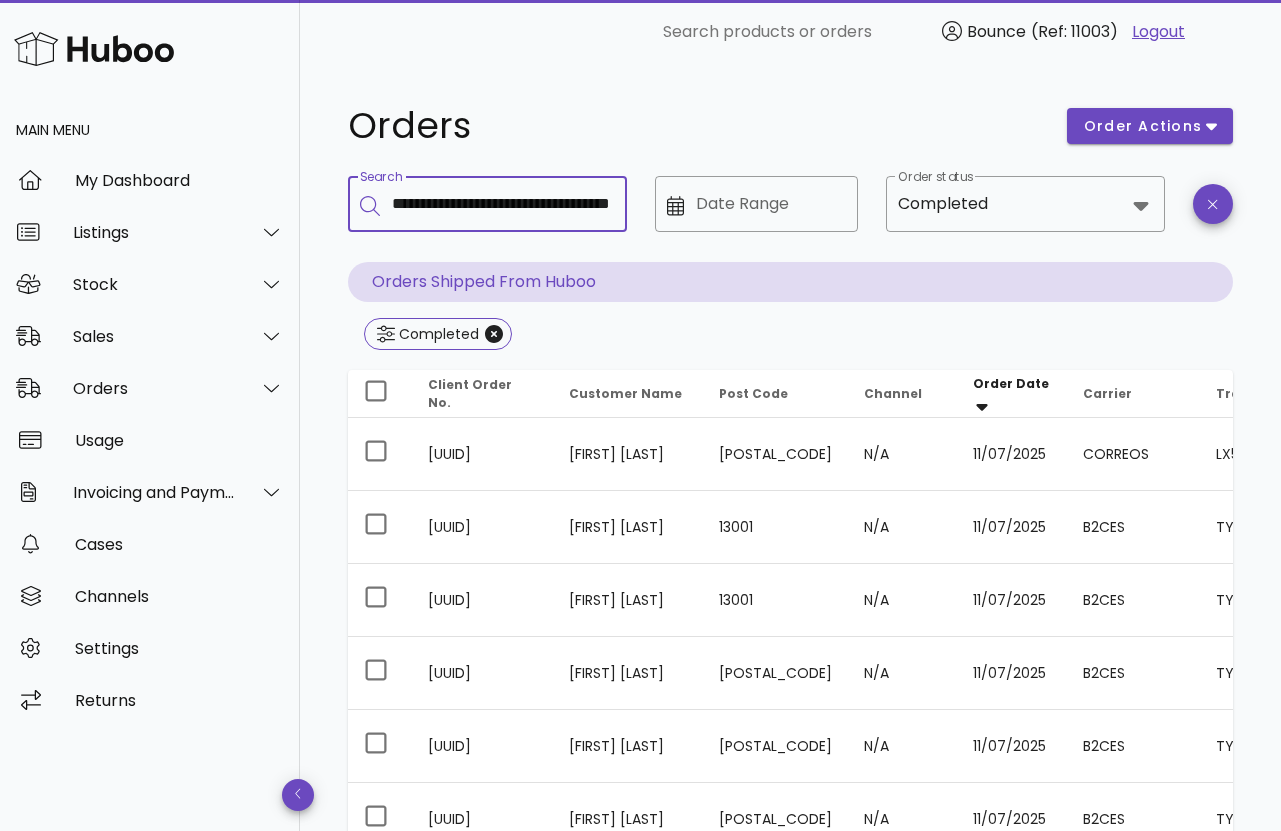 scroll, scrollTop: 0, scrollLeft: 143, axis: horizontal 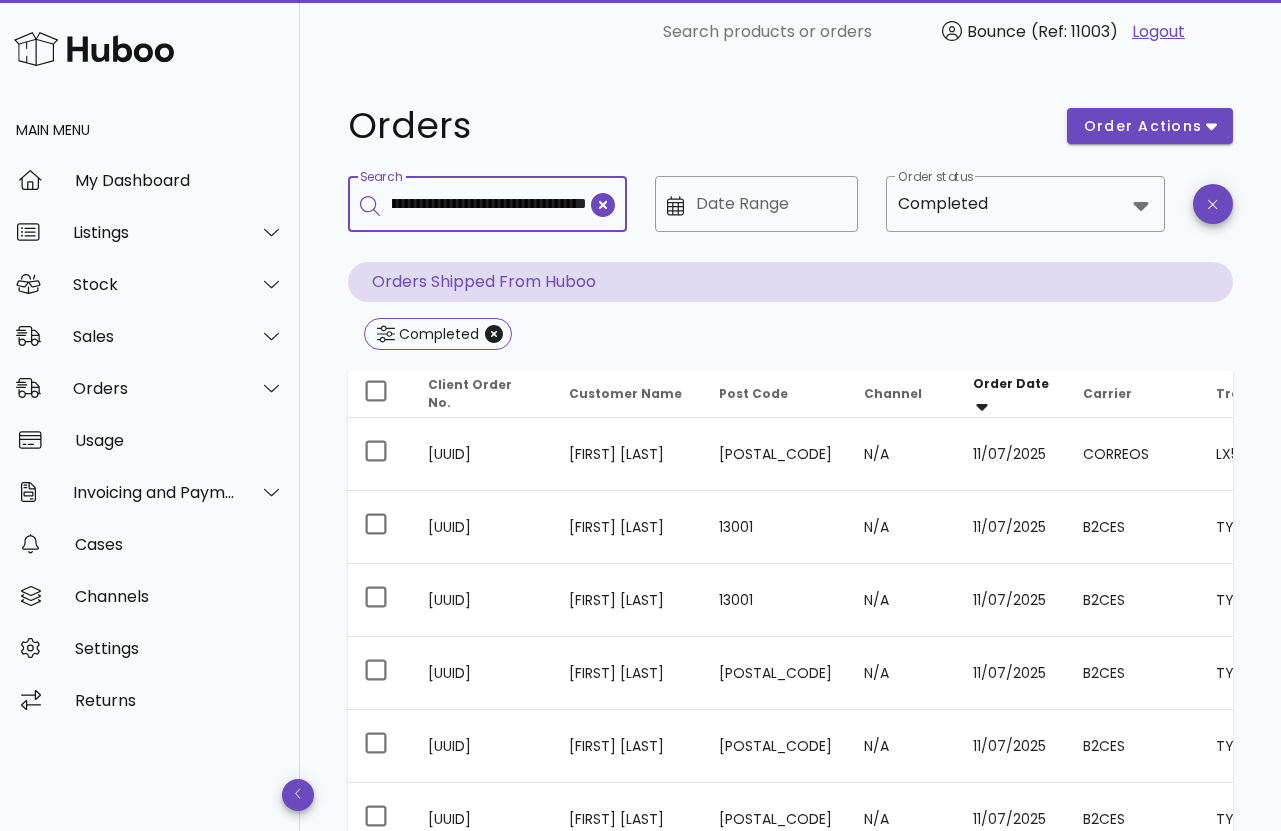 type on "**********" 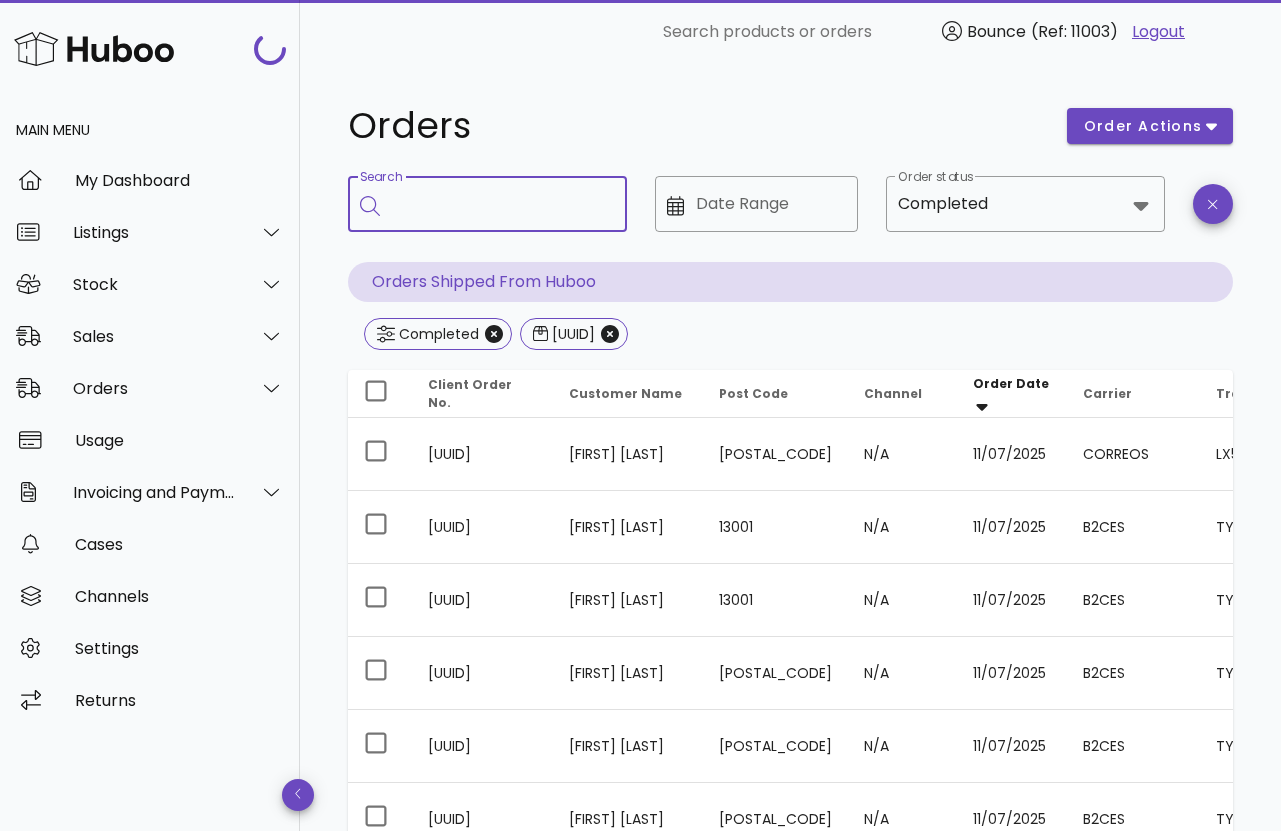 scroll, scrollTop: 0, scrollLeft: 0, axis: both 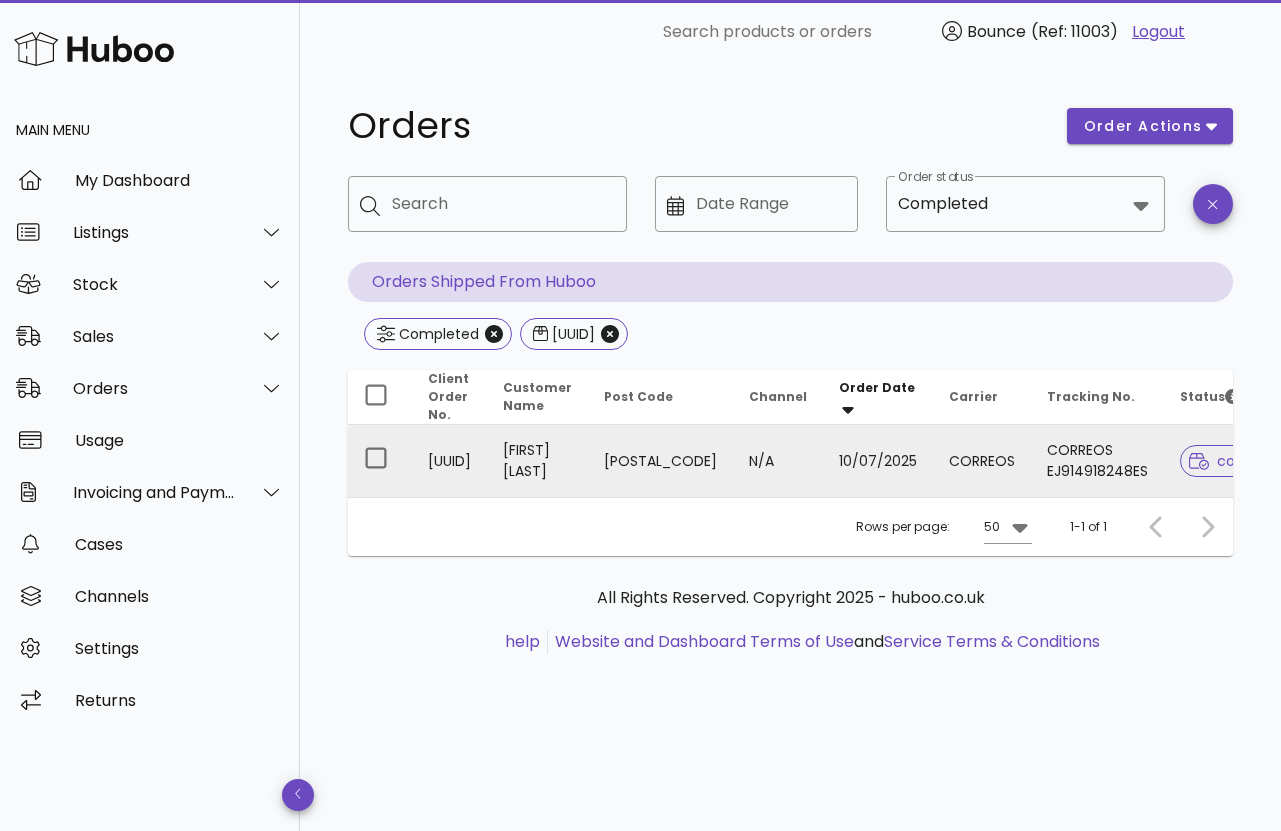 click on "CORREOS EJ914918248ES" at bounding box center (1097, 461) 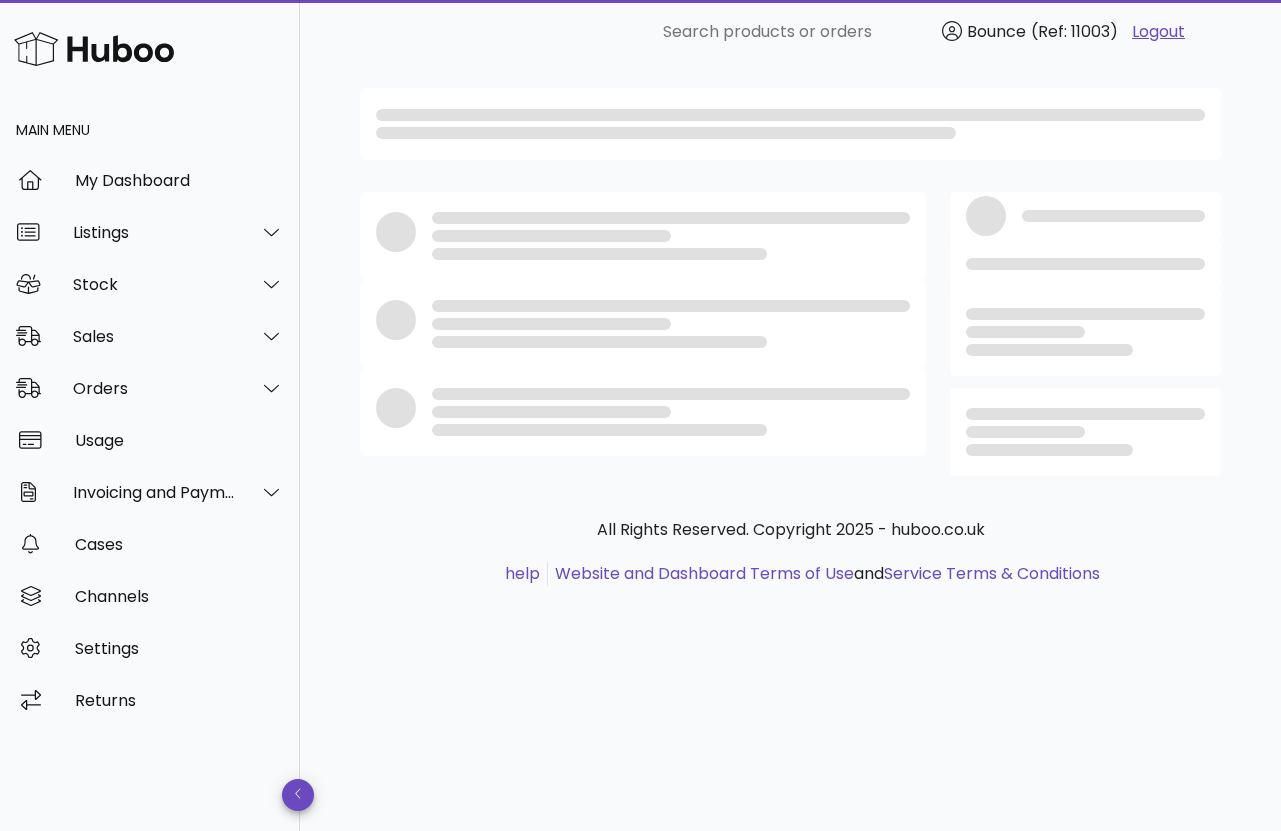 click at bounding box center [1085, 432] 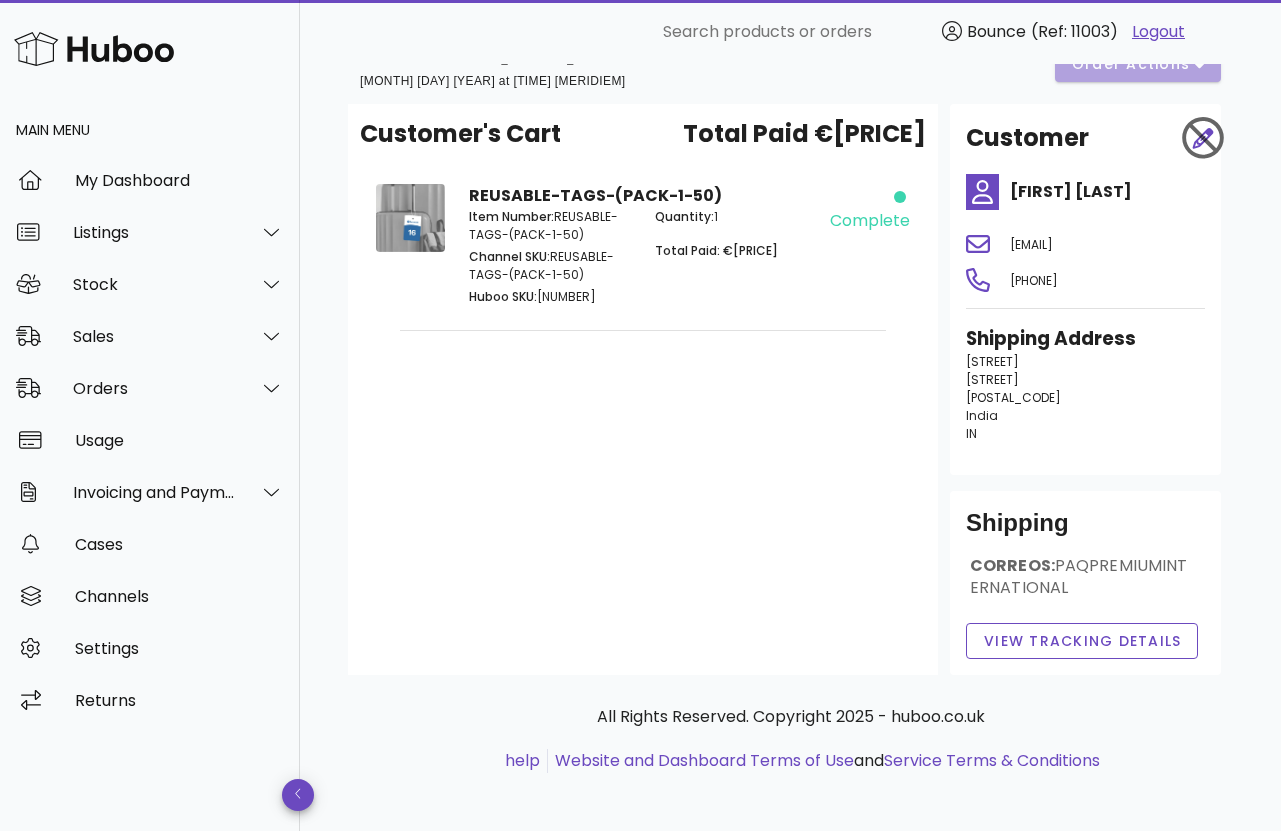 scroll, scrollTop: 0, scrollLeft: 0, axis: both 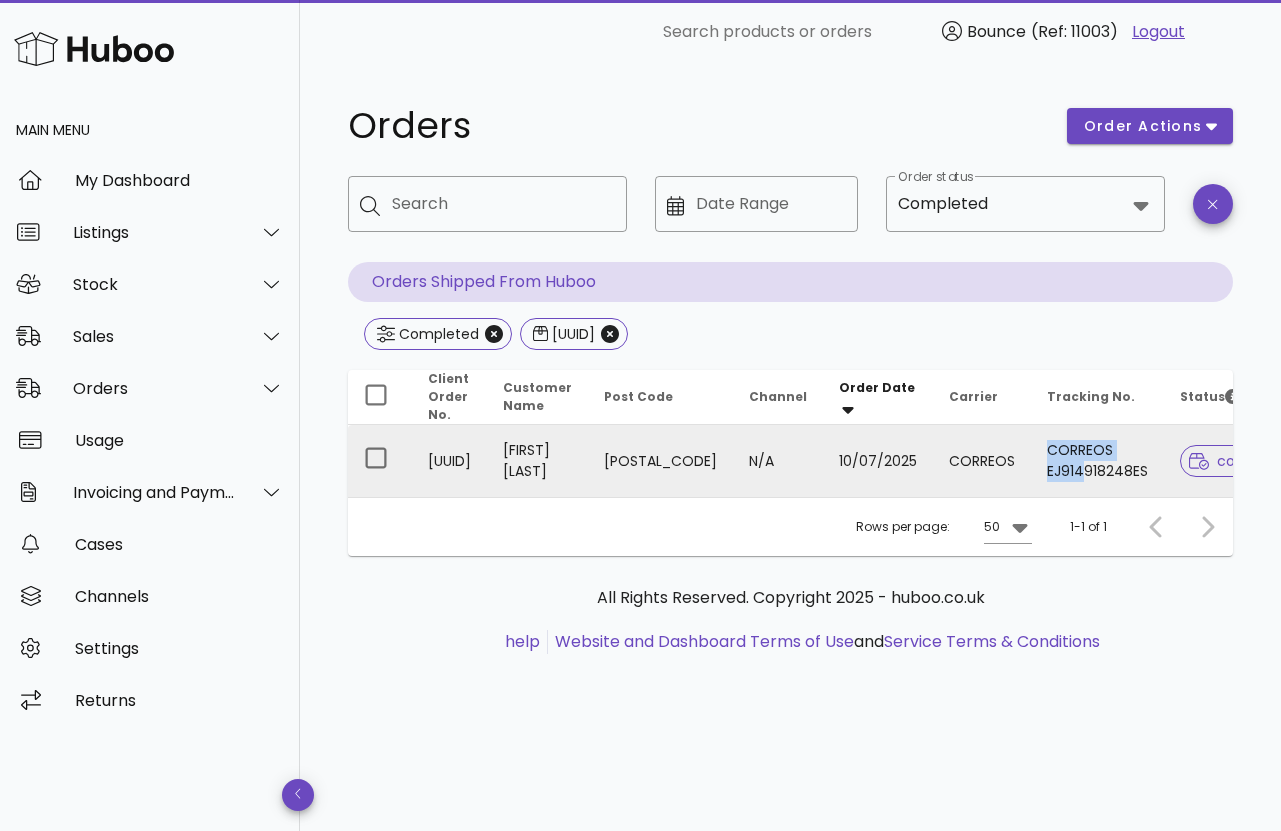 drag, startPoint x: 1162, startPoint y: 460, endPoint x: 1053, endPoint y: 462, distance: 109.01835 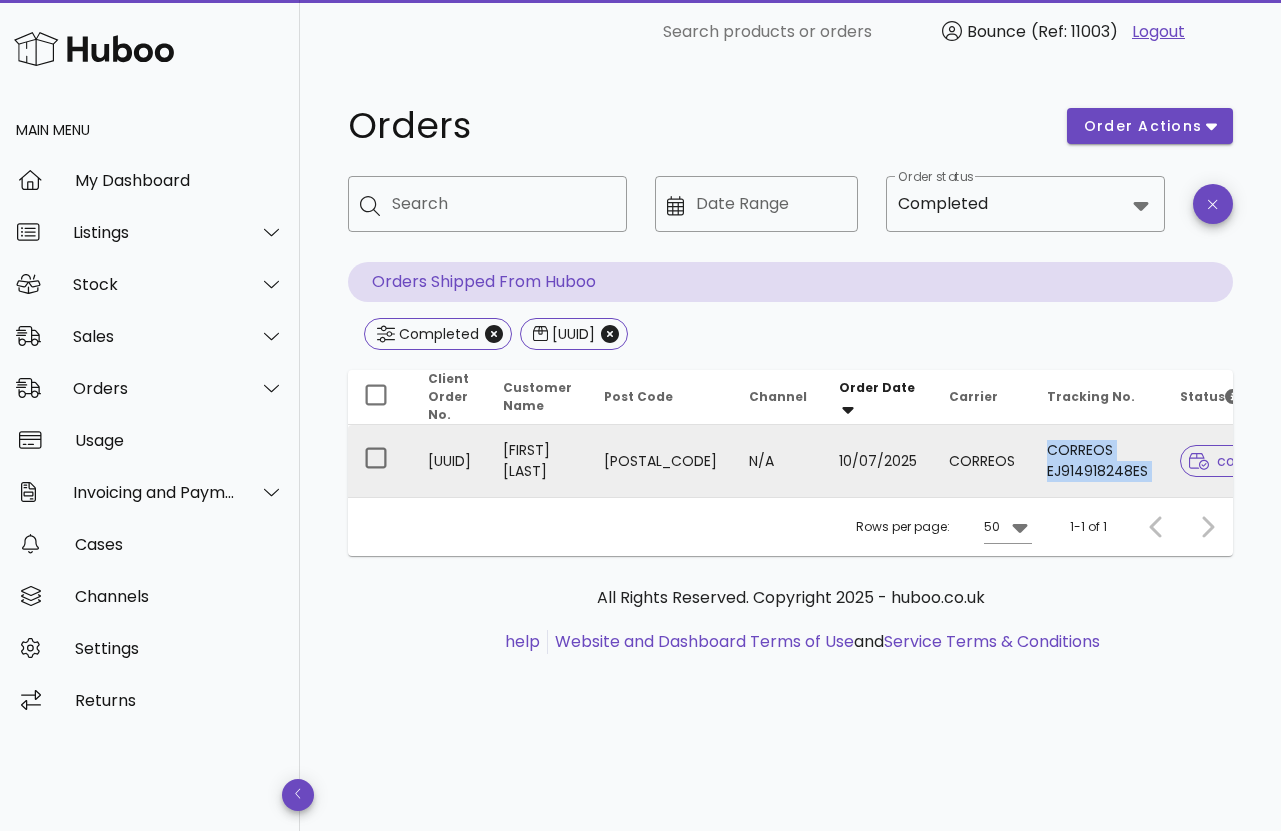 drag, startPoint x: 1169, startPoint y: 462, endPoint x: 1053, endPoint y: 469, distance: 116.21101 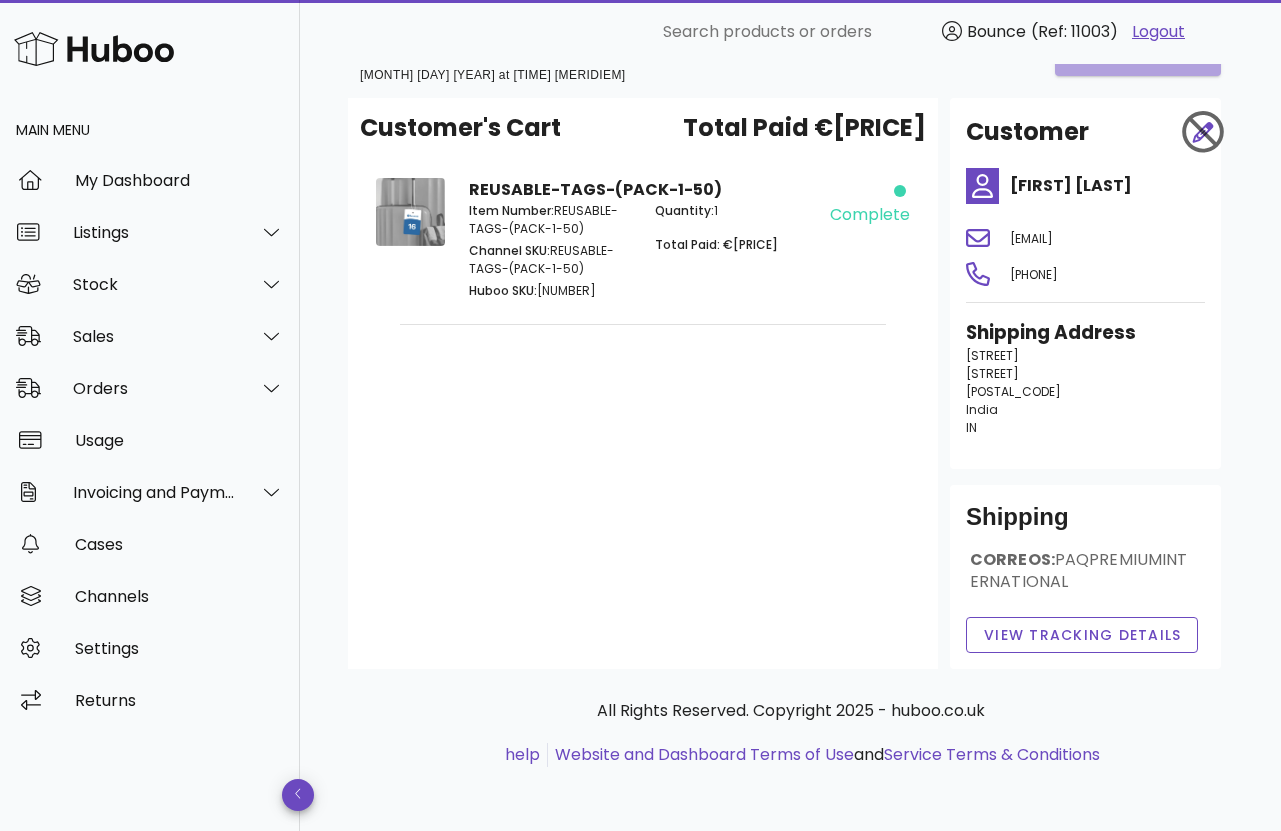 scroll, scrollTop: 104, scrollLeft: 0, axis: vertical 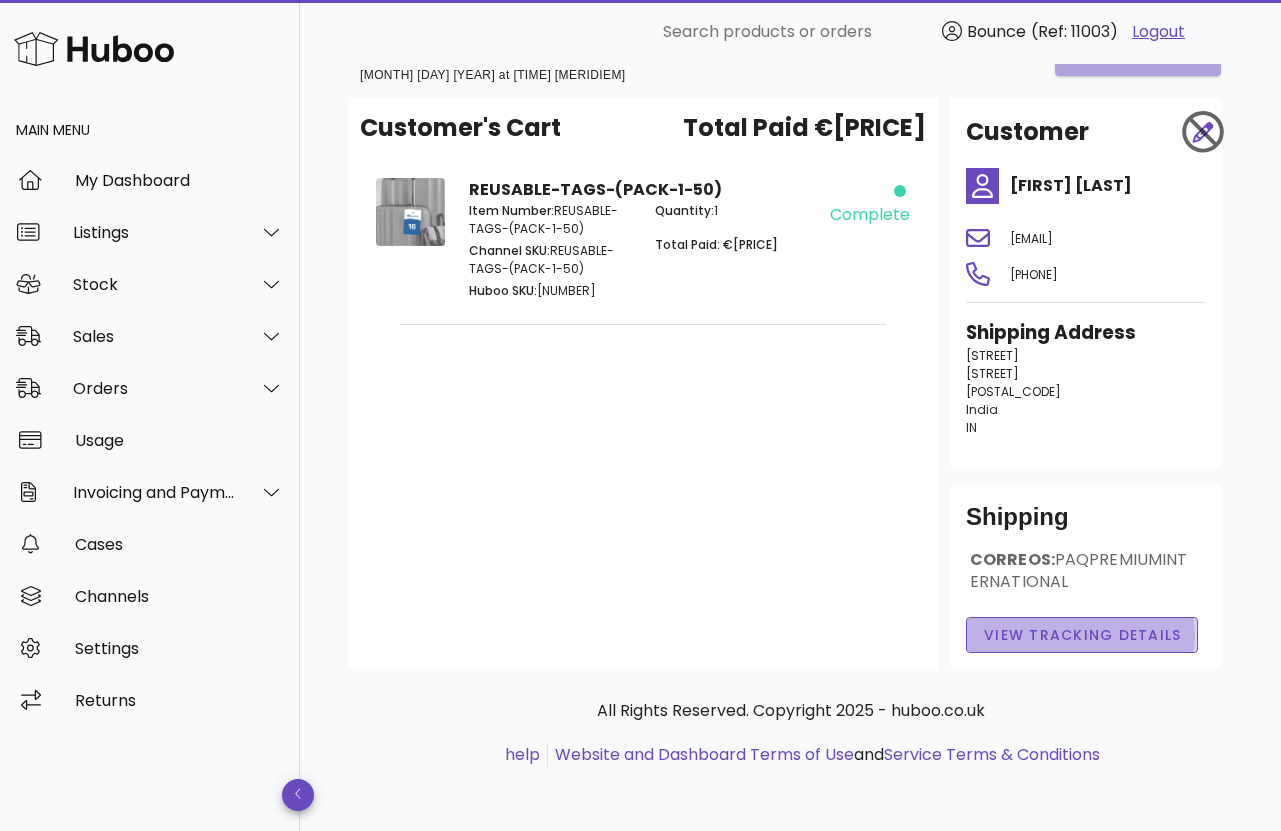 click on "View Tracking details" at bounding box center (1082, 635) 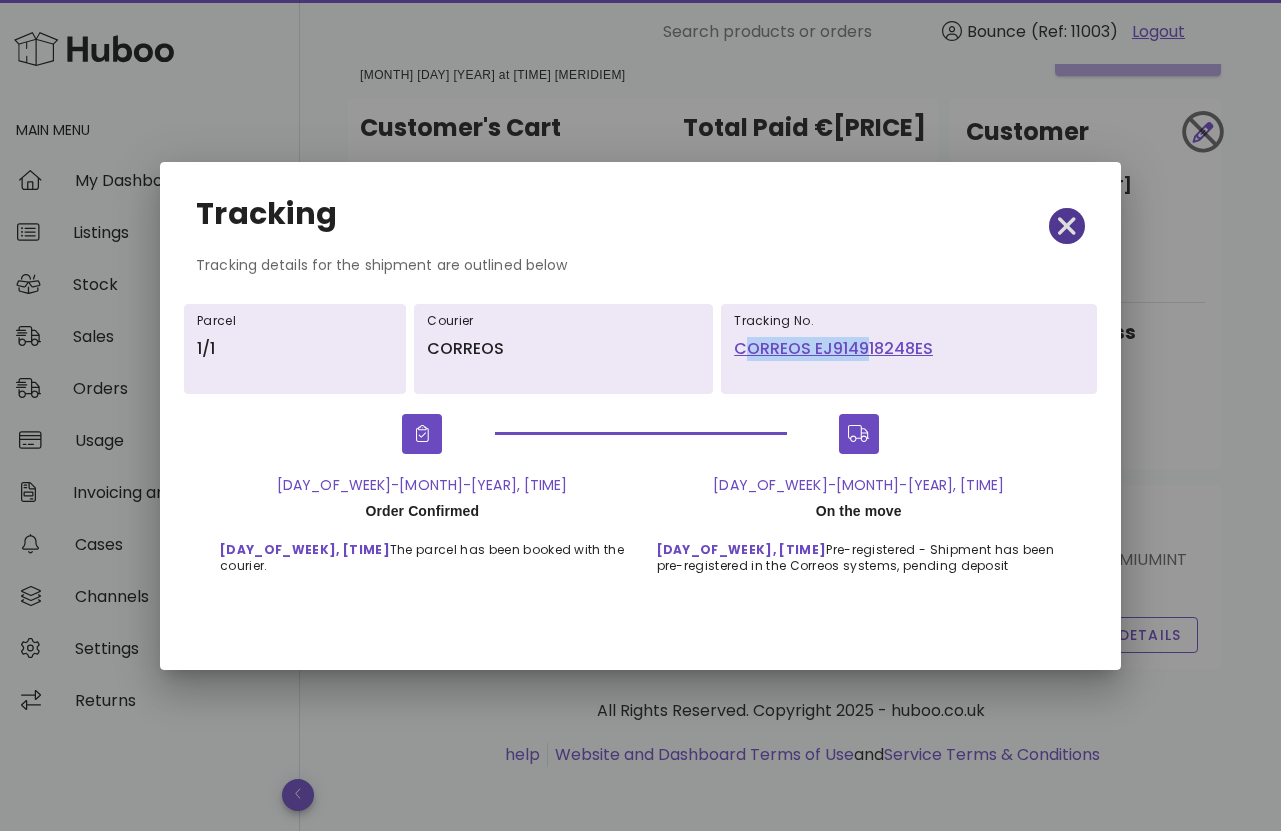 click 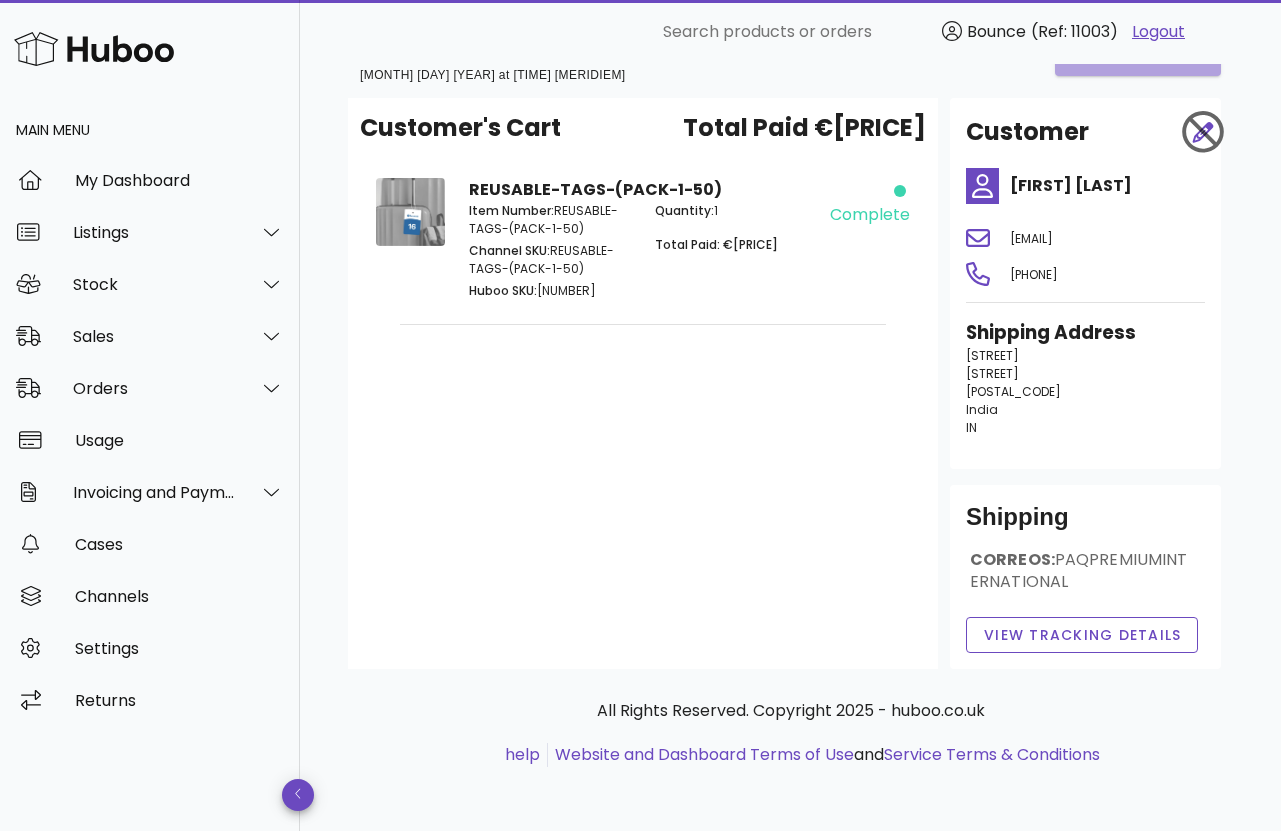 scroll, scrollTop: 0, scrollLeft: 0, axis: both 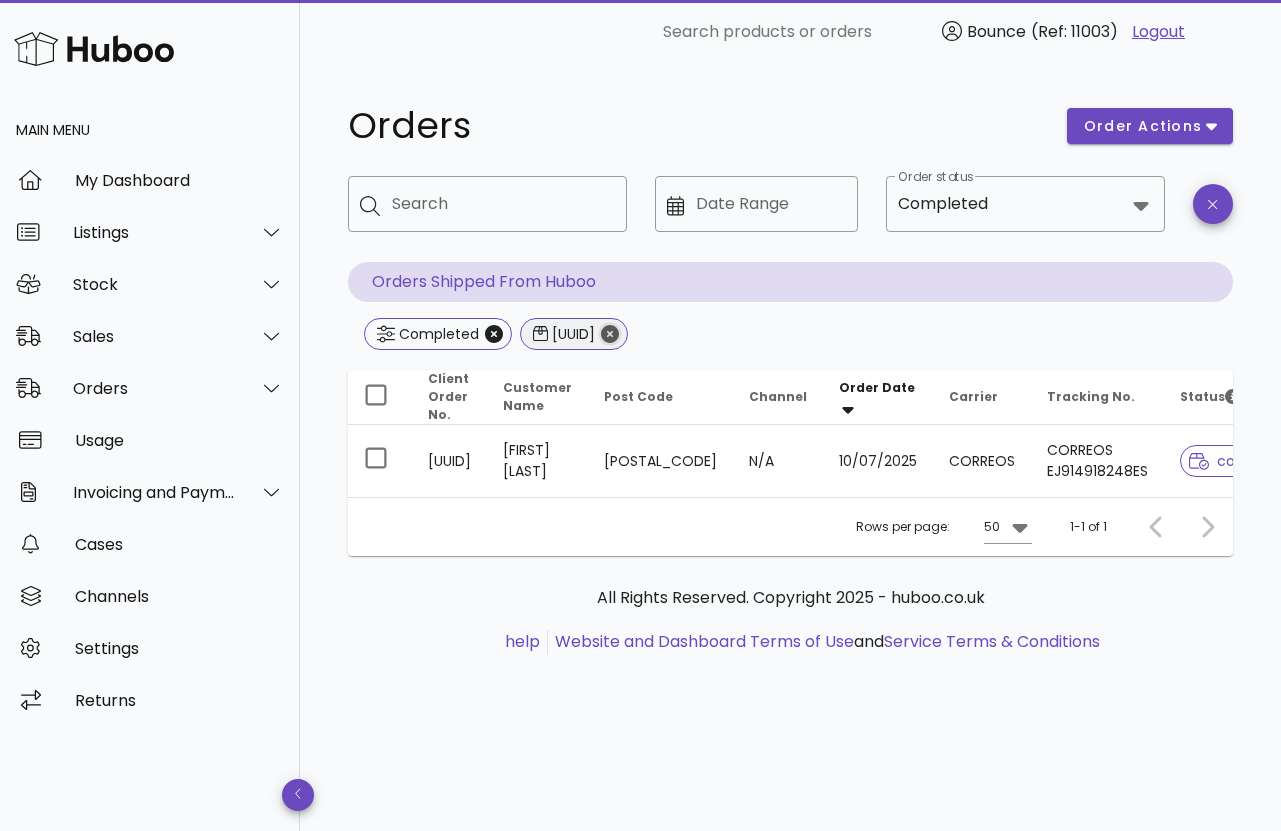 click 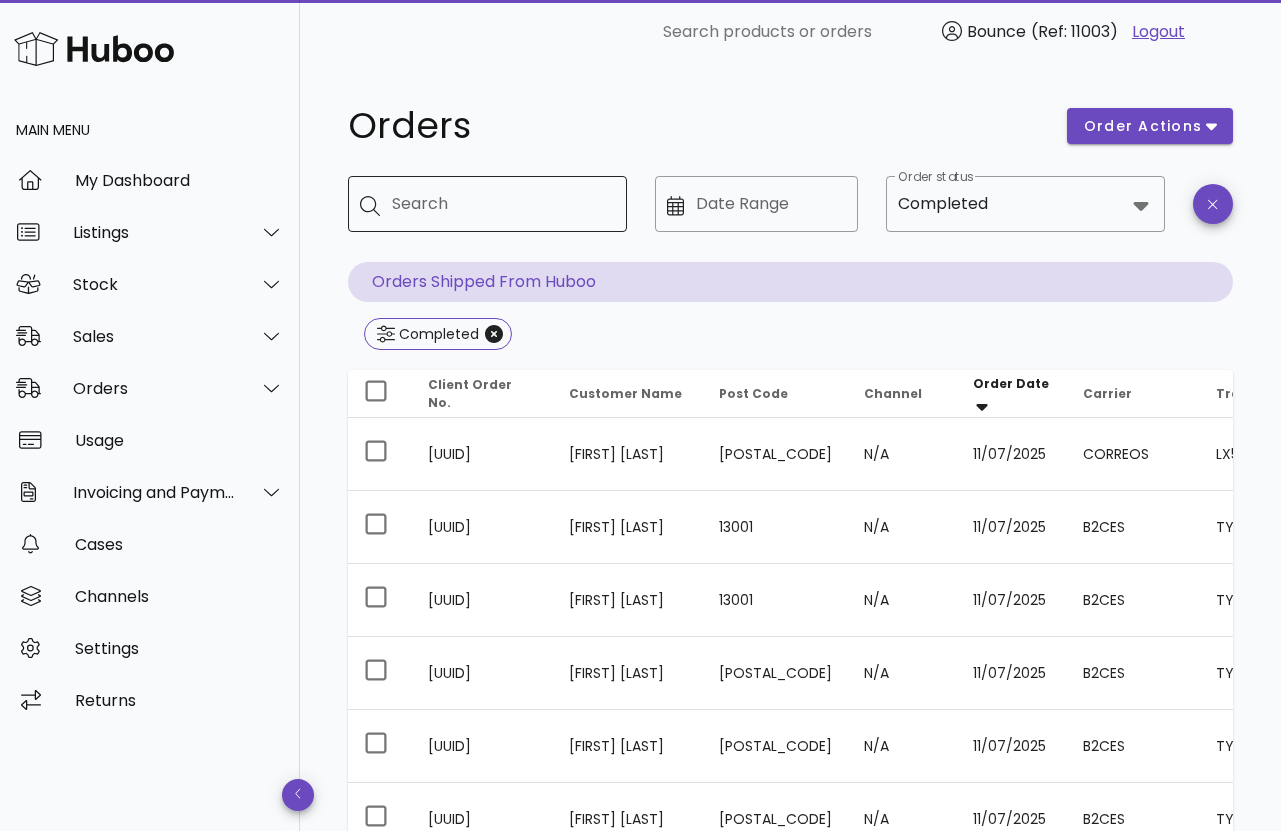 click on "Search" at bounding box center [501, 204] 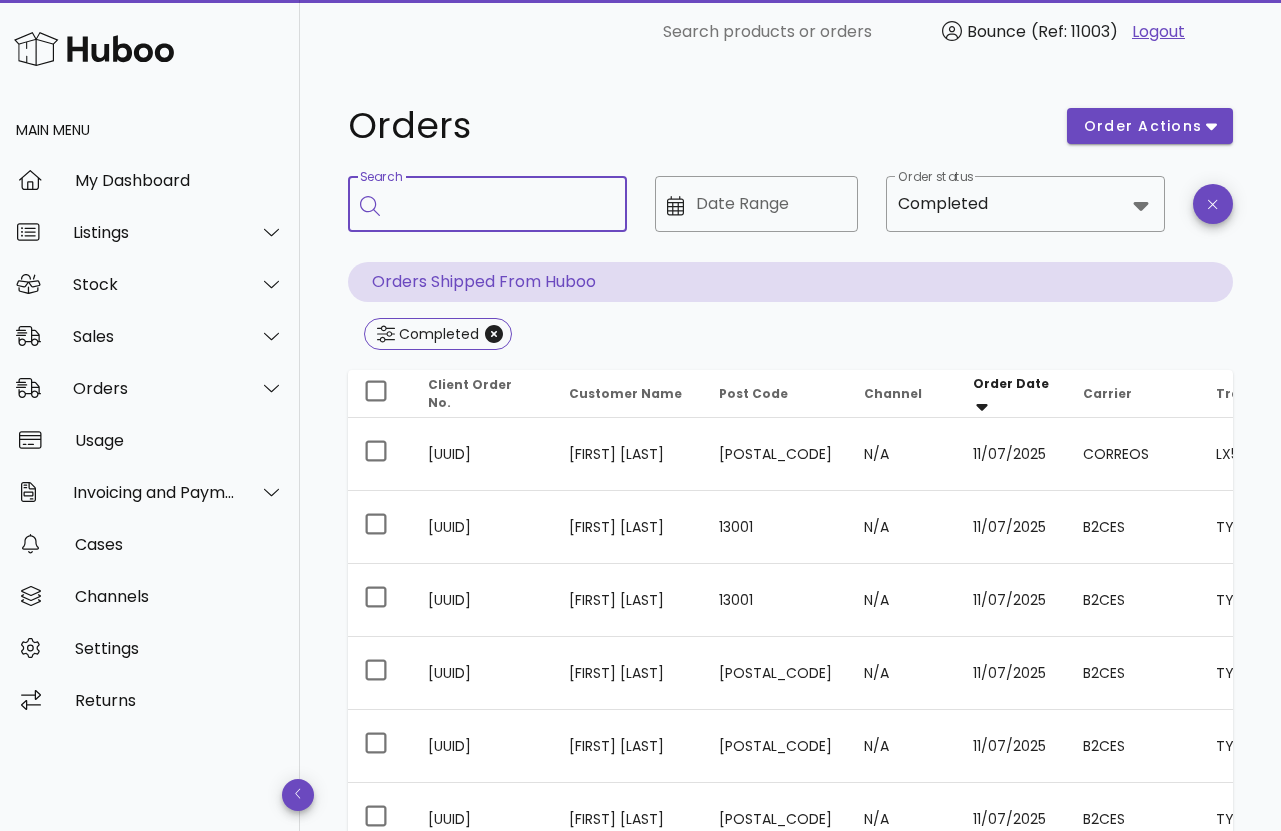 paste on "**********" 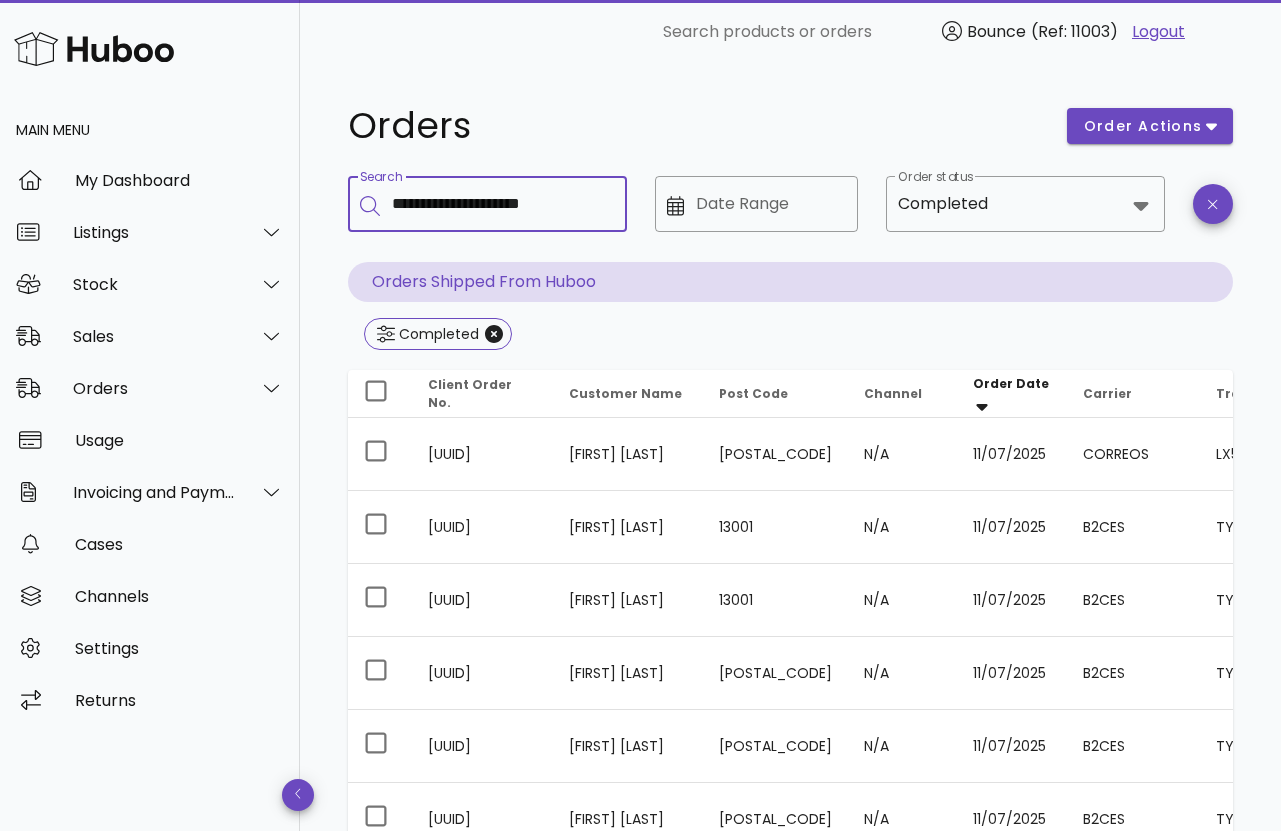 scroll, scrollTop: 0, scrollLeft: 1, axis: horizontal 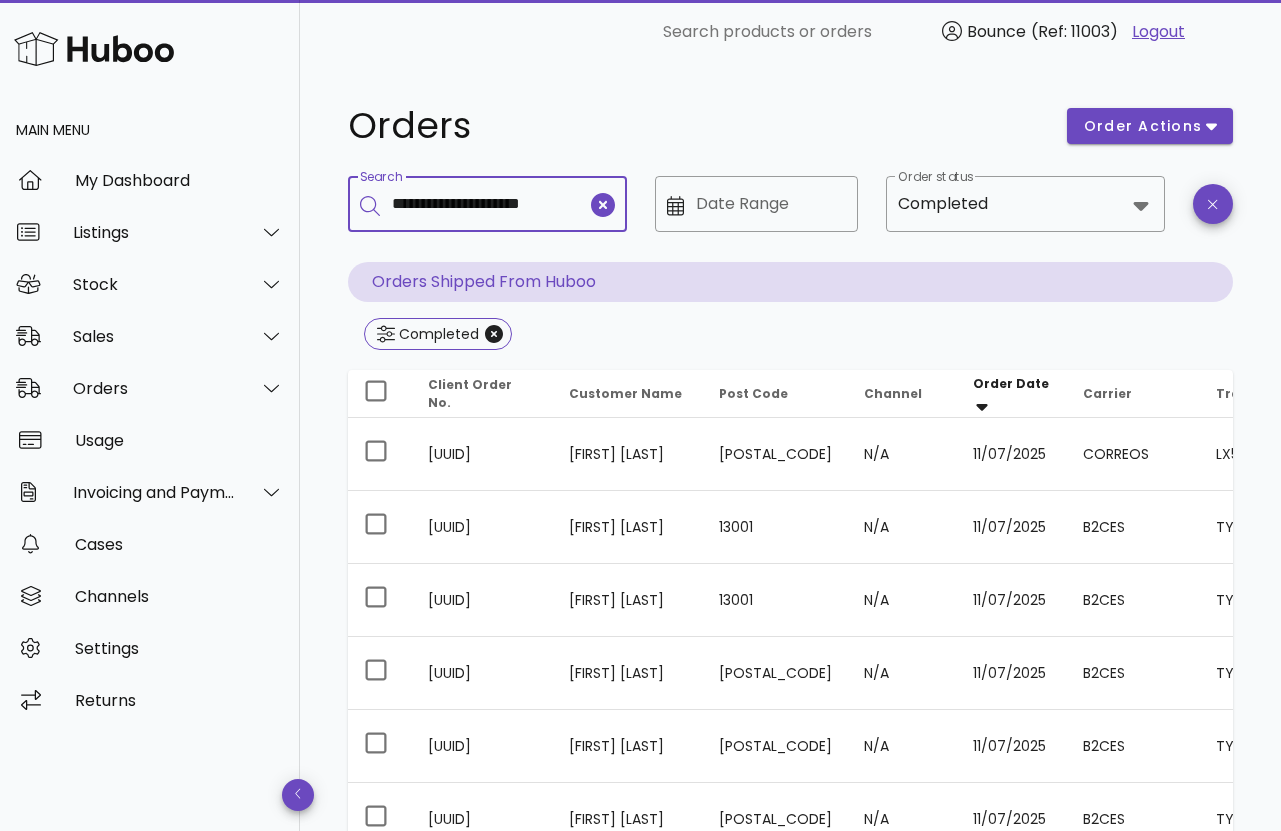 type on "**********" 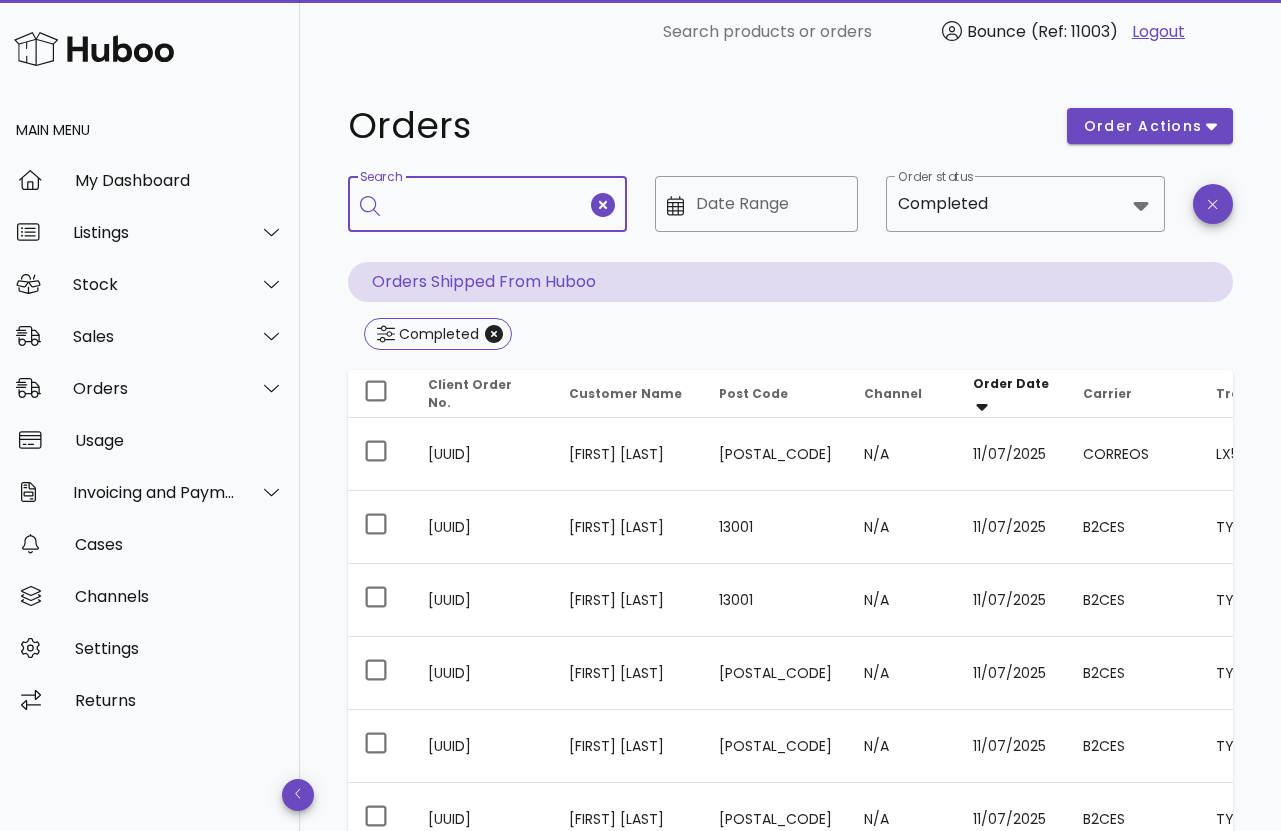 scroll, scrollTop: 0, scrollLeft: 0, axis: both 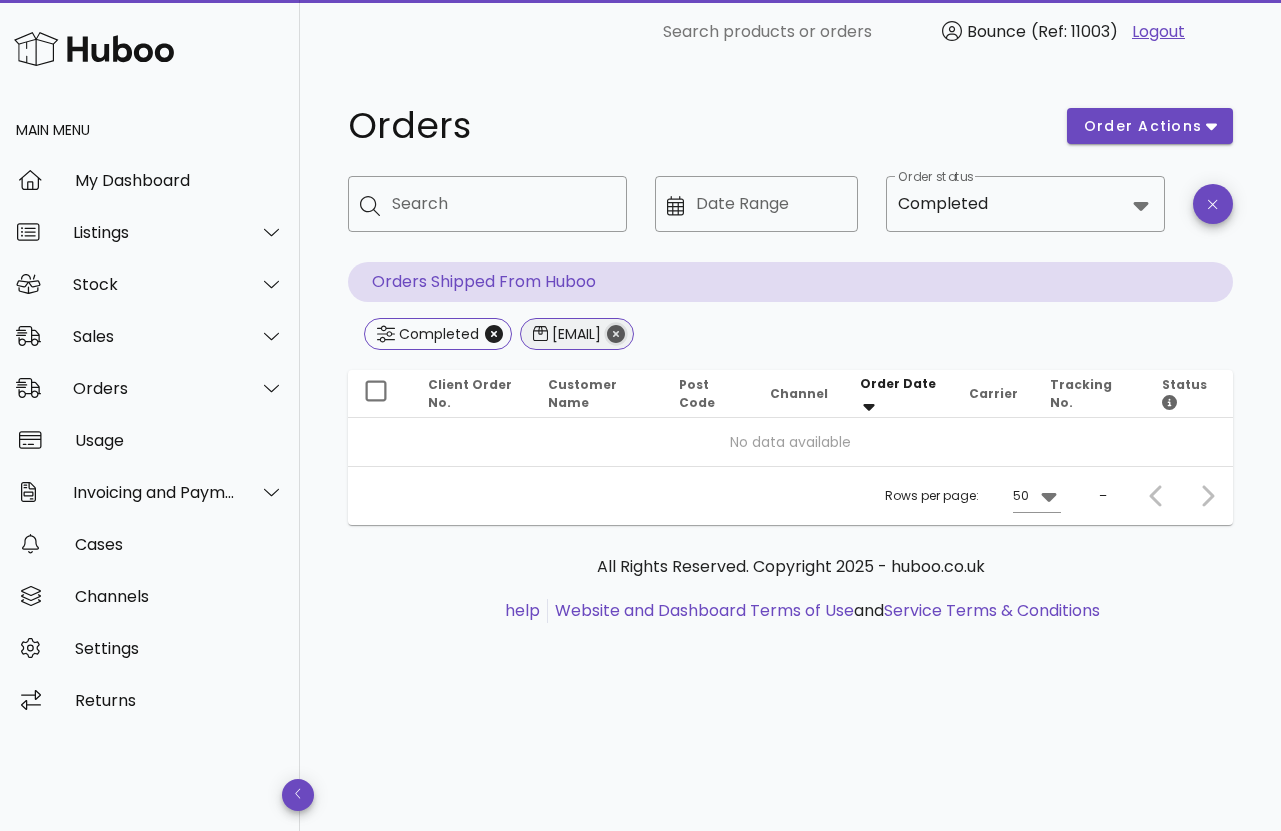 click 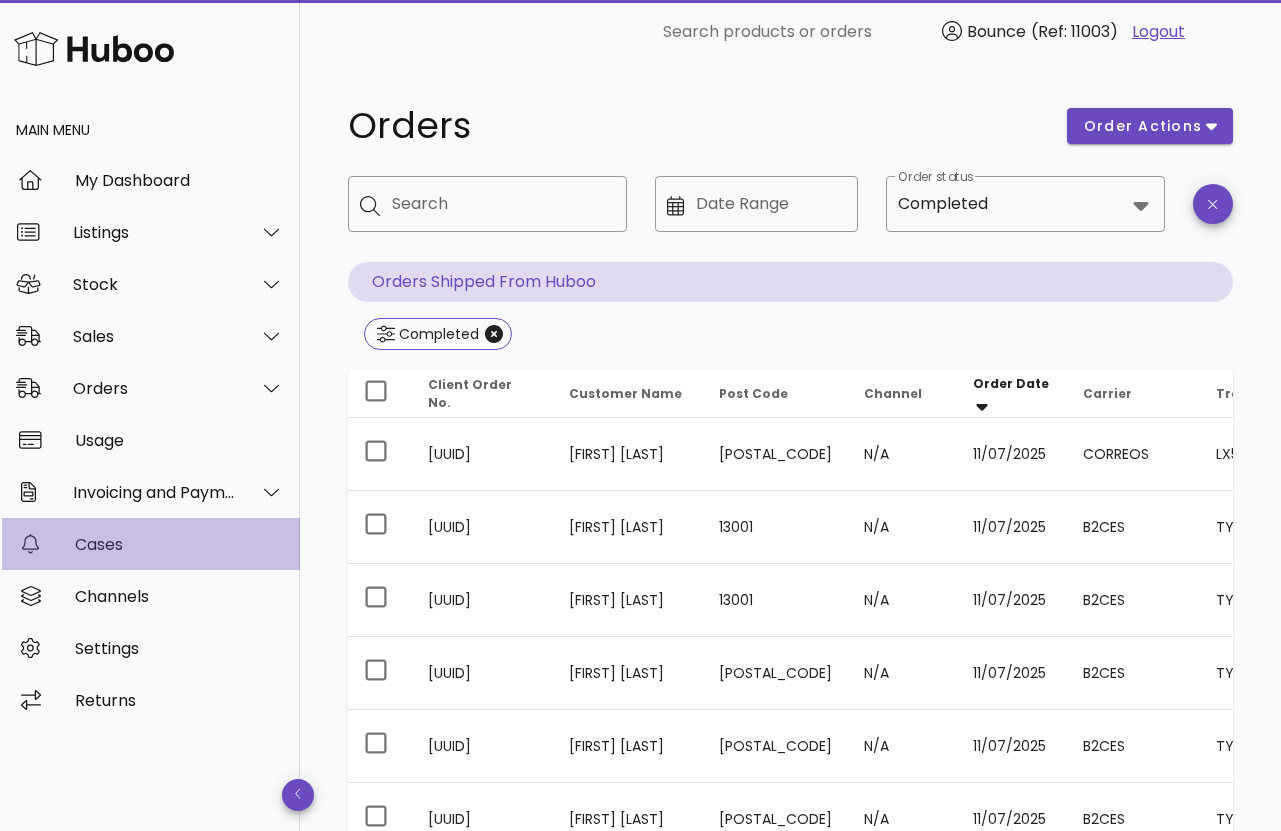 click on "Cases" at bounding box center (179, 544) 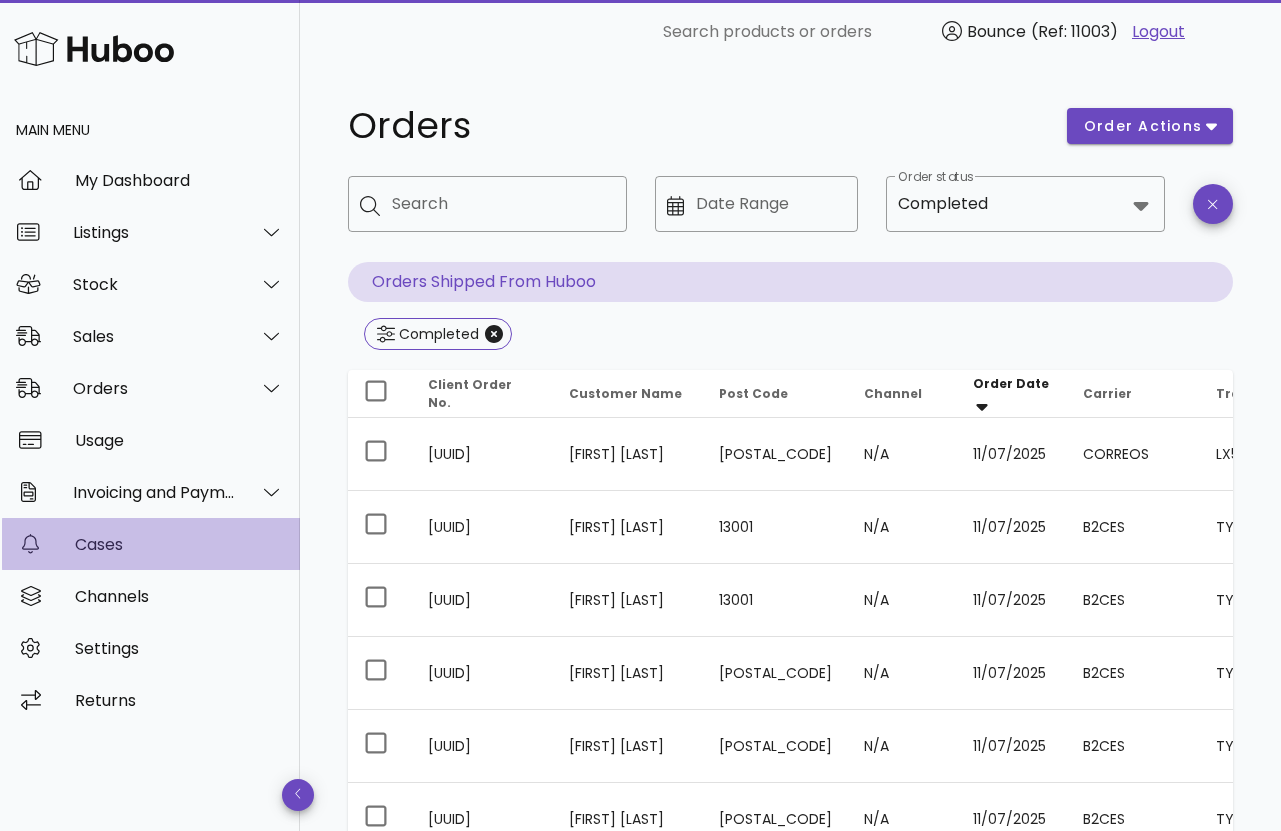 click on "Cases" at bounding box center (179, 544) 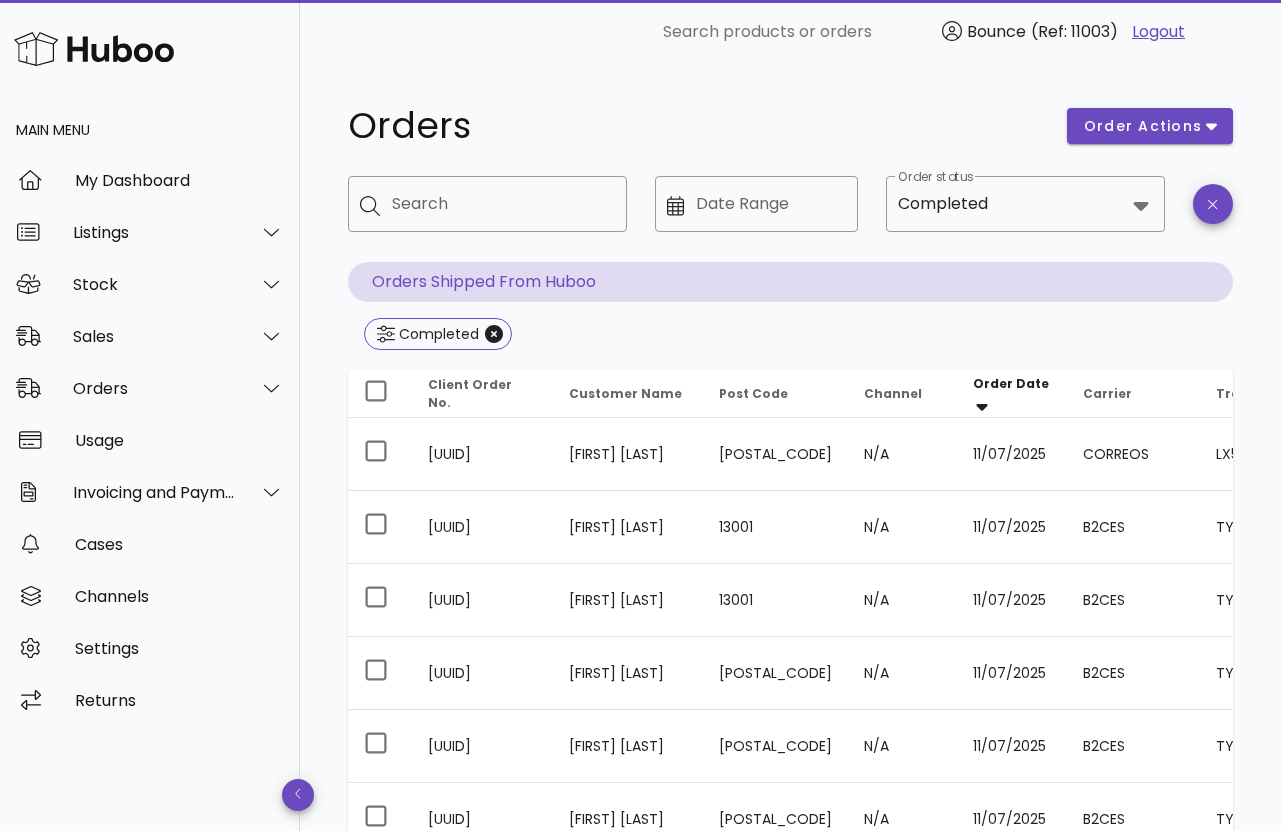 drag, startPoint x: 432, startPoint y: 232, endPoint x: 442, endPoint y: 233, distance: 10.049875 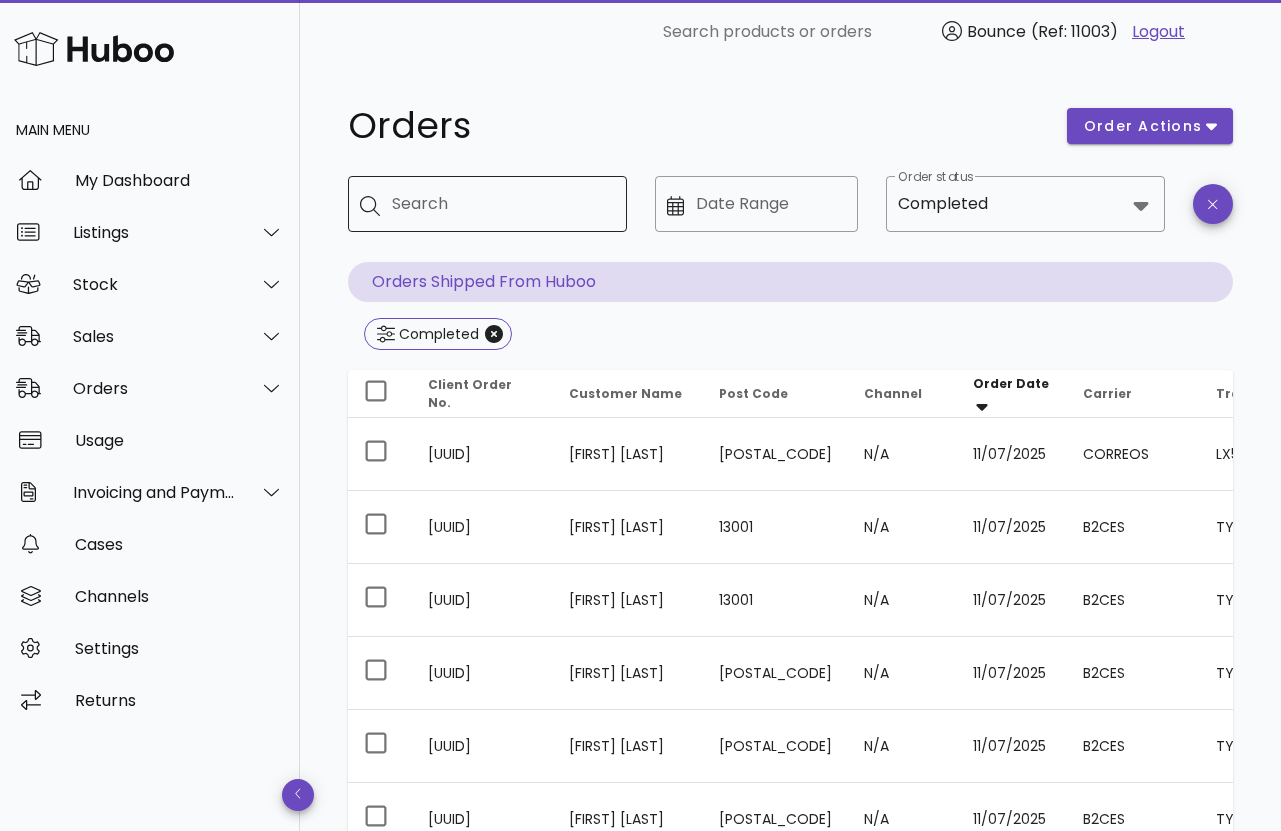 click on "Search" at bounding box center [501, 204] 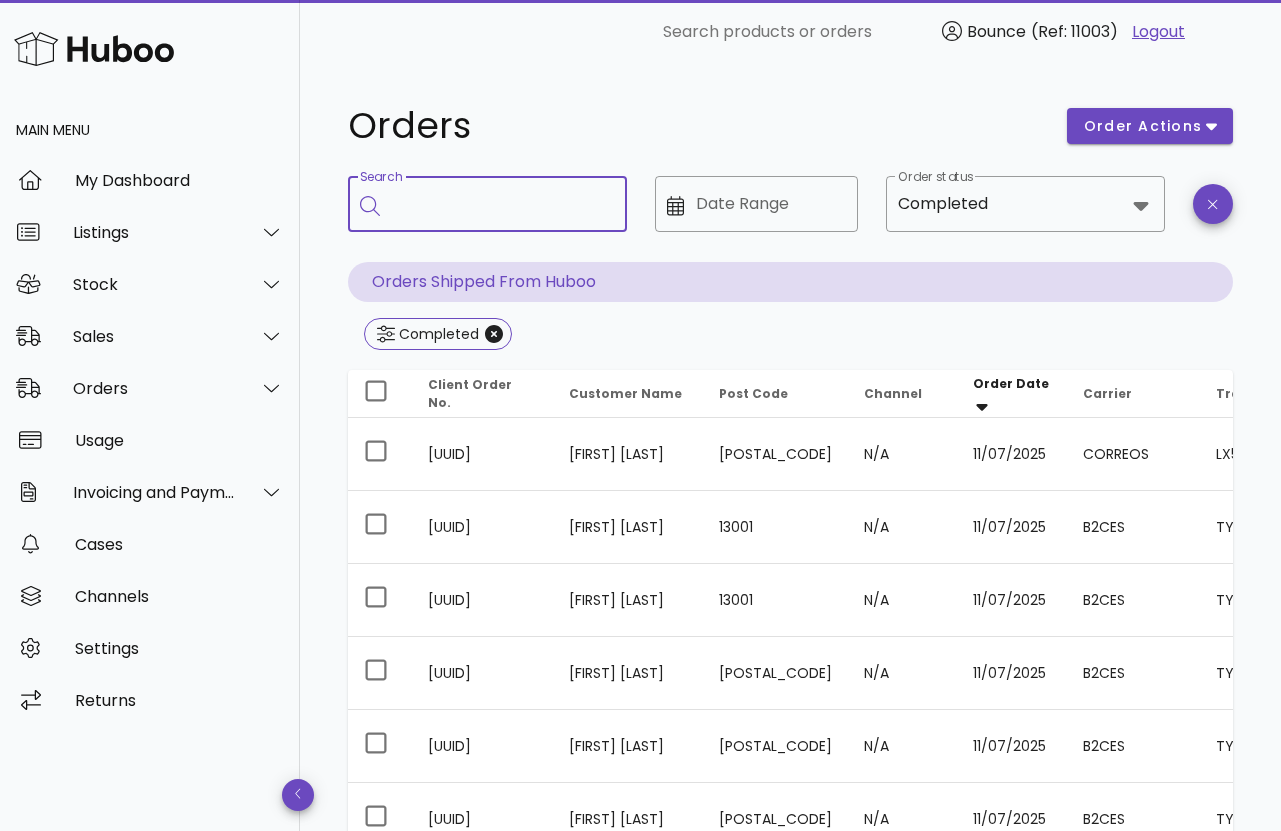 paste on "**********" 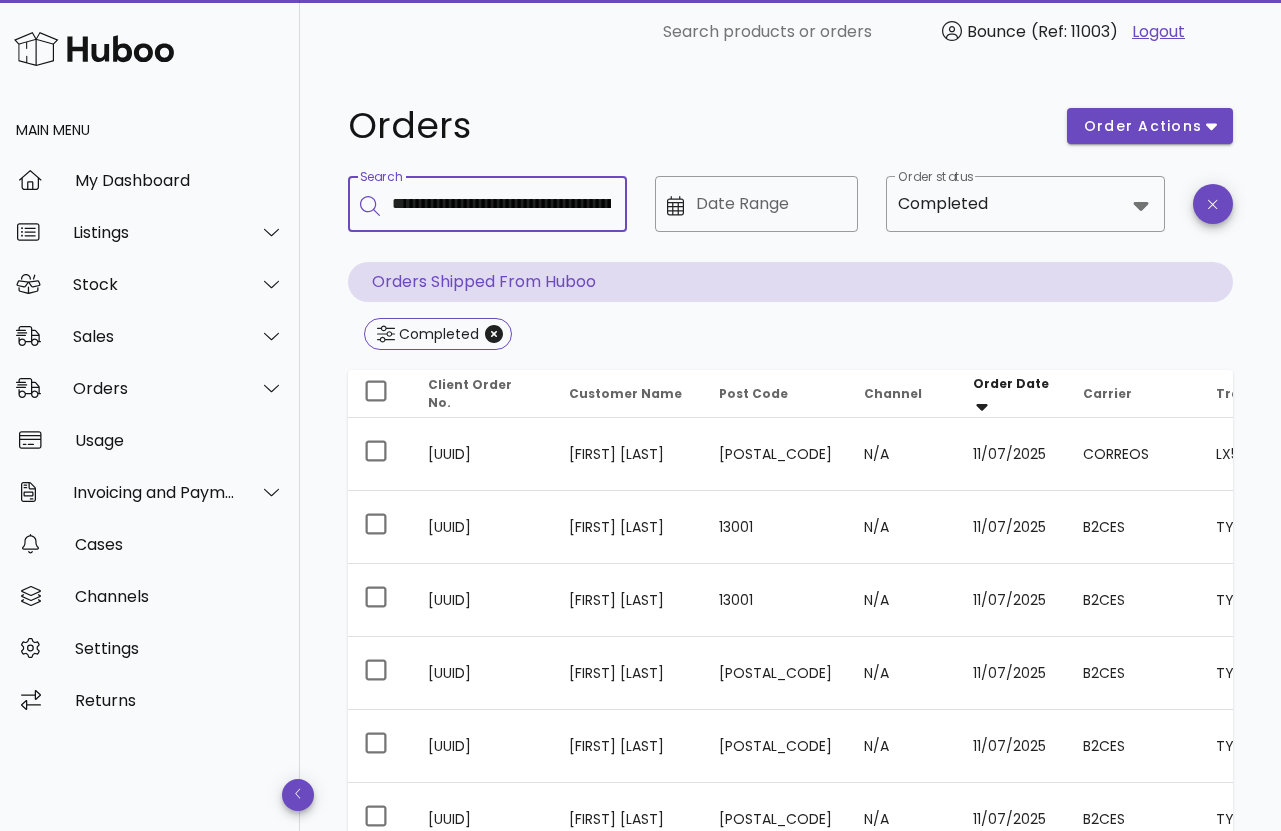 scroll, scrollTop: 0, scrollLeft: 246, axis: horizontal 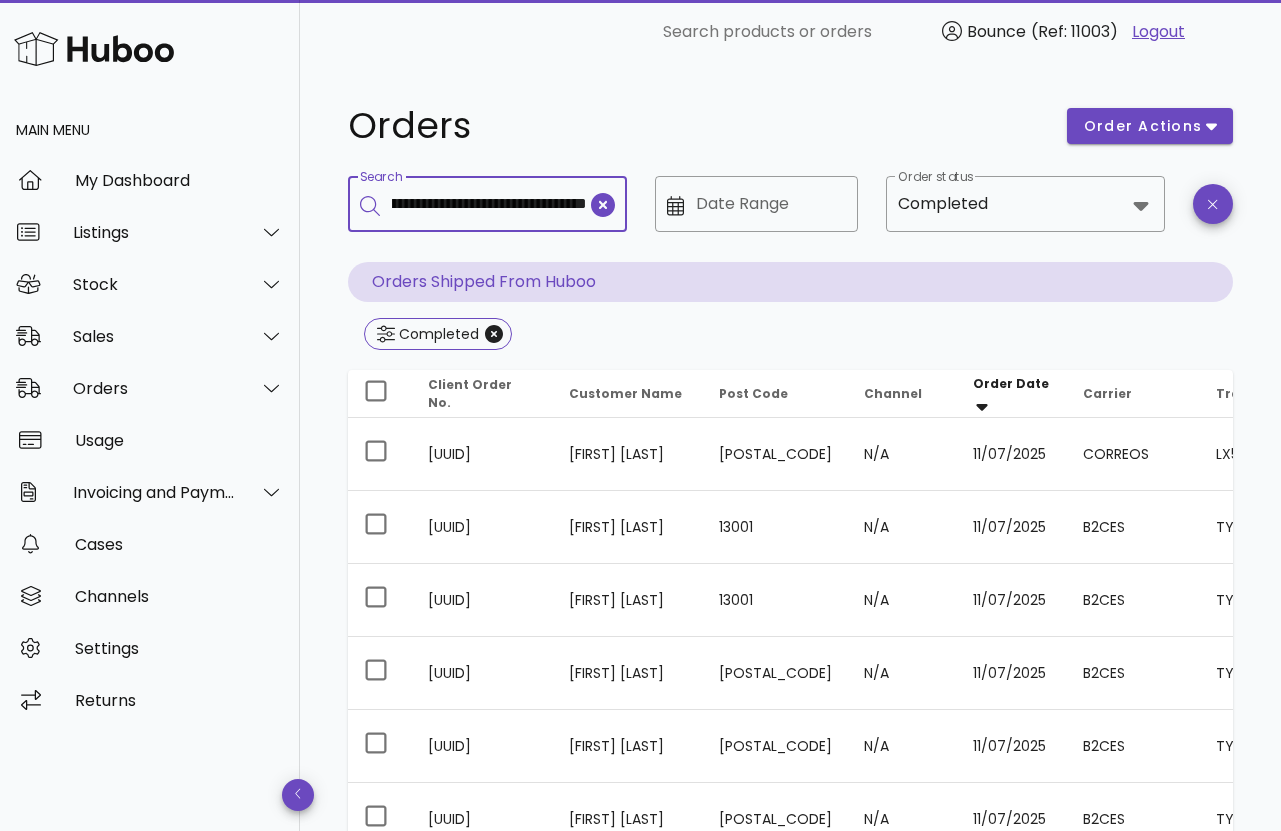 type on "**********" 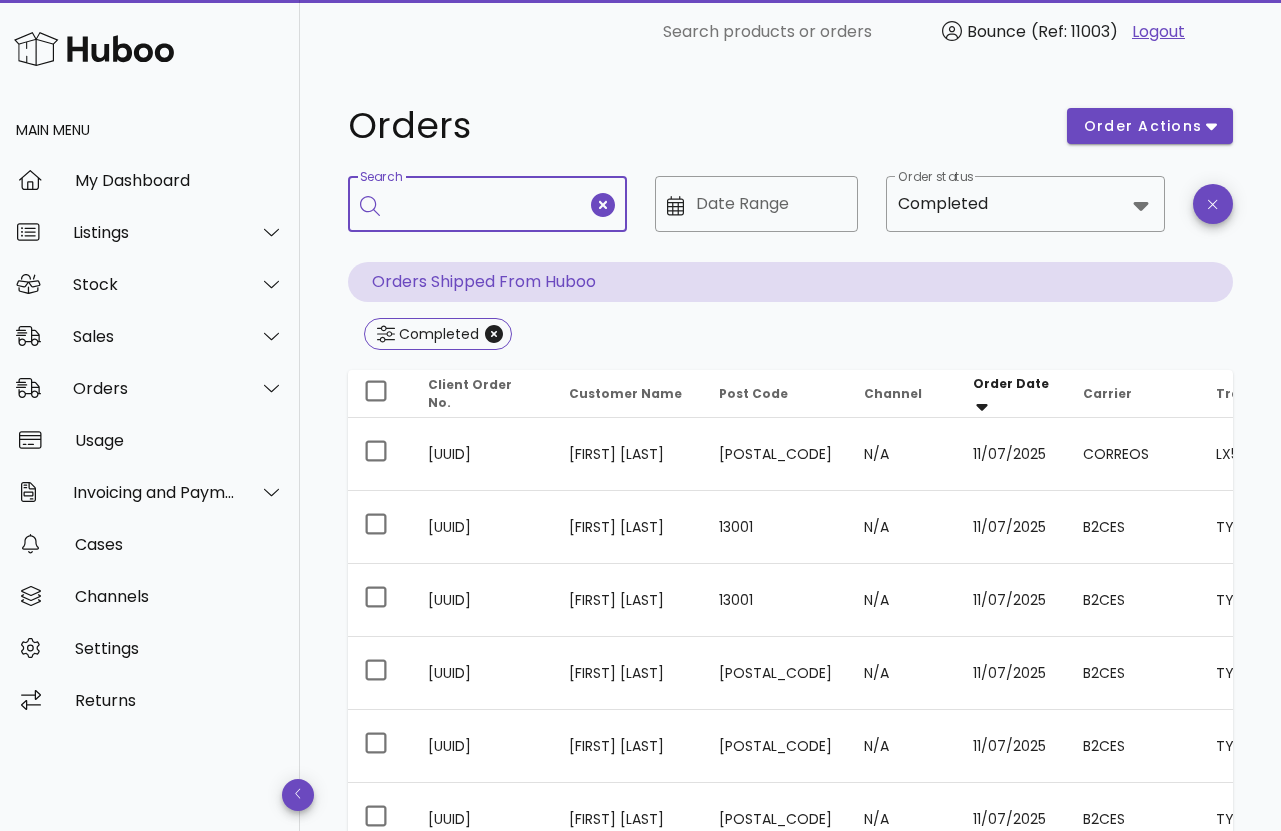 scroll, scrollTop: 0, scrollLeft: 0, axis: both 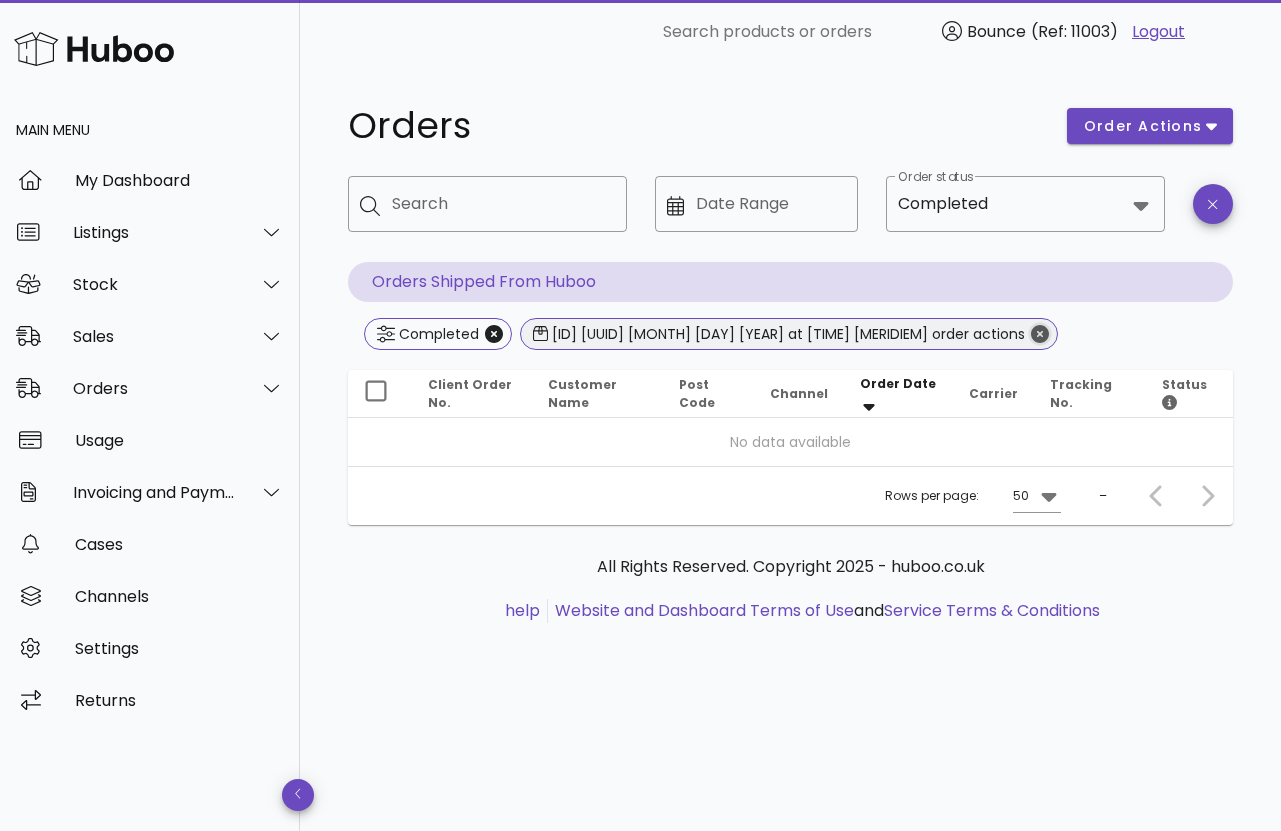click 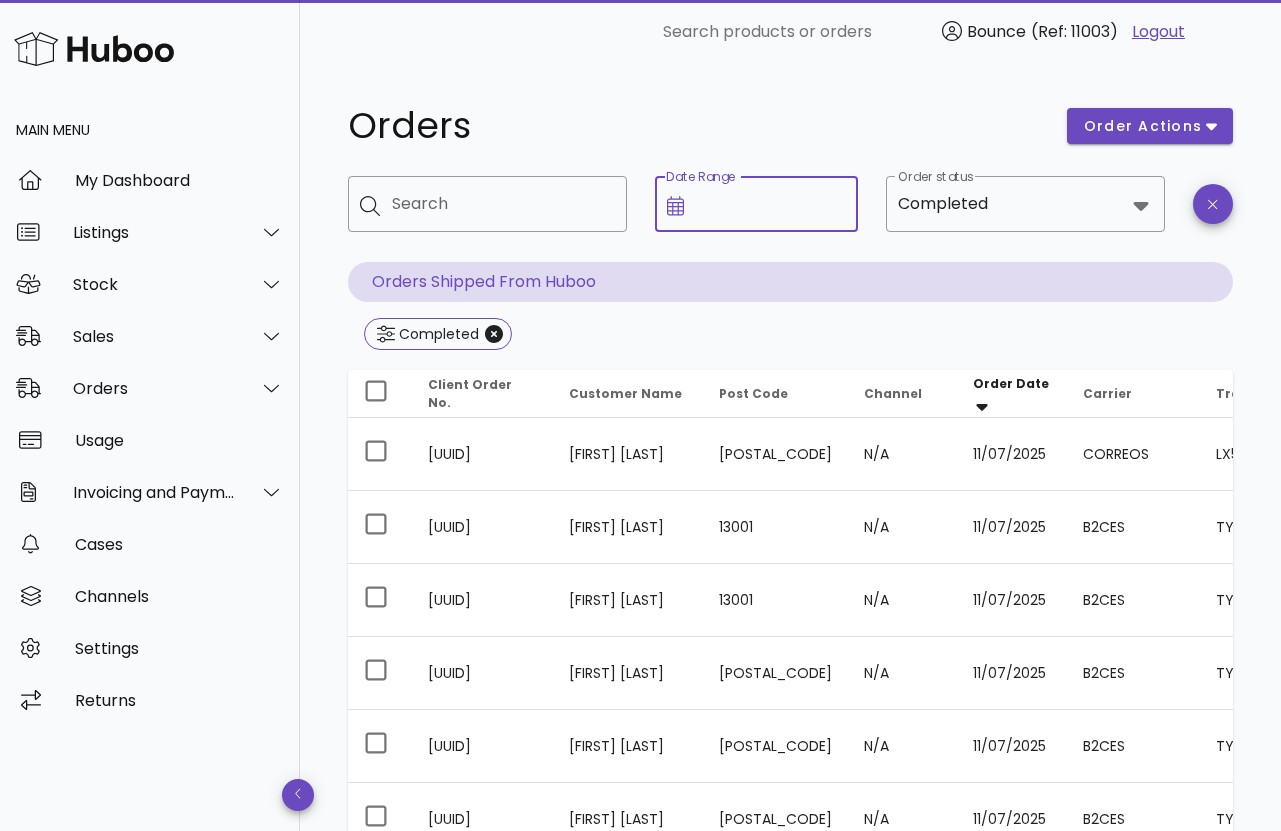click on "Date Range" at bounding box center (771, 204) 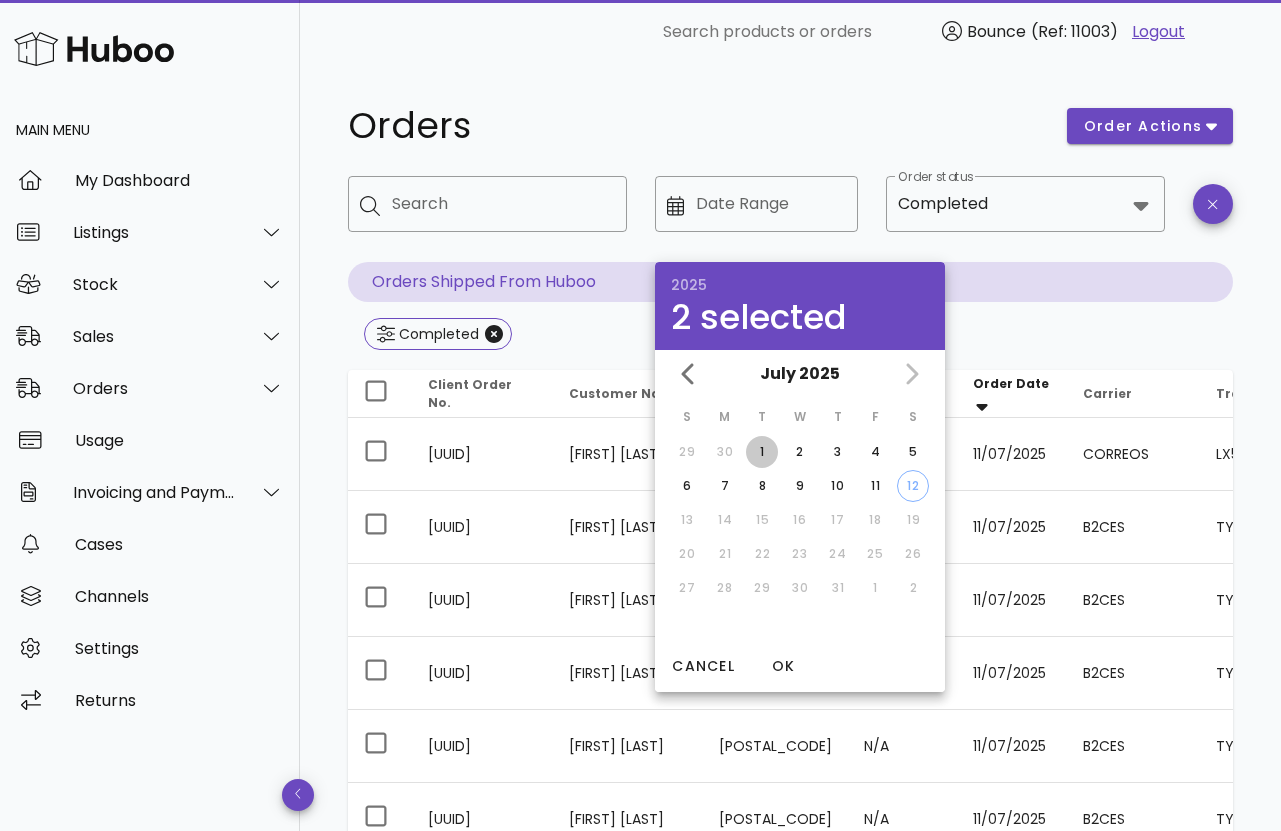click on "1" at bounding box center [762, 452] 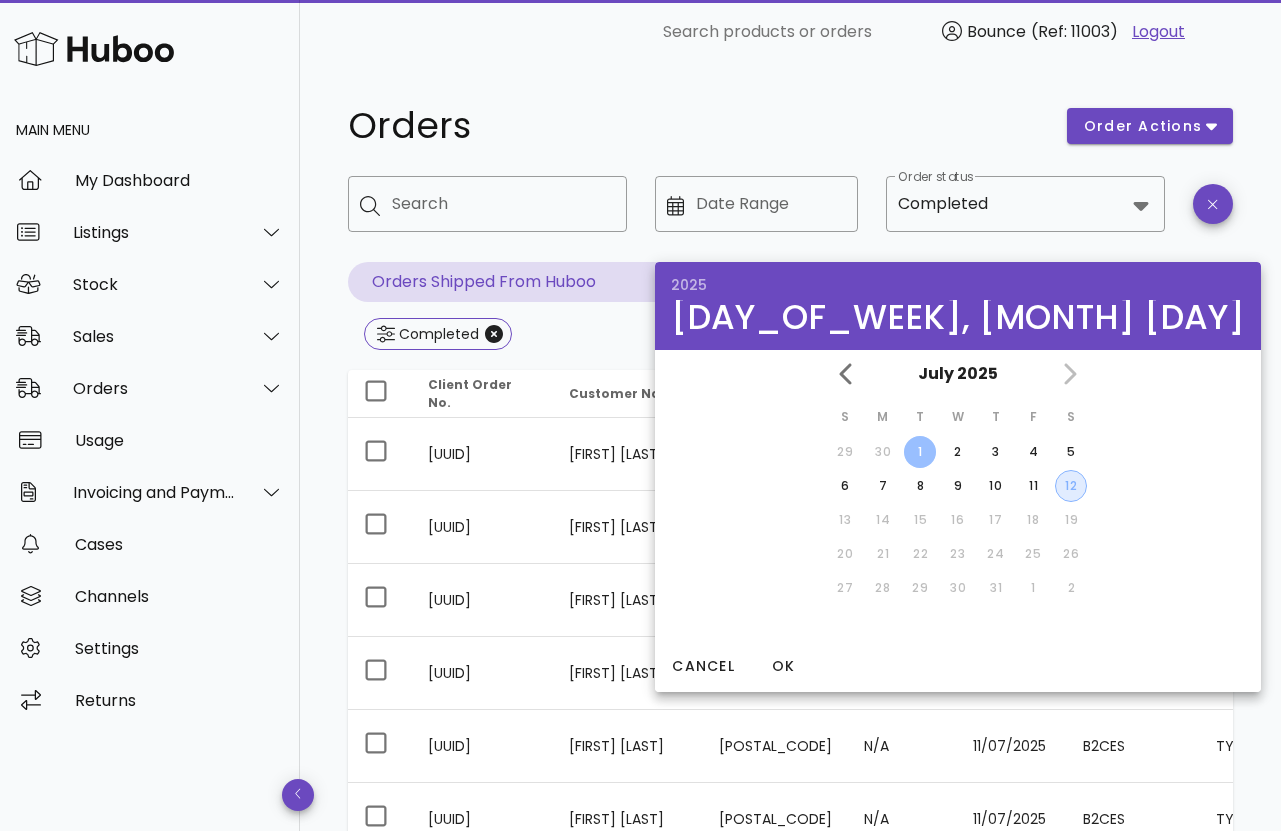 click on "12" at bounding box center (1071, 486) 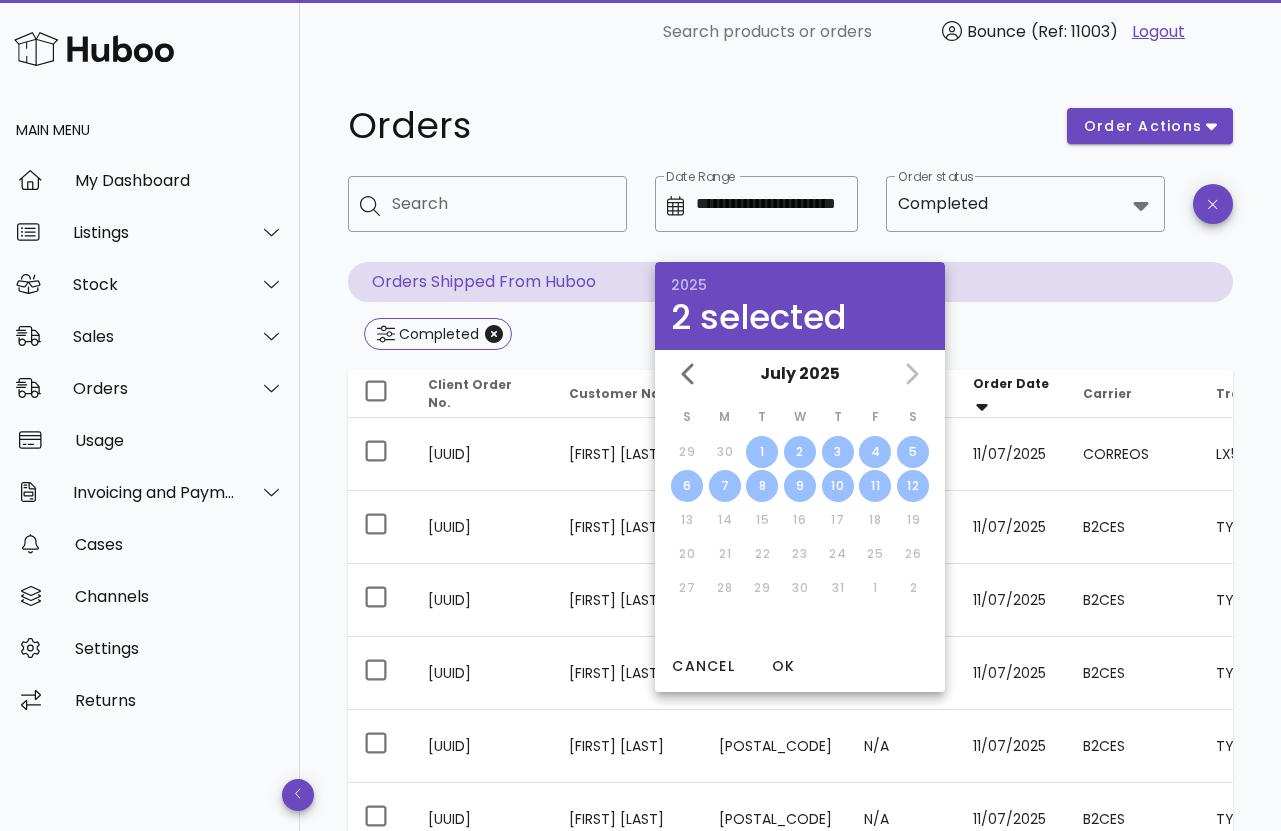 click on "Completed" at bounding box center [790, 336] 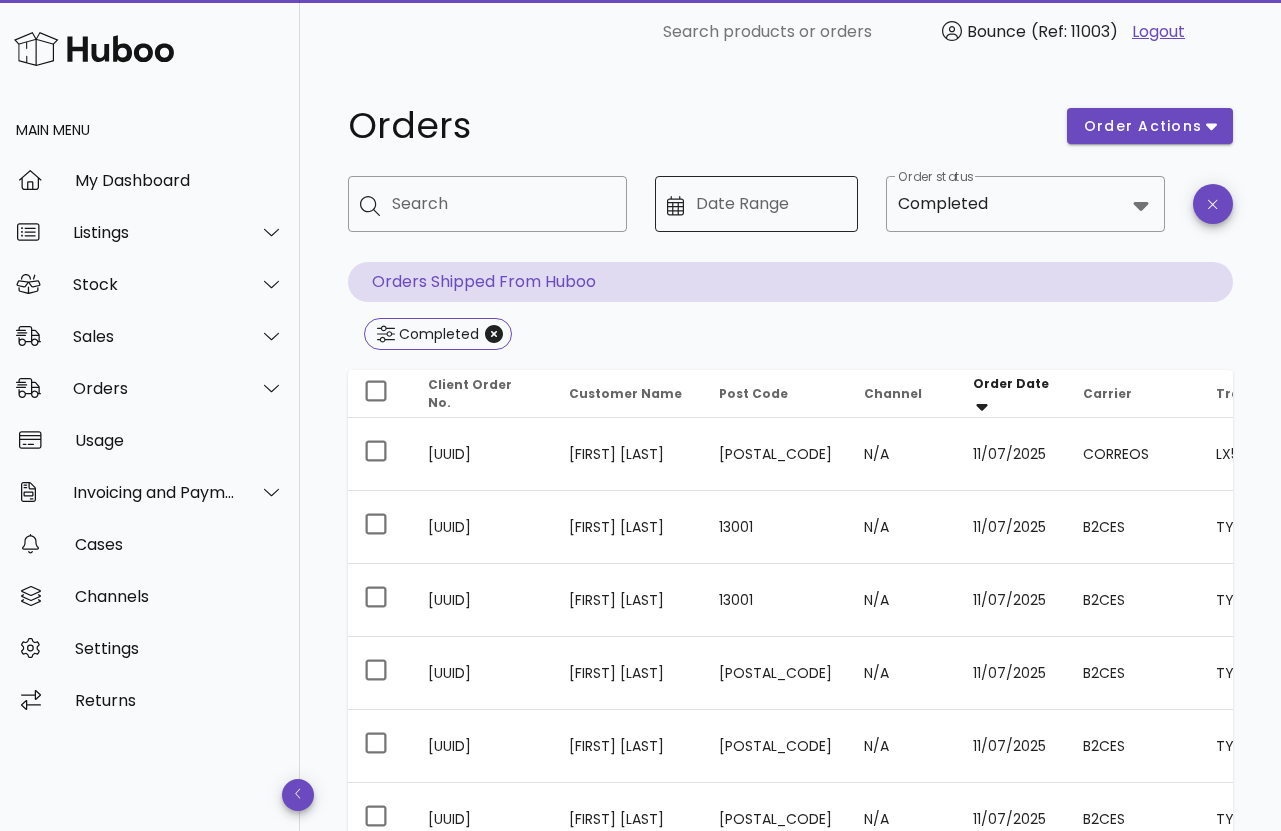 click on "Date Range" at bounding box center [771, 204] 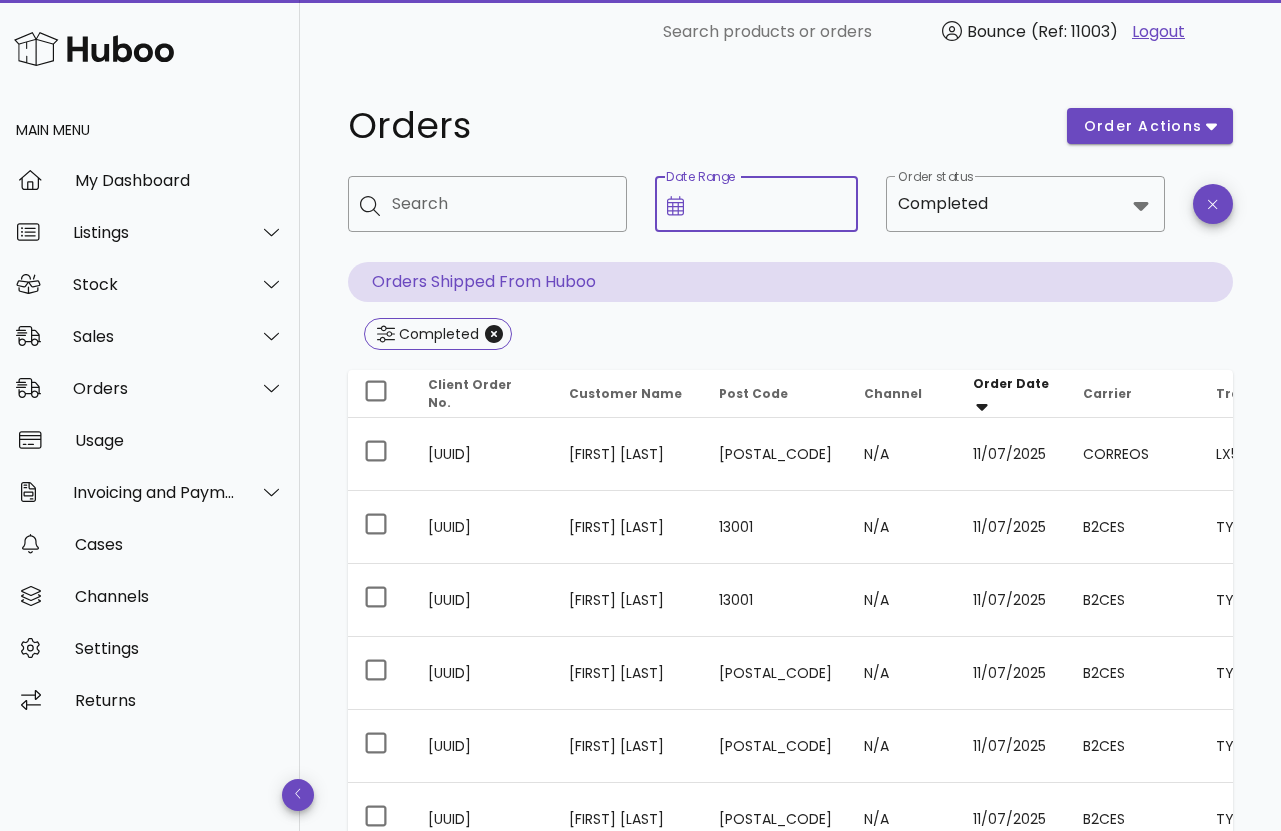 click on "Date Range" at bounding box center (771, 204) 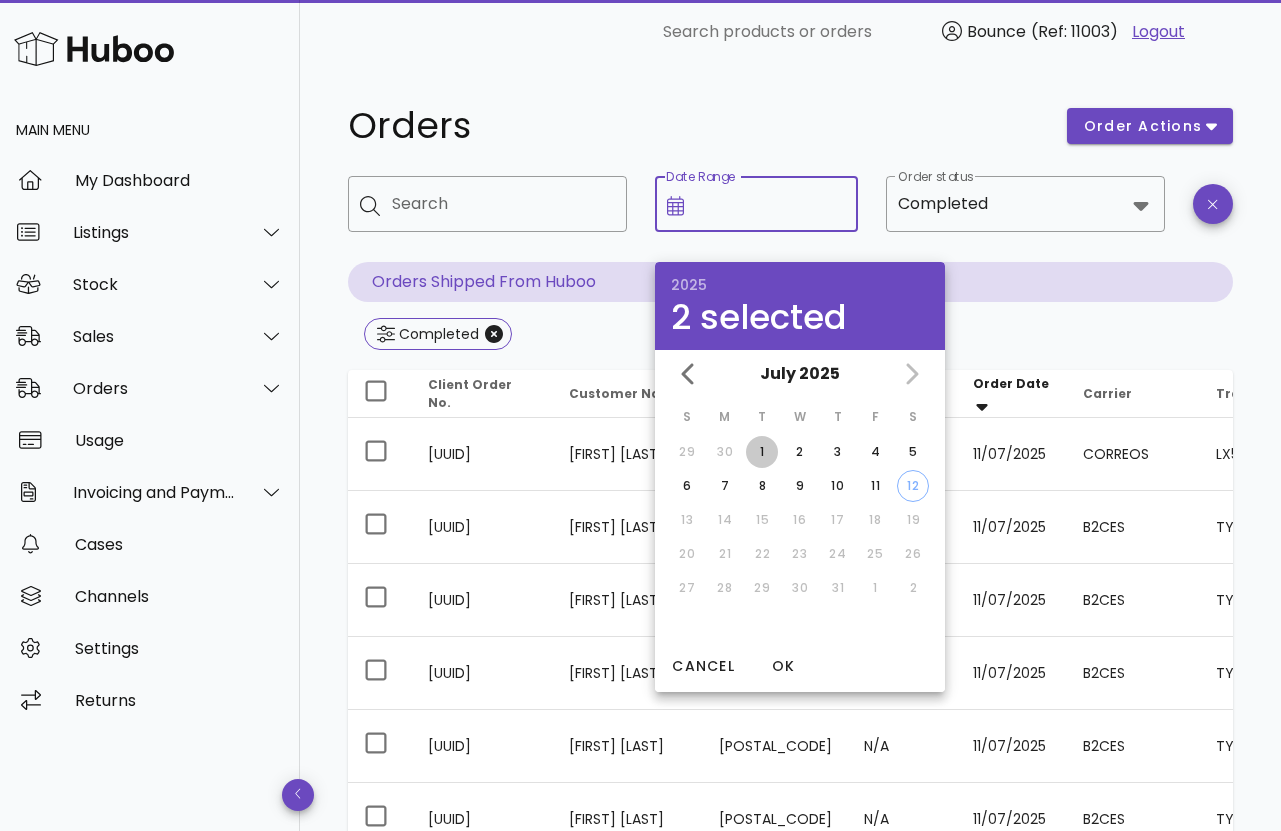 click on "1" at bounding box center (762, 452) 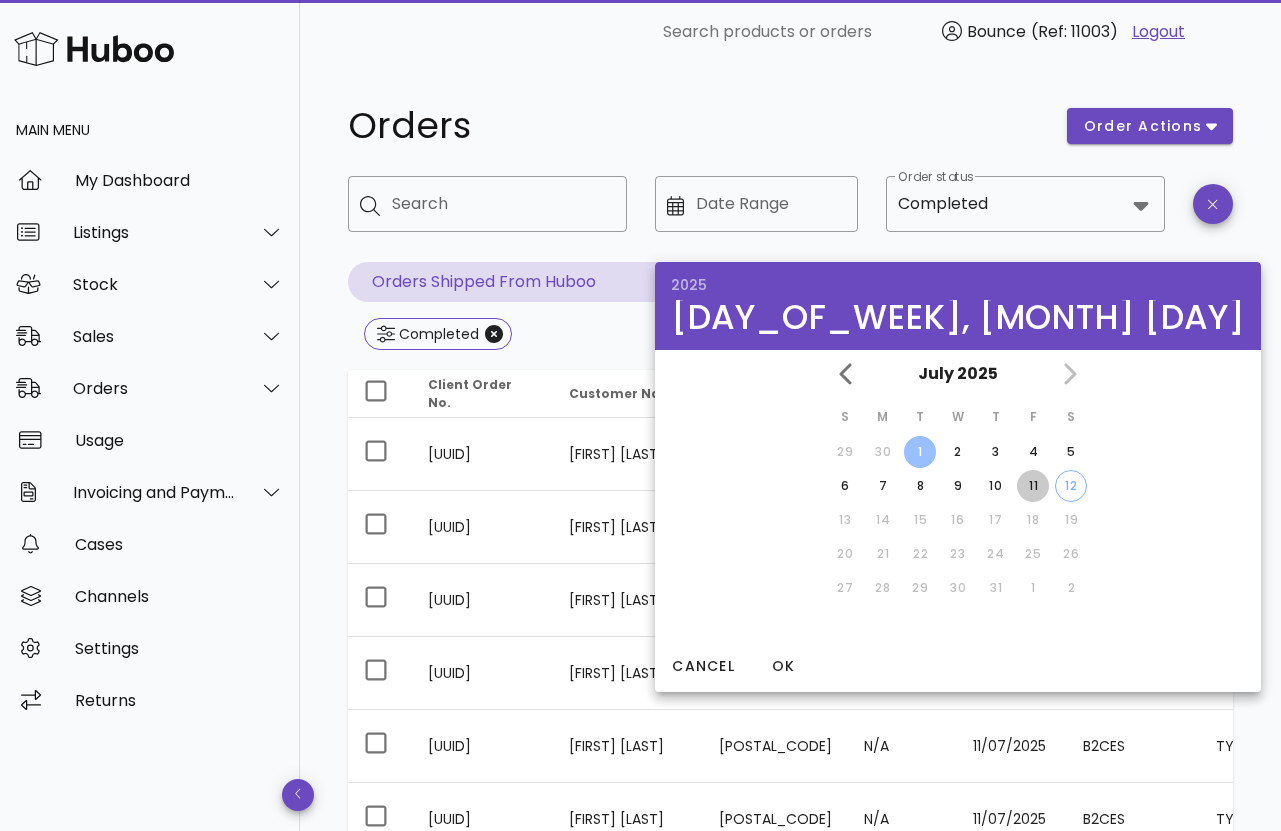 click on "11" at bounding box center (1033, 486) 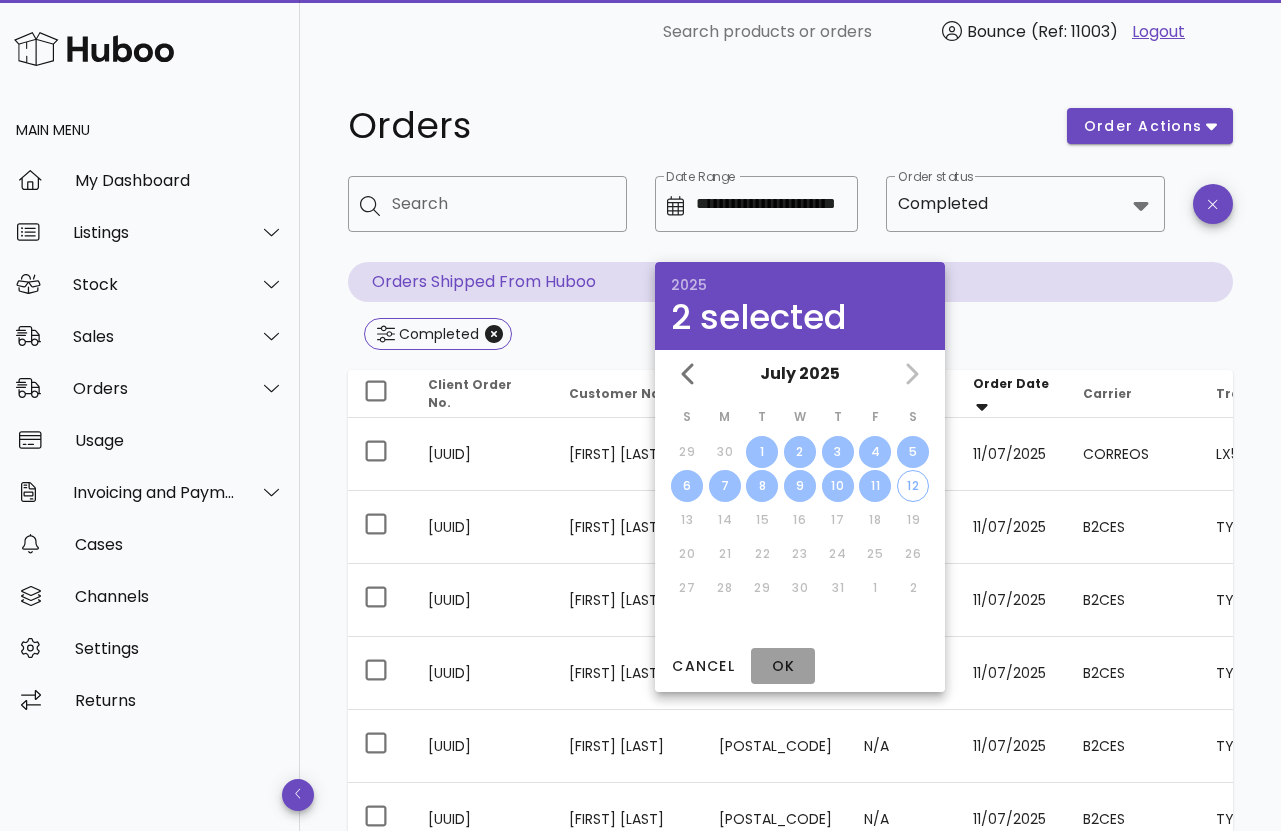 click on "OK" at bounding box center [783, 666] 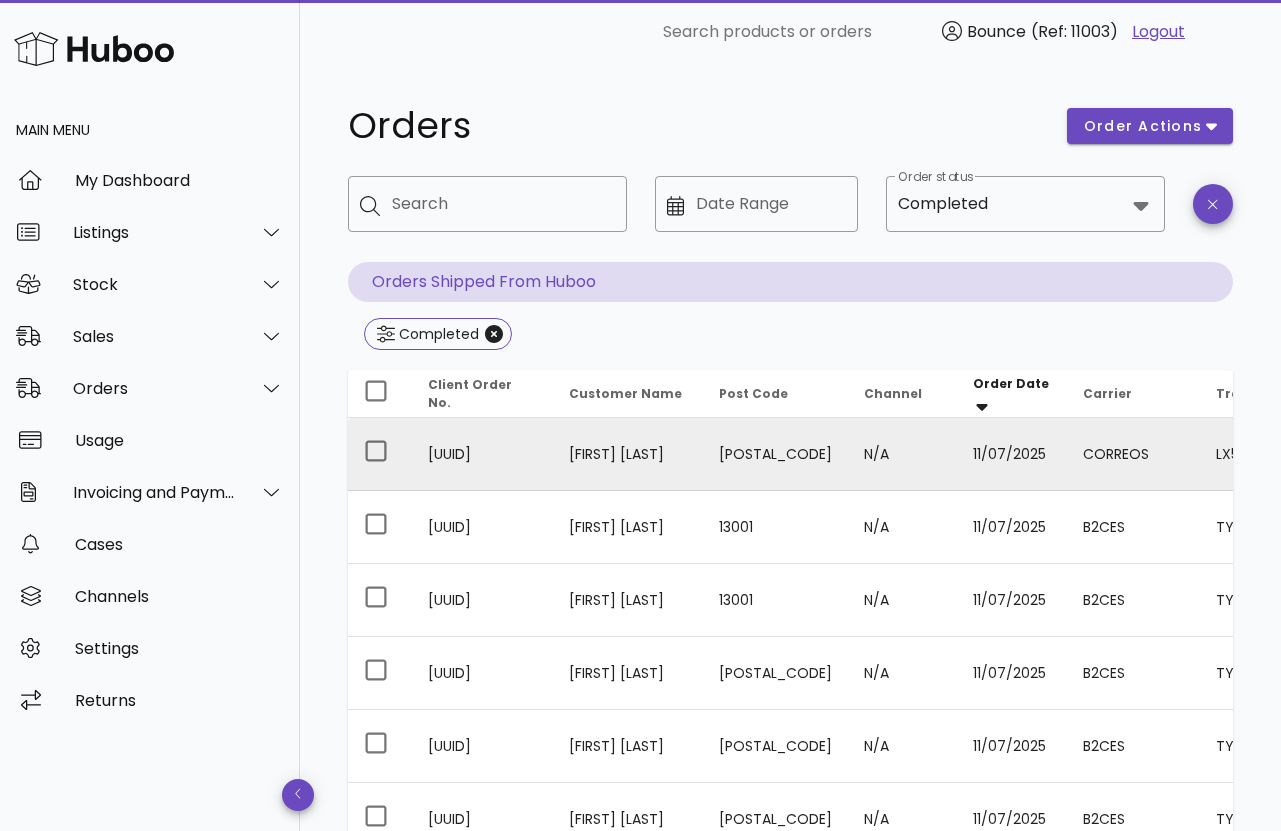 type on "**********" 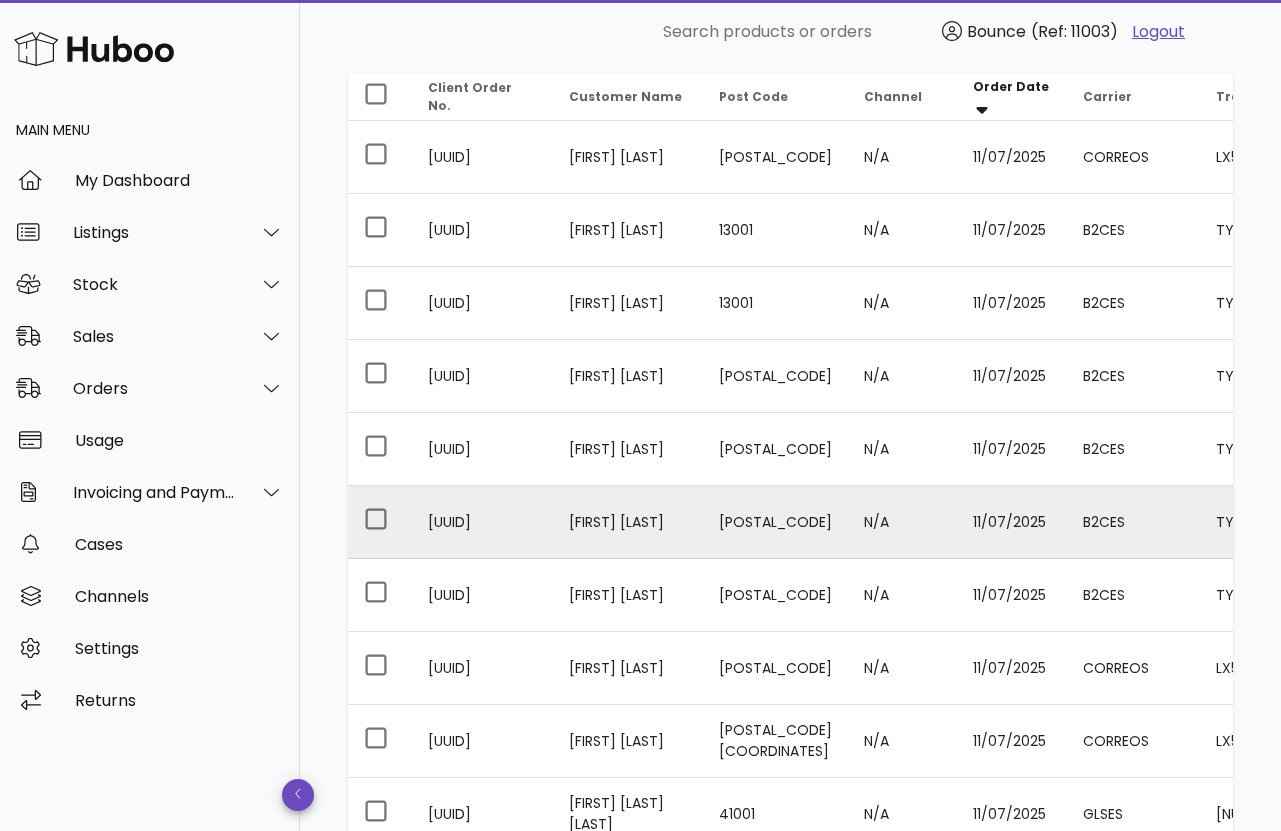 scroll, scrollTop: 295, scrollLeft: 0, axis: vertical 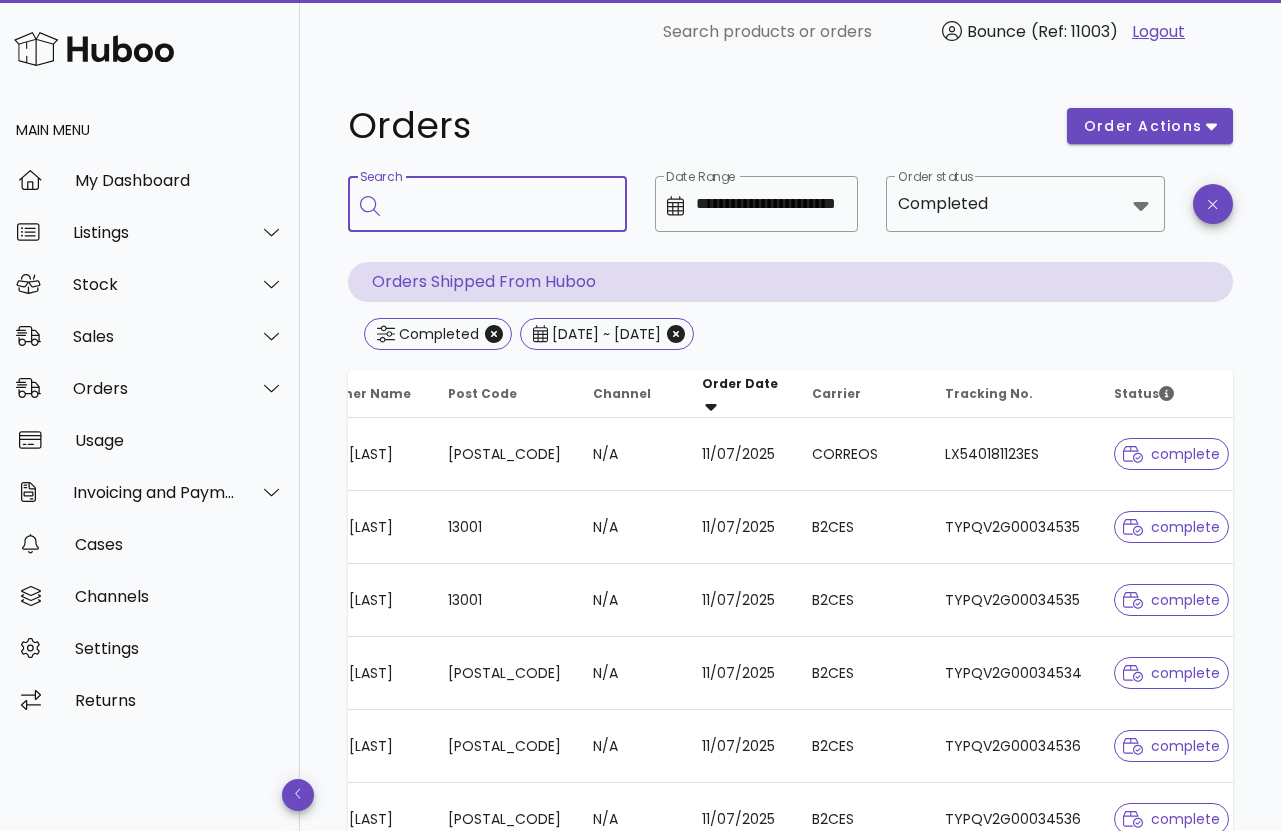 click on "Search" at bounding box center [501, 204] 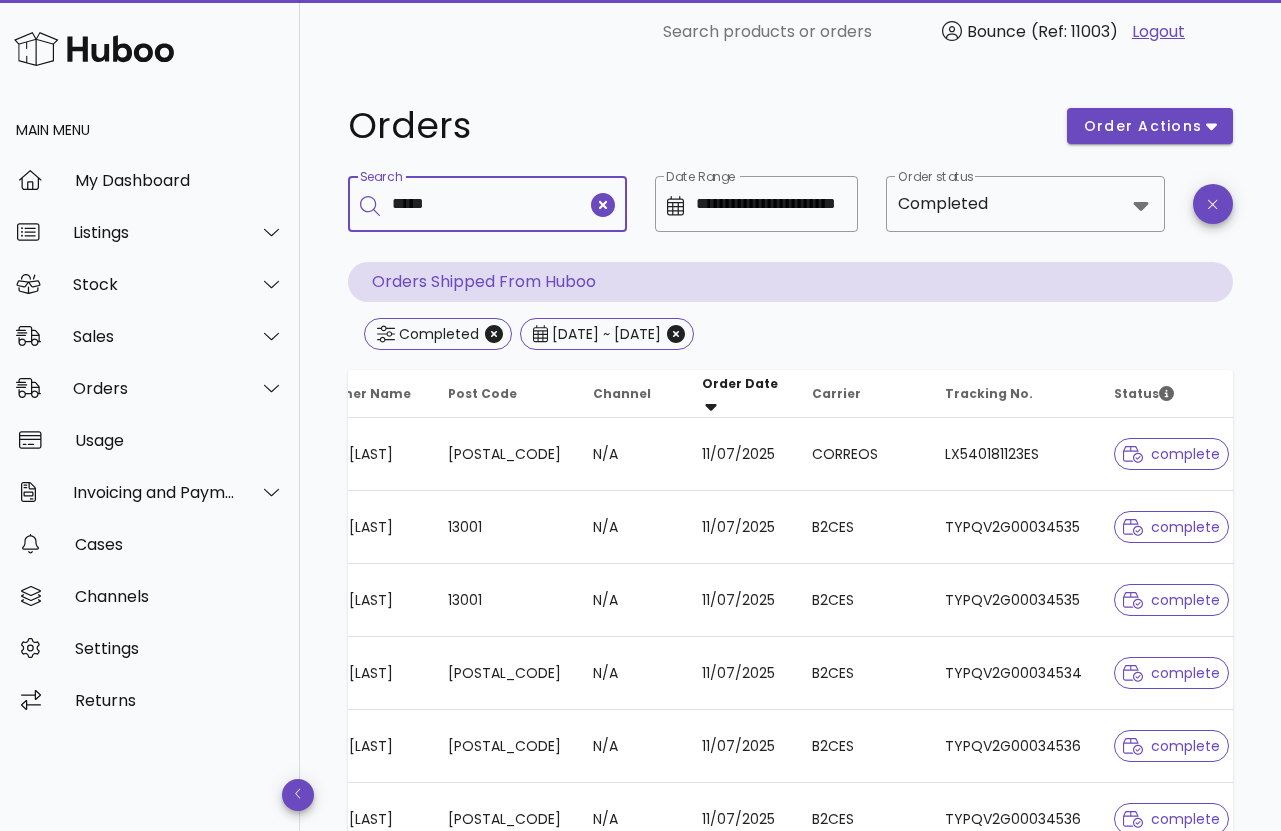 type on "*****" 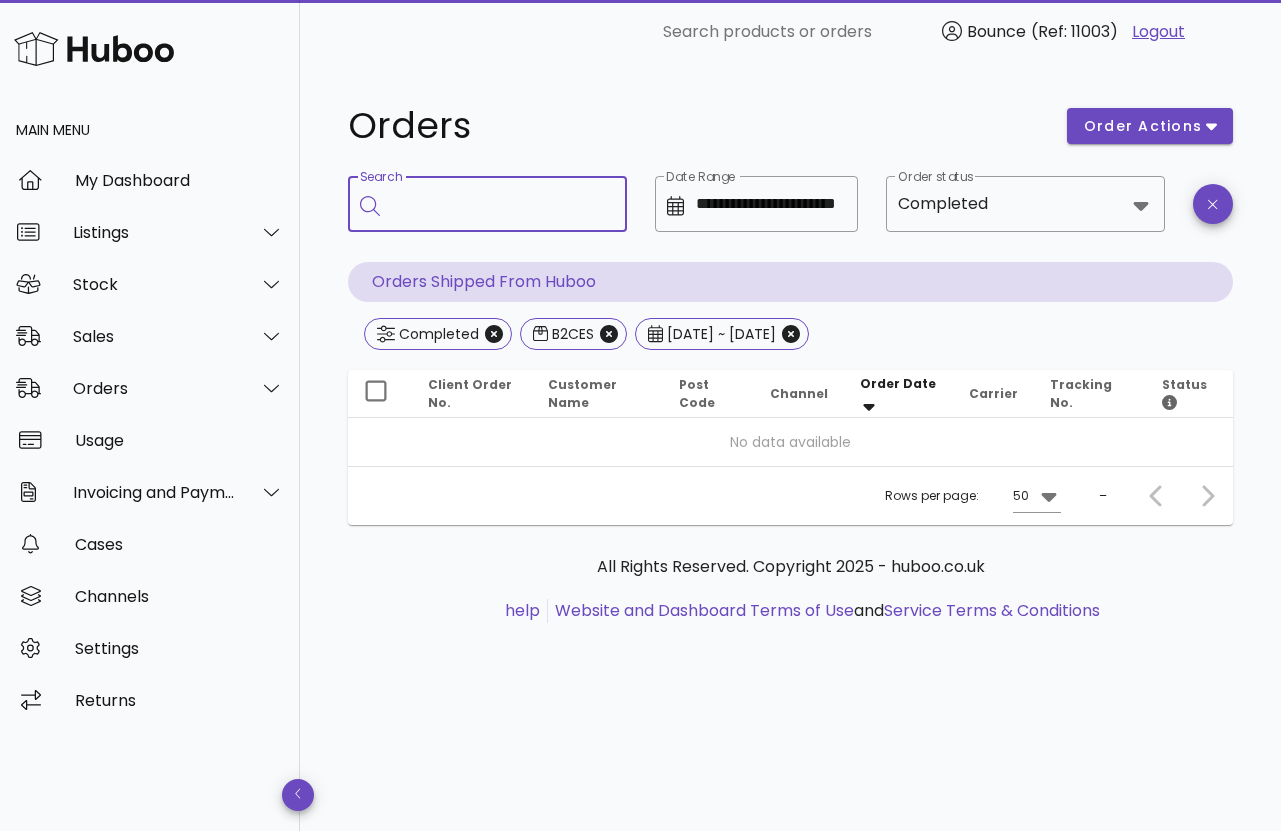 scroll, scrollTop: 0, scrollLeft: 0, axis: both 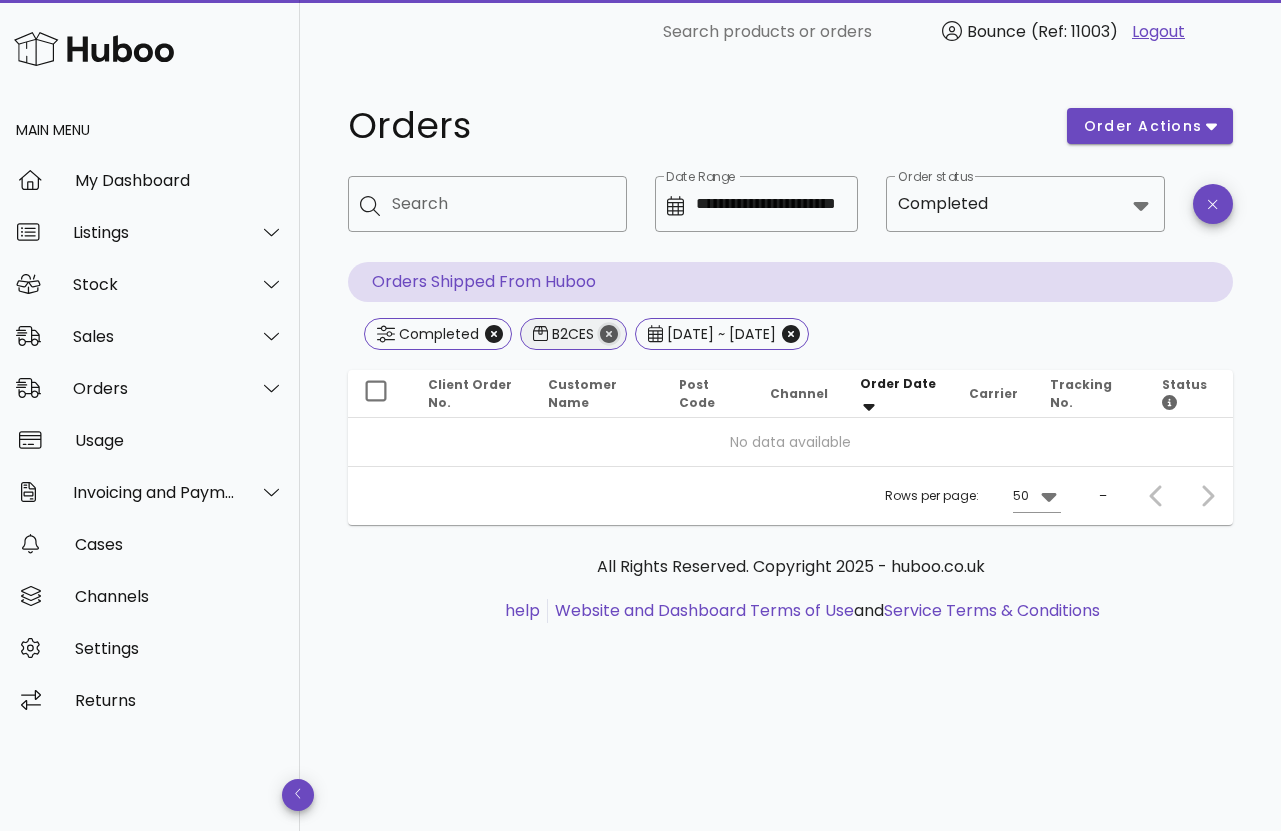 click 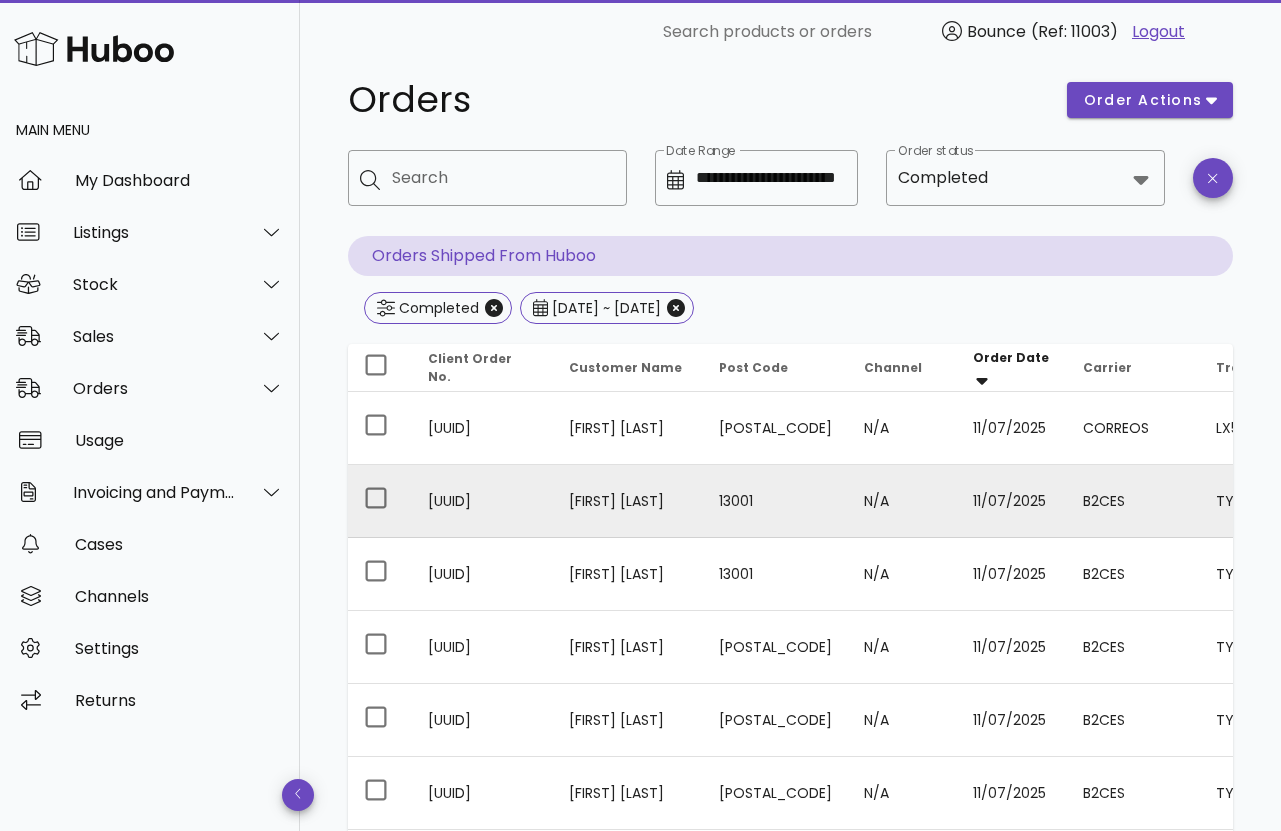 scroll, scrollTop: 27, scrollLeft: 0, axis: vertical 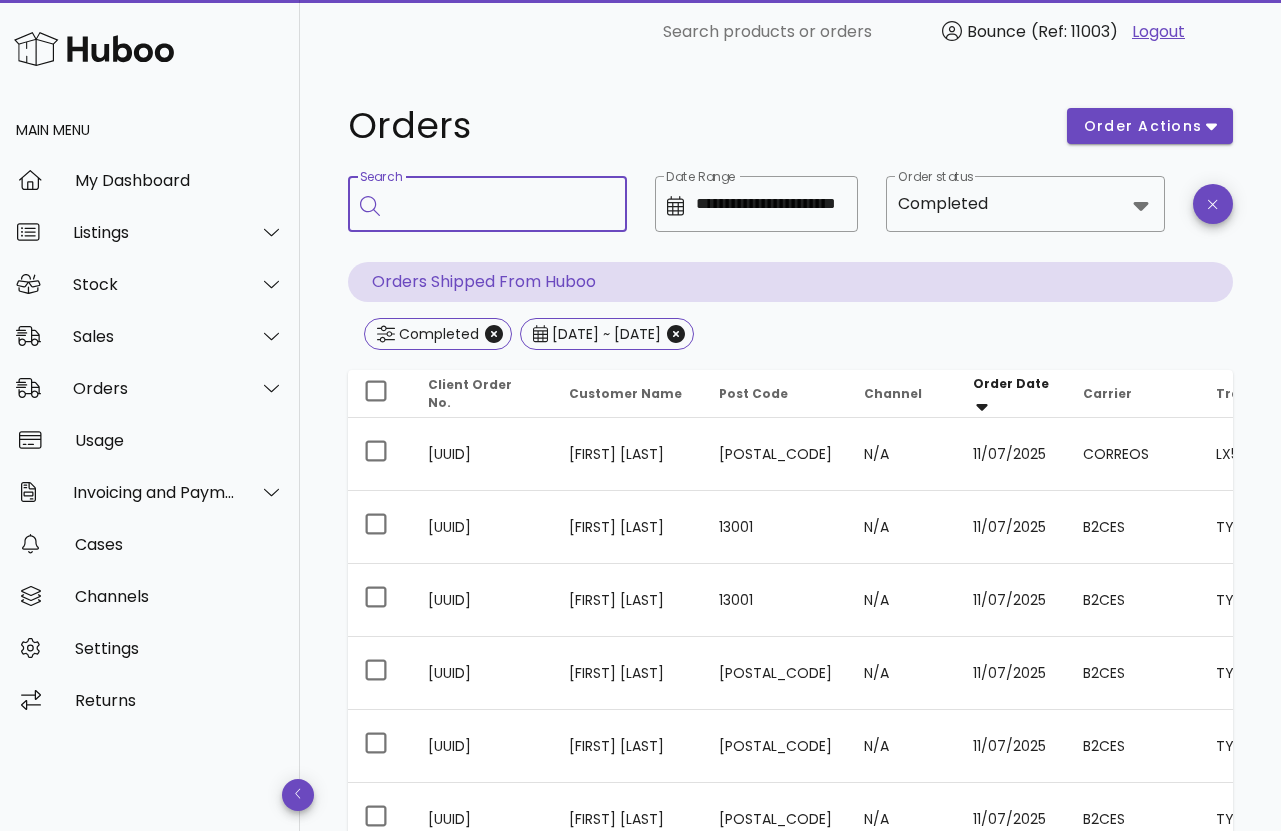 click on "Search" at bounding box center [501, 204] 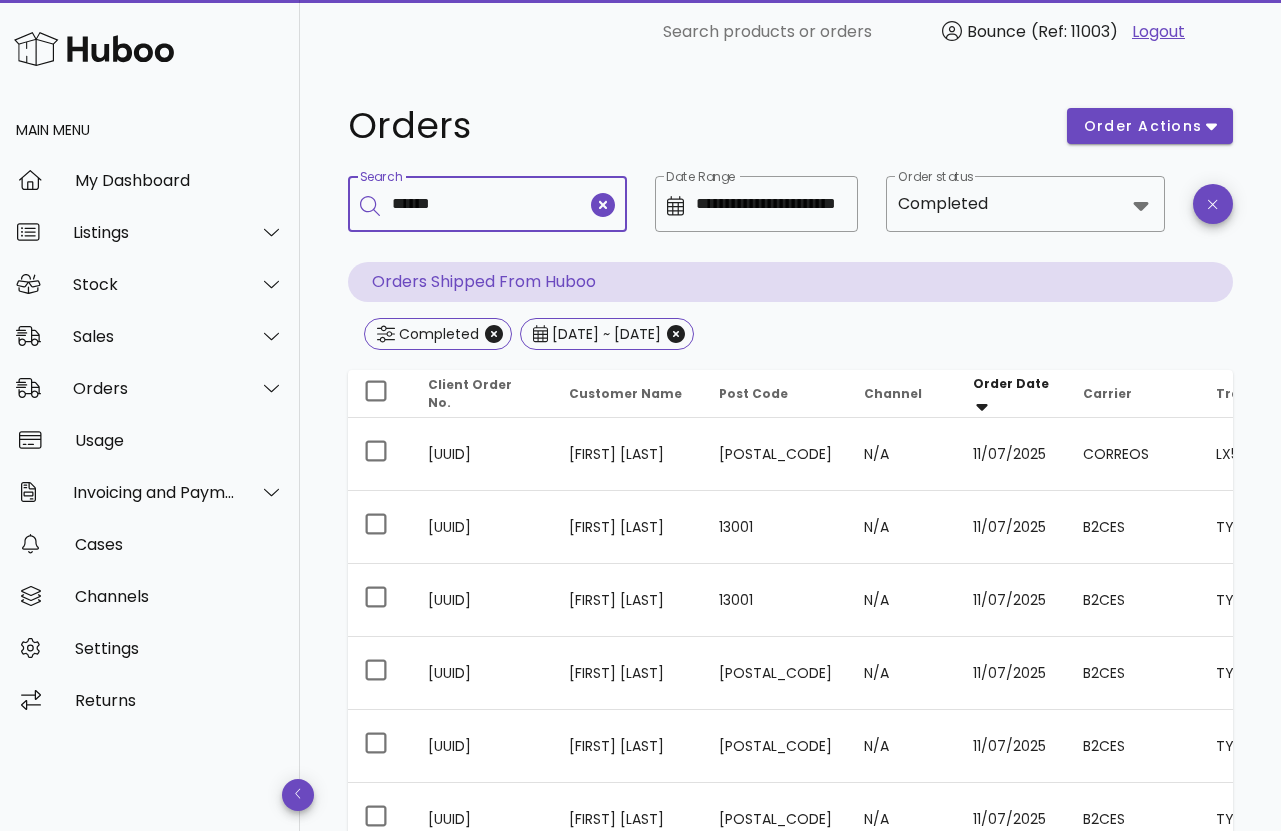 type on "******" 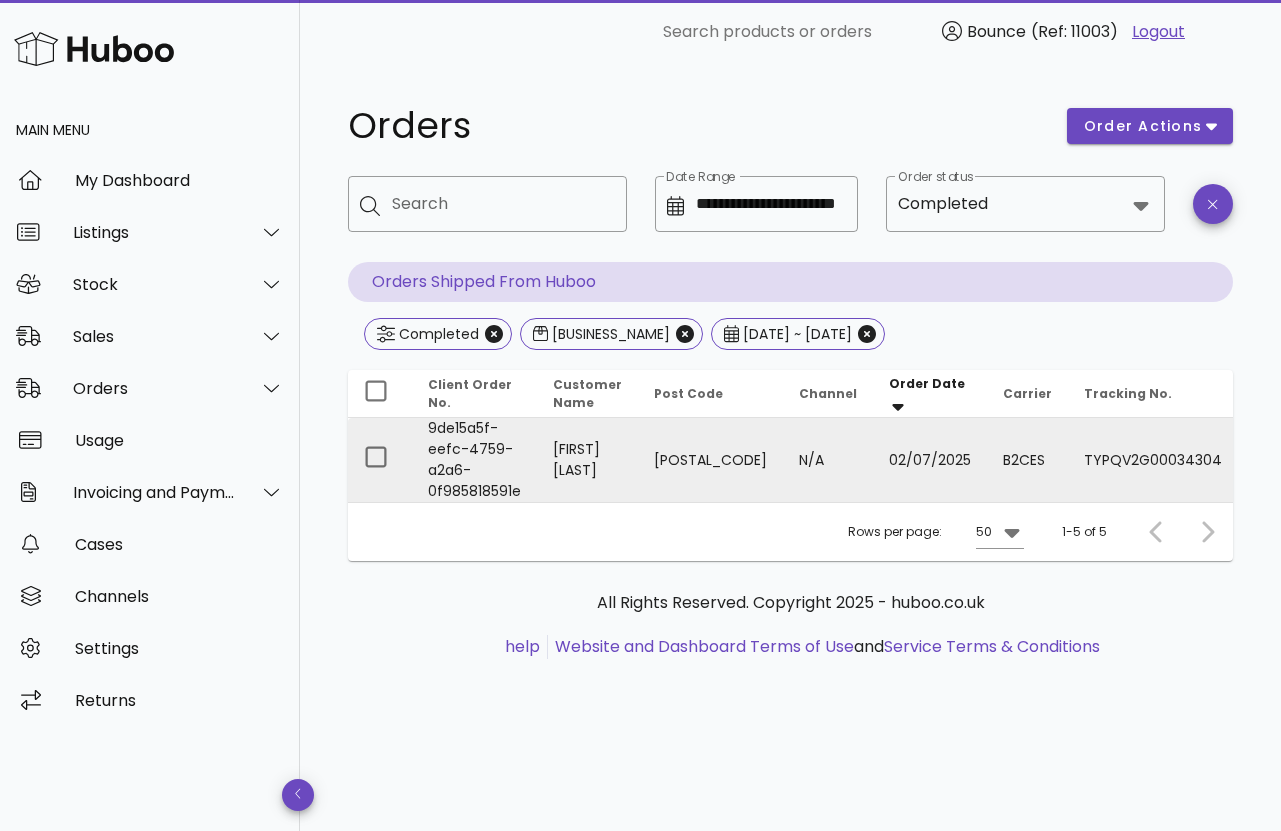 click on "9de15a5f-eefc-4759-a2a6-0f985818591e" at bounding box center [474, 460] 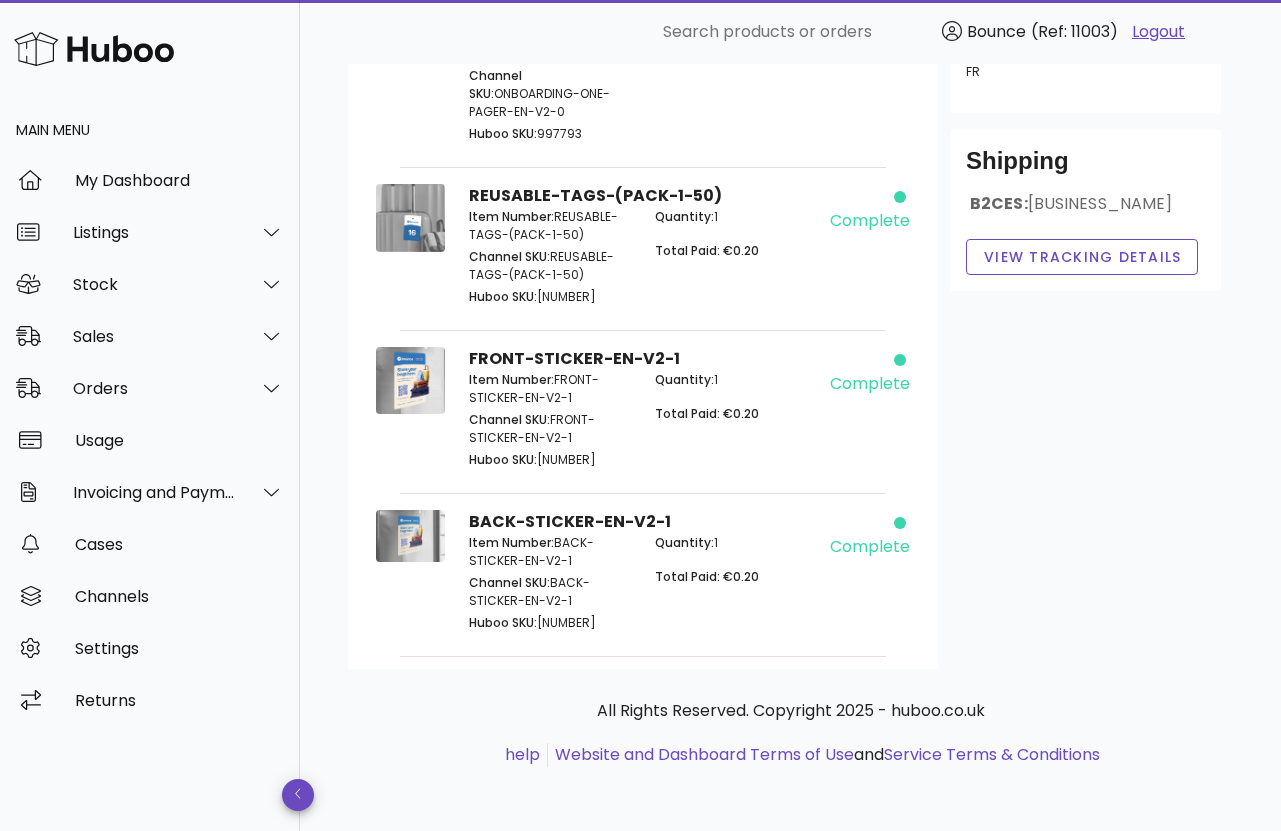 scroll, scrollTop: 0, scrollLeft: 0, axis: both 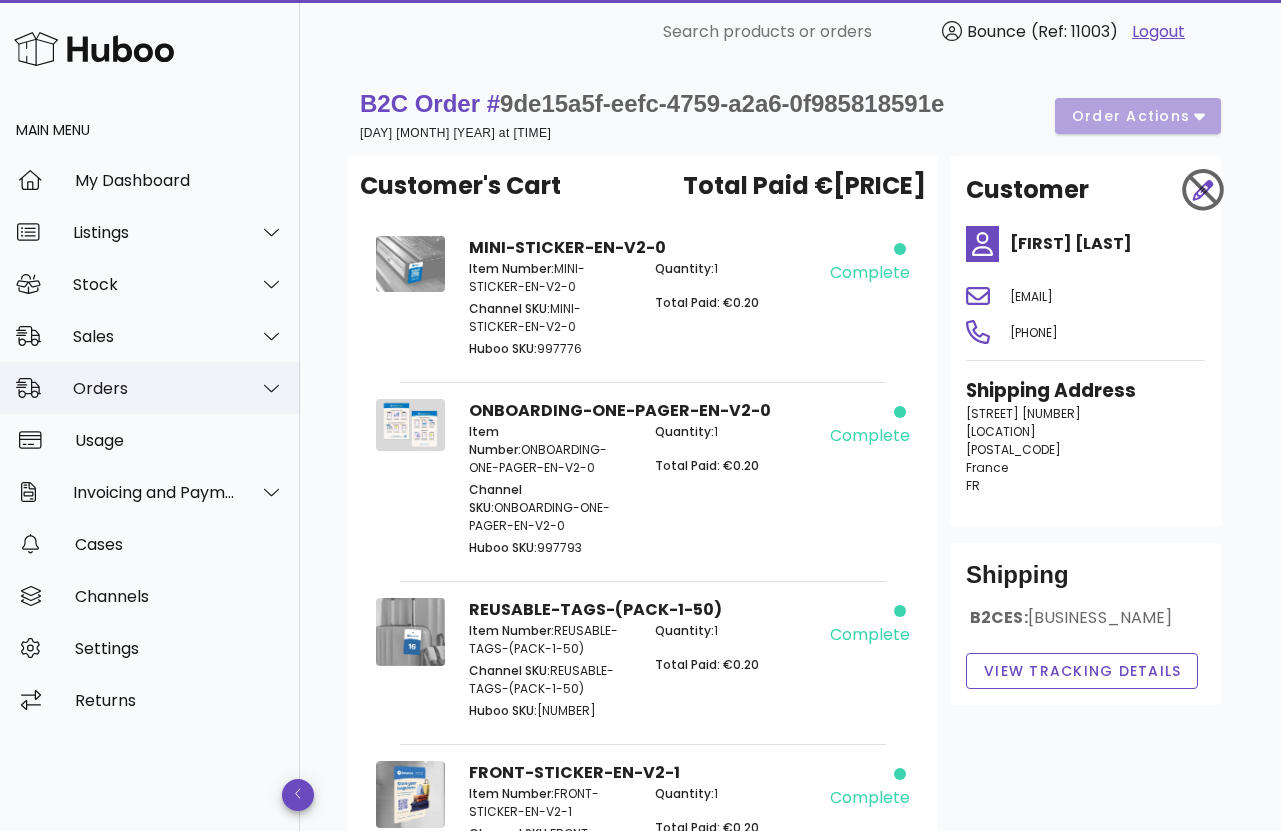 click on "Orders" at bounding box center [150, 388] 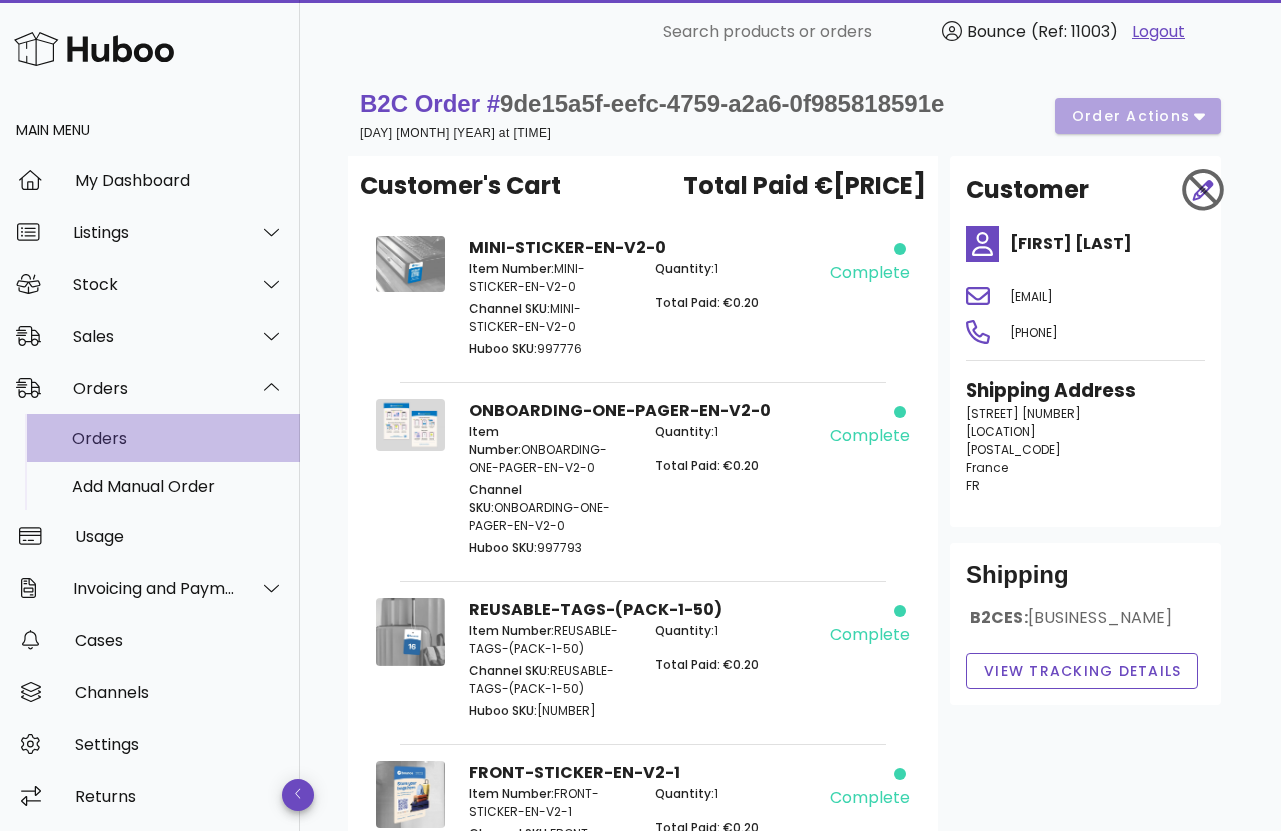 click on "Orders" at bounding box center [178, 438] 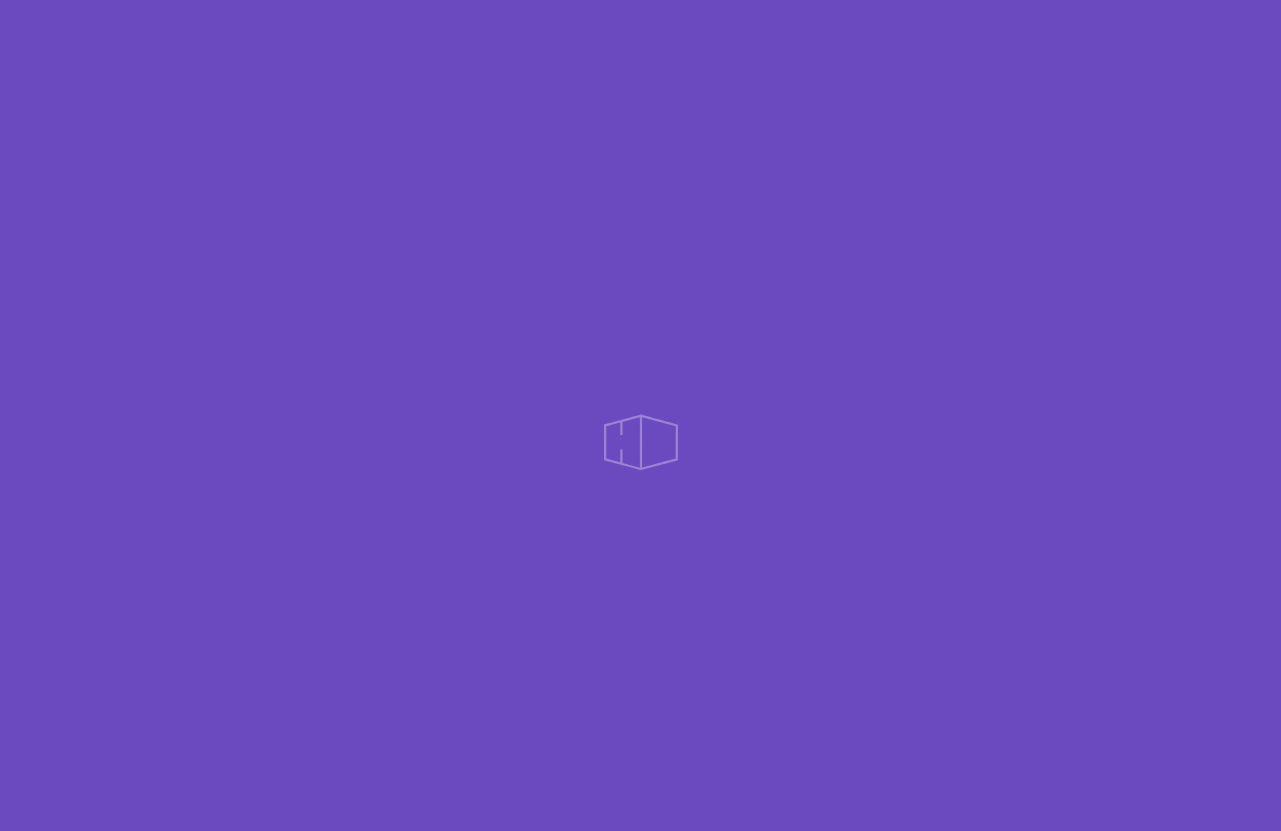 scroll, scrollTop: 0, scrollLeft: 0, axis: both 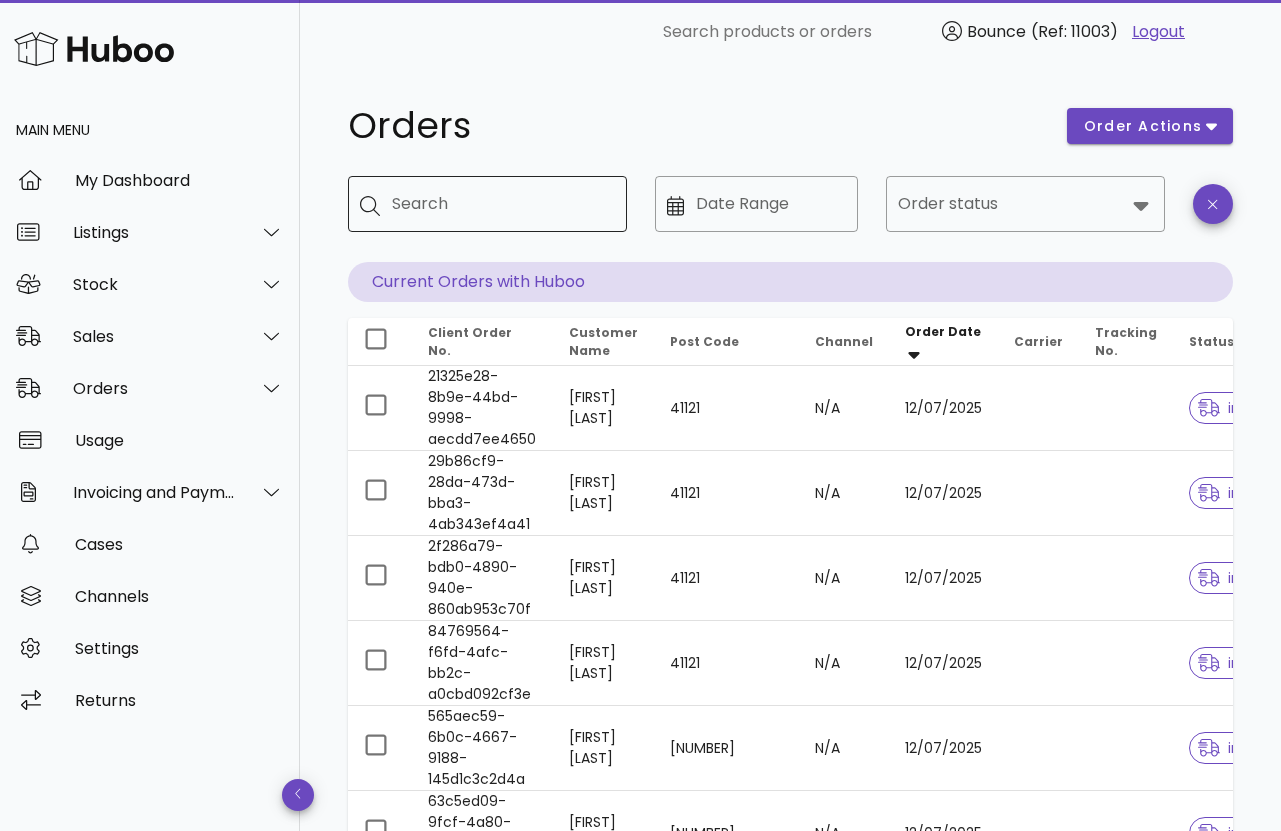 click on "Search" at bounding box center [501, 204] 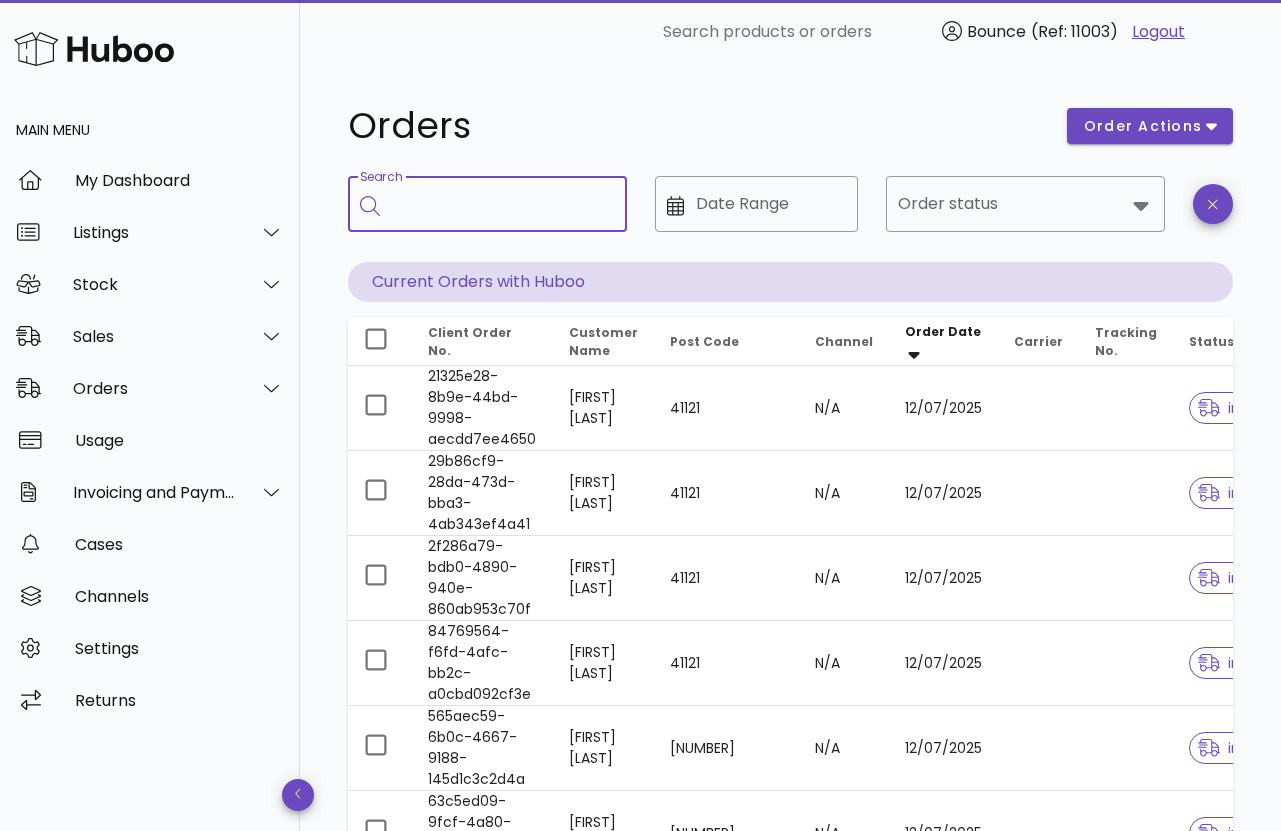 paste on "**********" 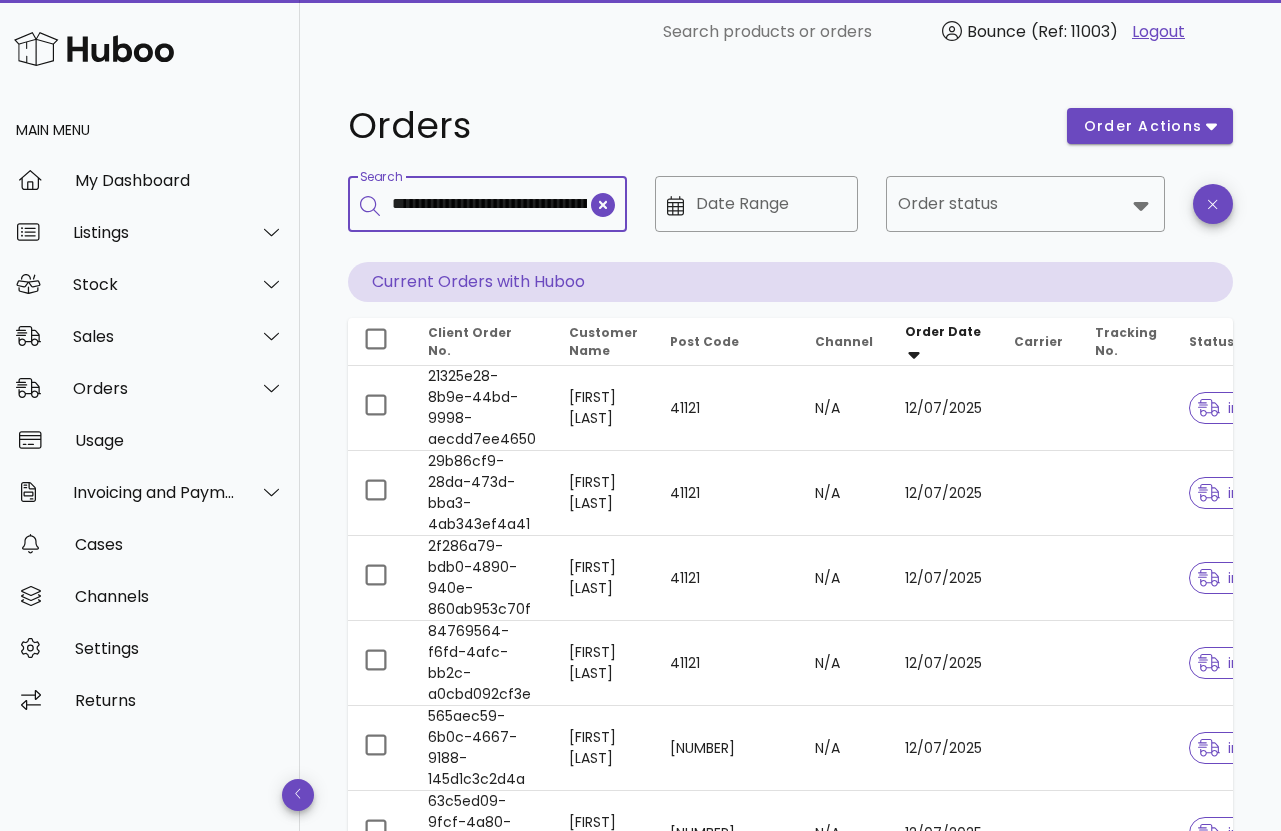 scroll, scrollTop: 0, scrollLeft: 133, axis: horizontal 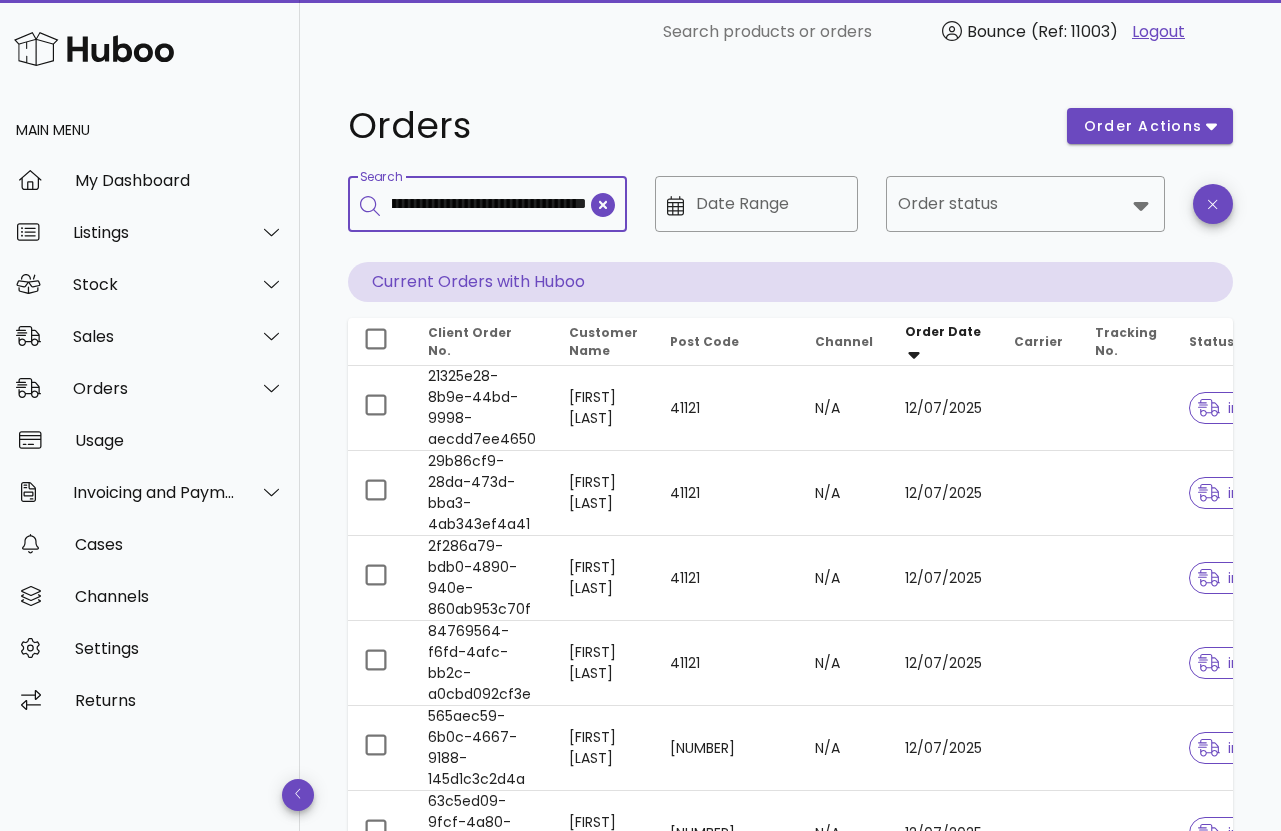 type on "**********" 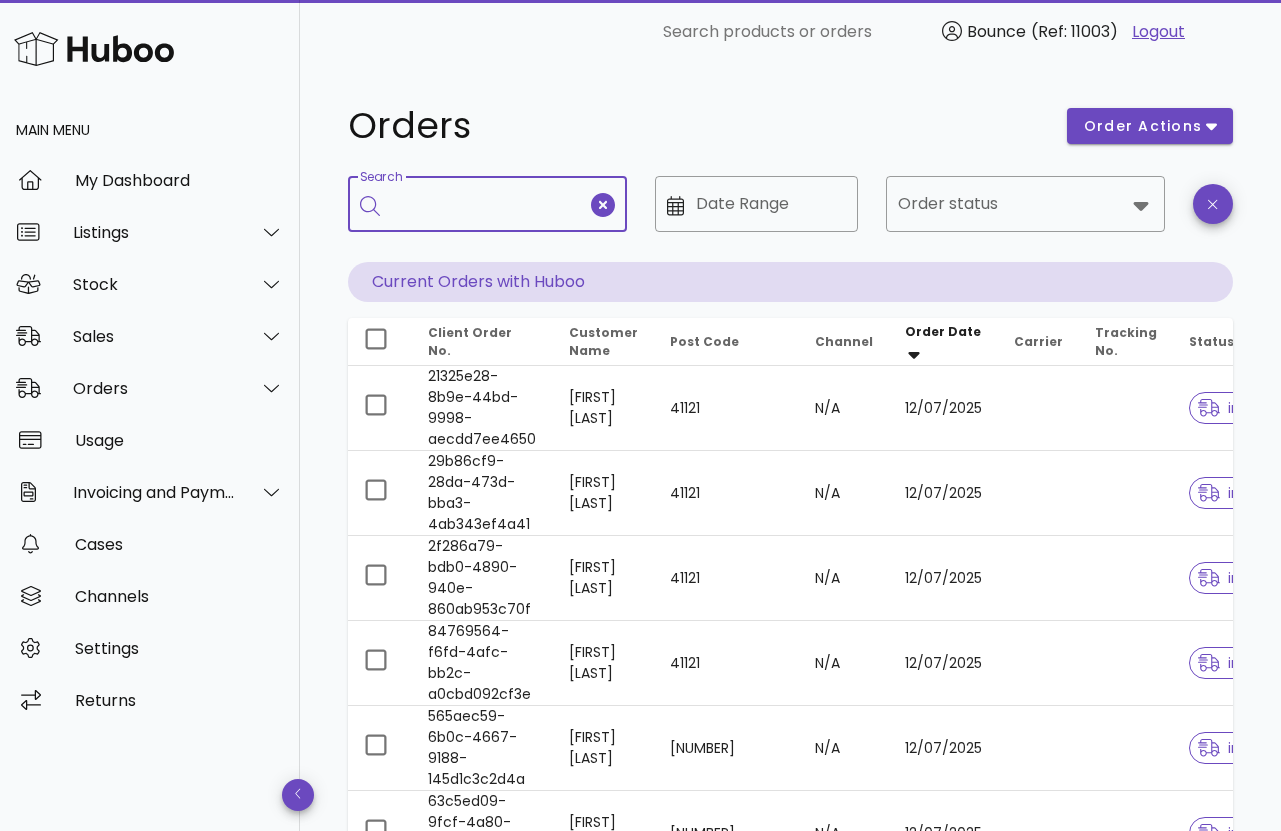 scroll, scrollTop: 0, scrollLeft: 0, axis: both 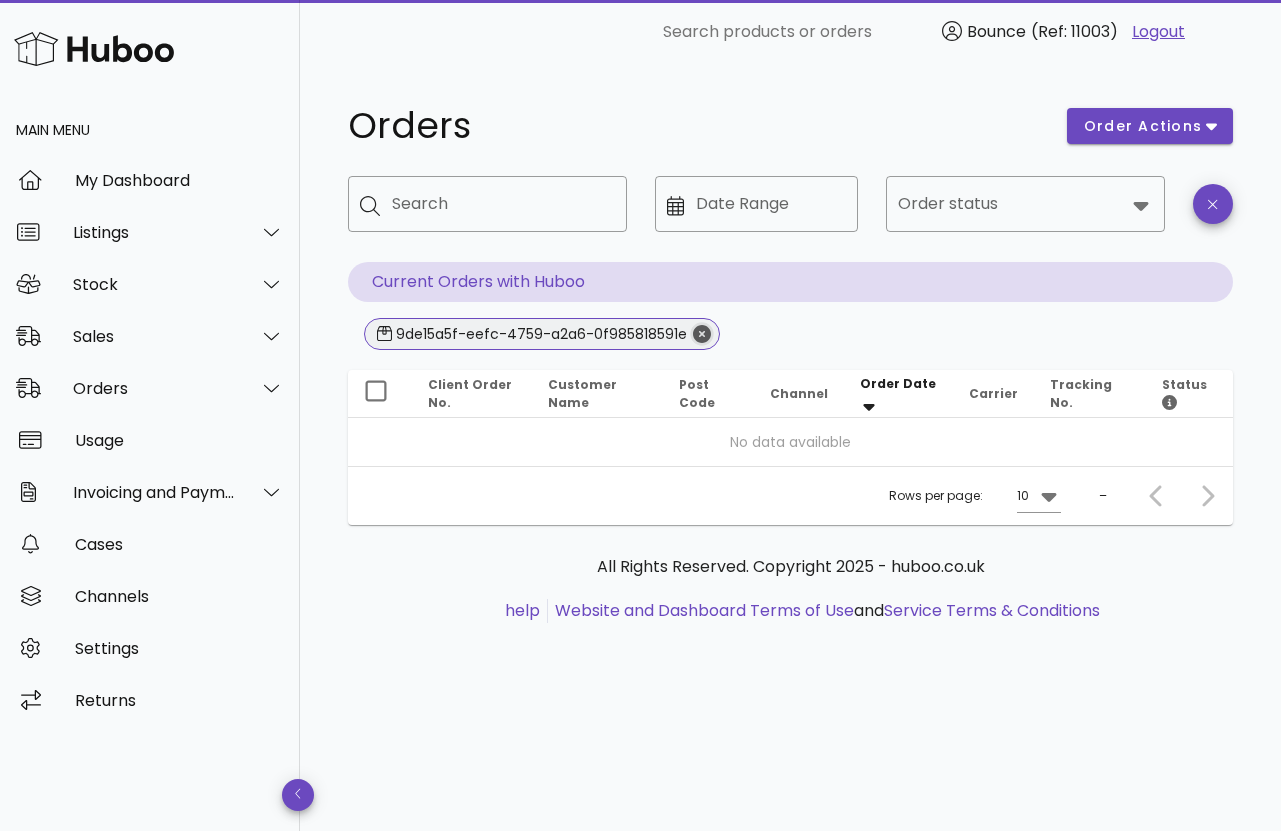 click 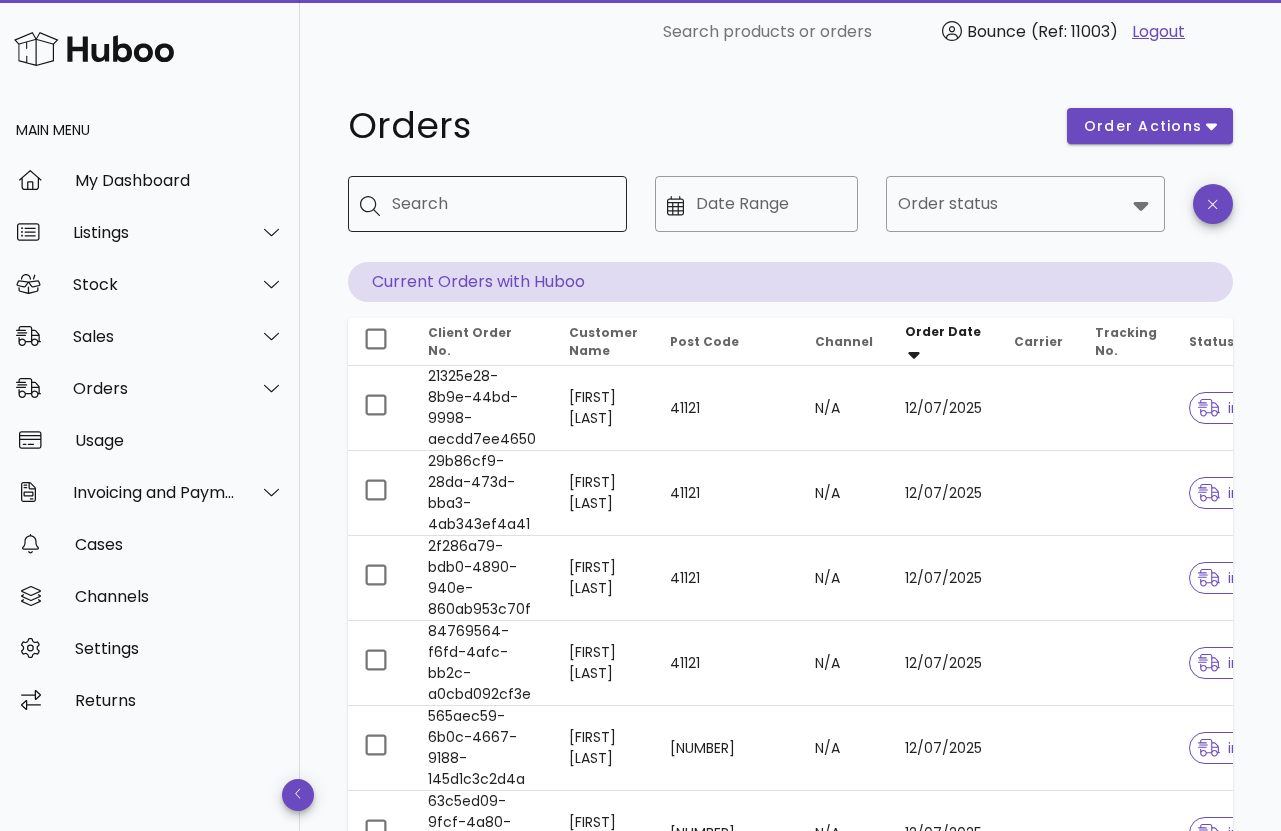 click on "Search" at bounding box center [501, 204] 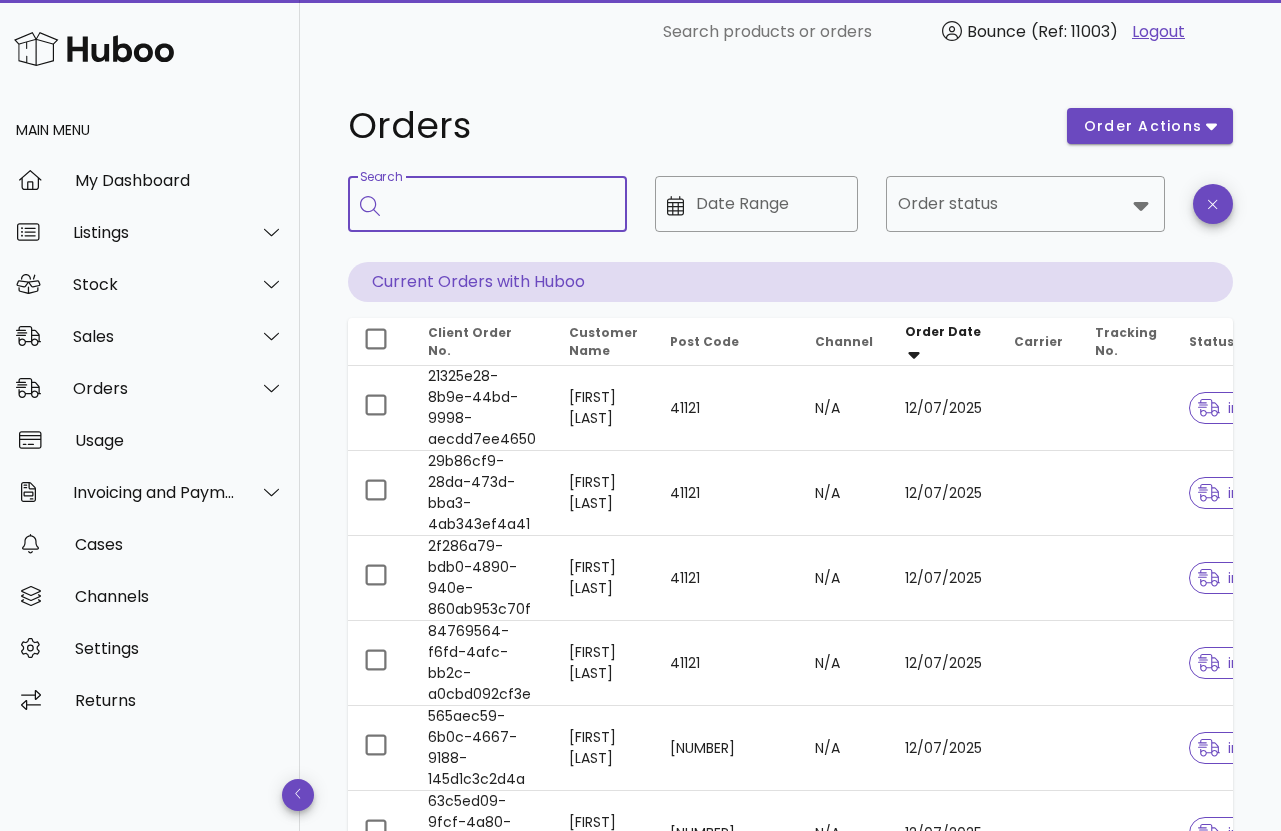 paste on "******" 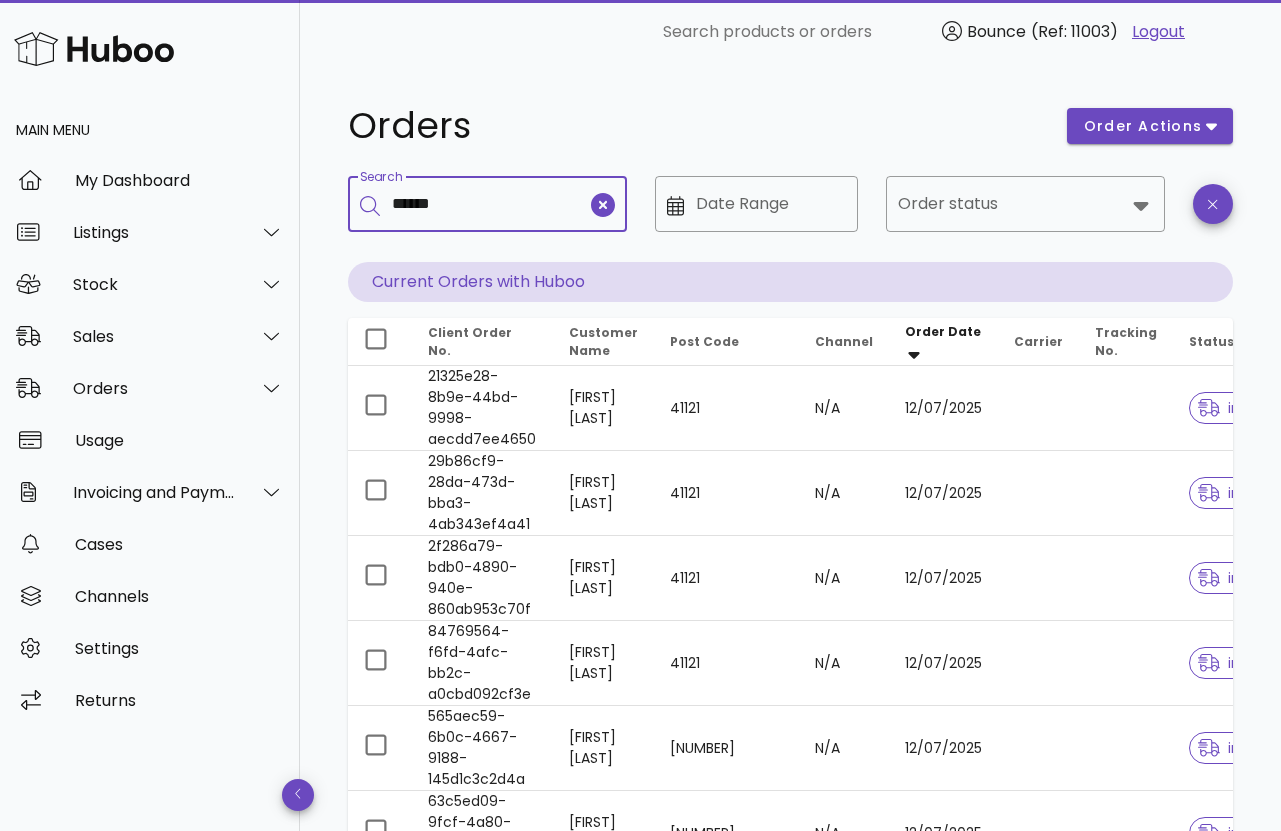 type on "******" 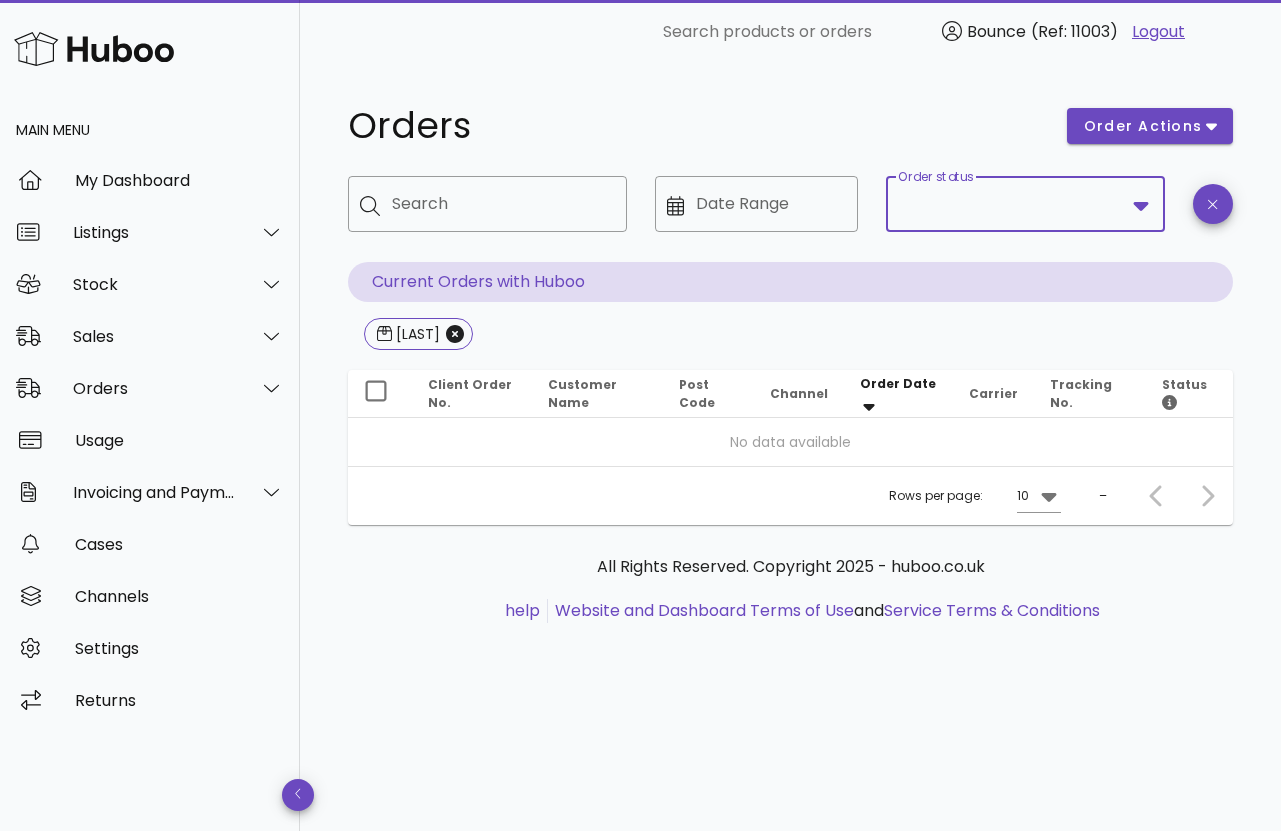 click on "Order status" at bounding box center (1011, 204) 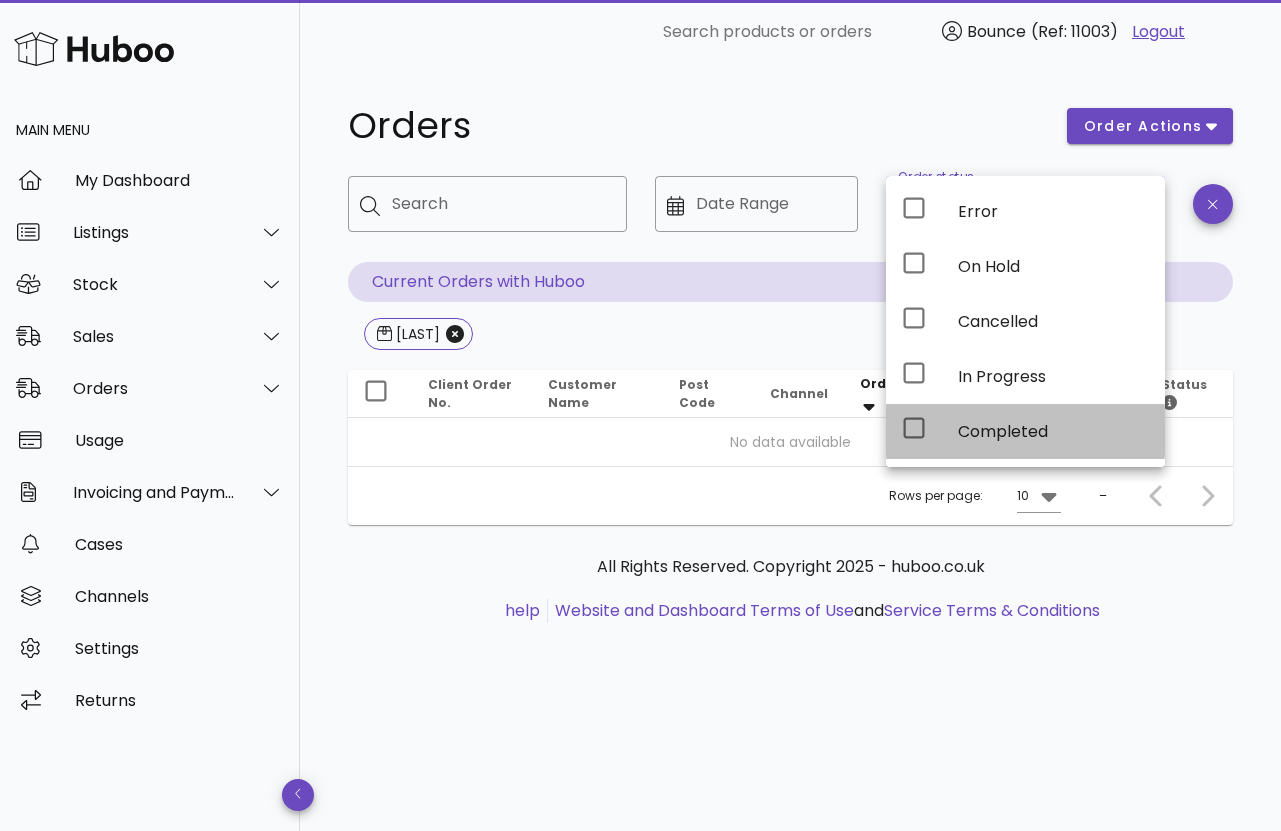 drag, startPoint x: 1012, startPoint y: 427, endPoint x: 983, endPoint y: 419, distance: 30.083218 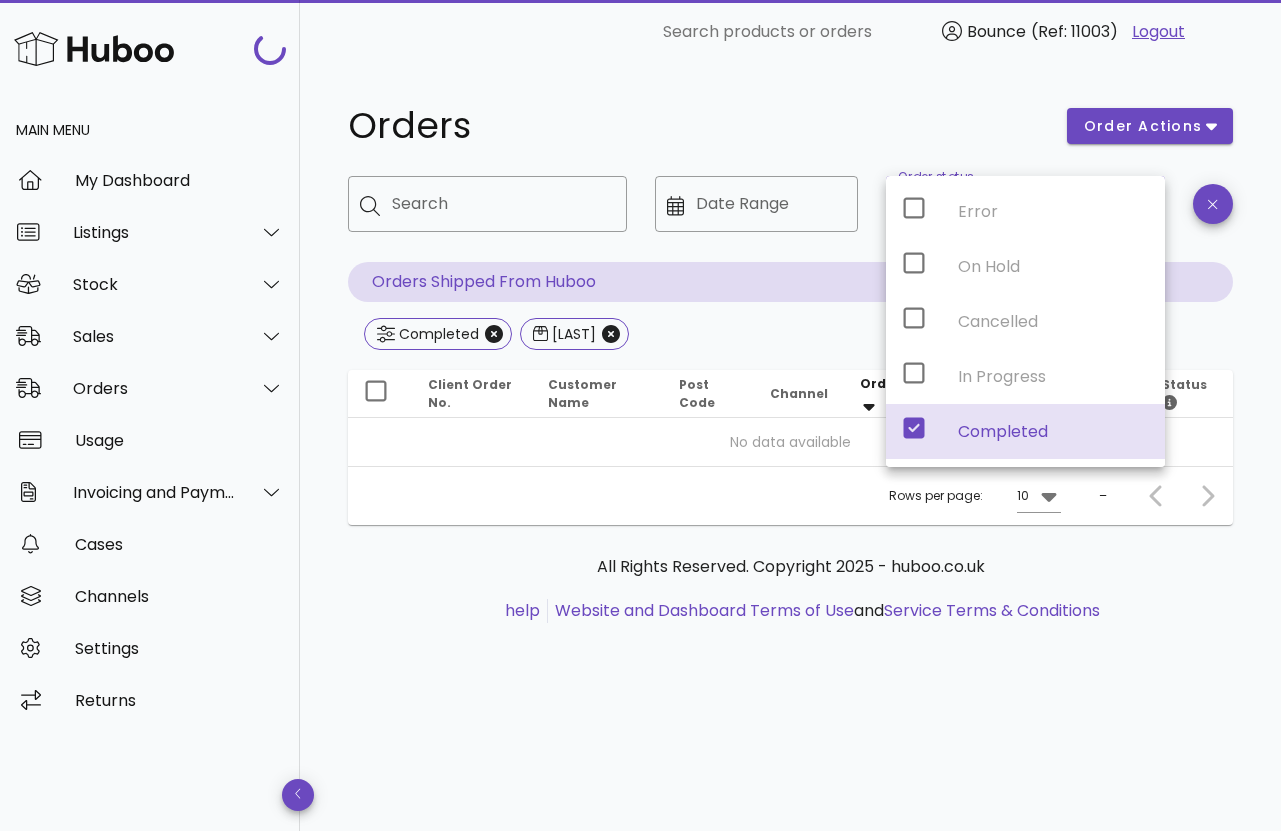 click on "Orders" at bounding box center [695, 126] 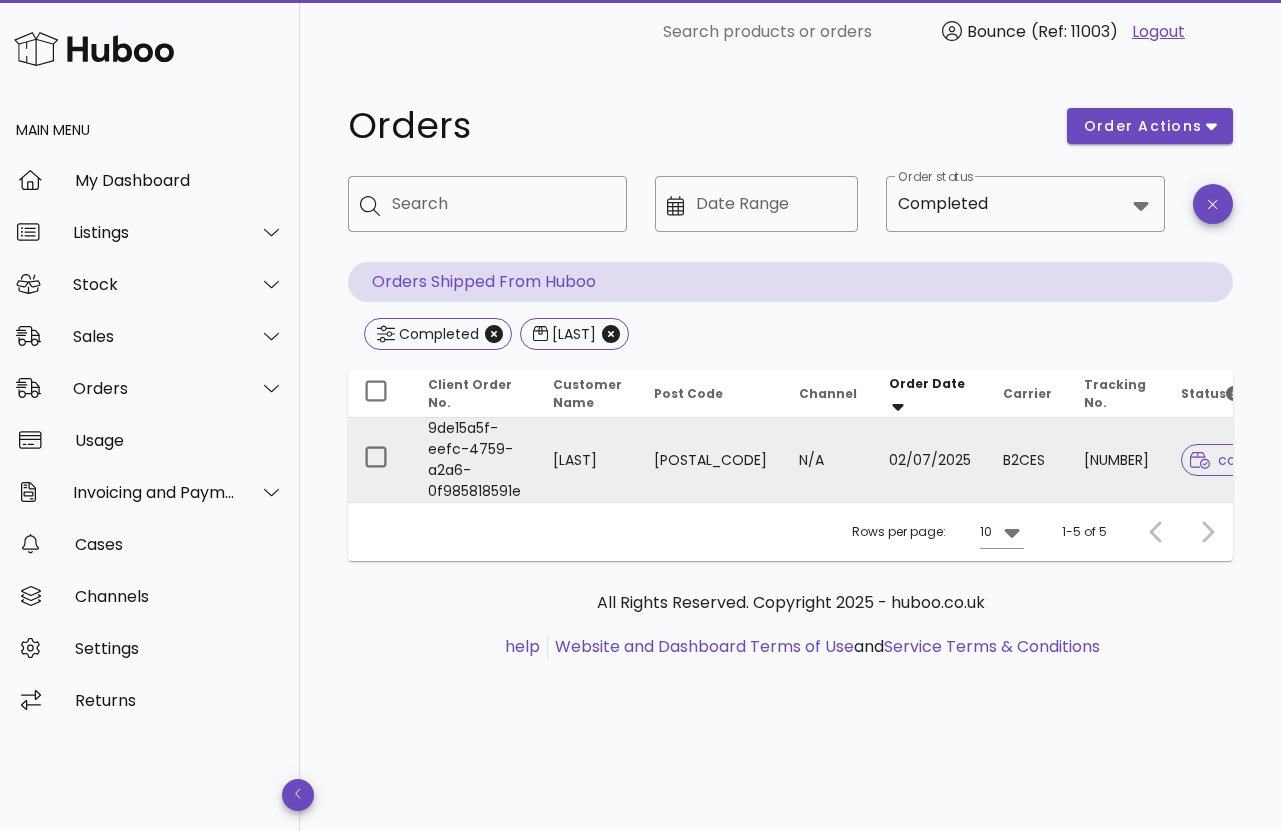 click on "9de15a5f-eefc-4759-a2a6-0f985818591e" at bounding box center [474, 460] 